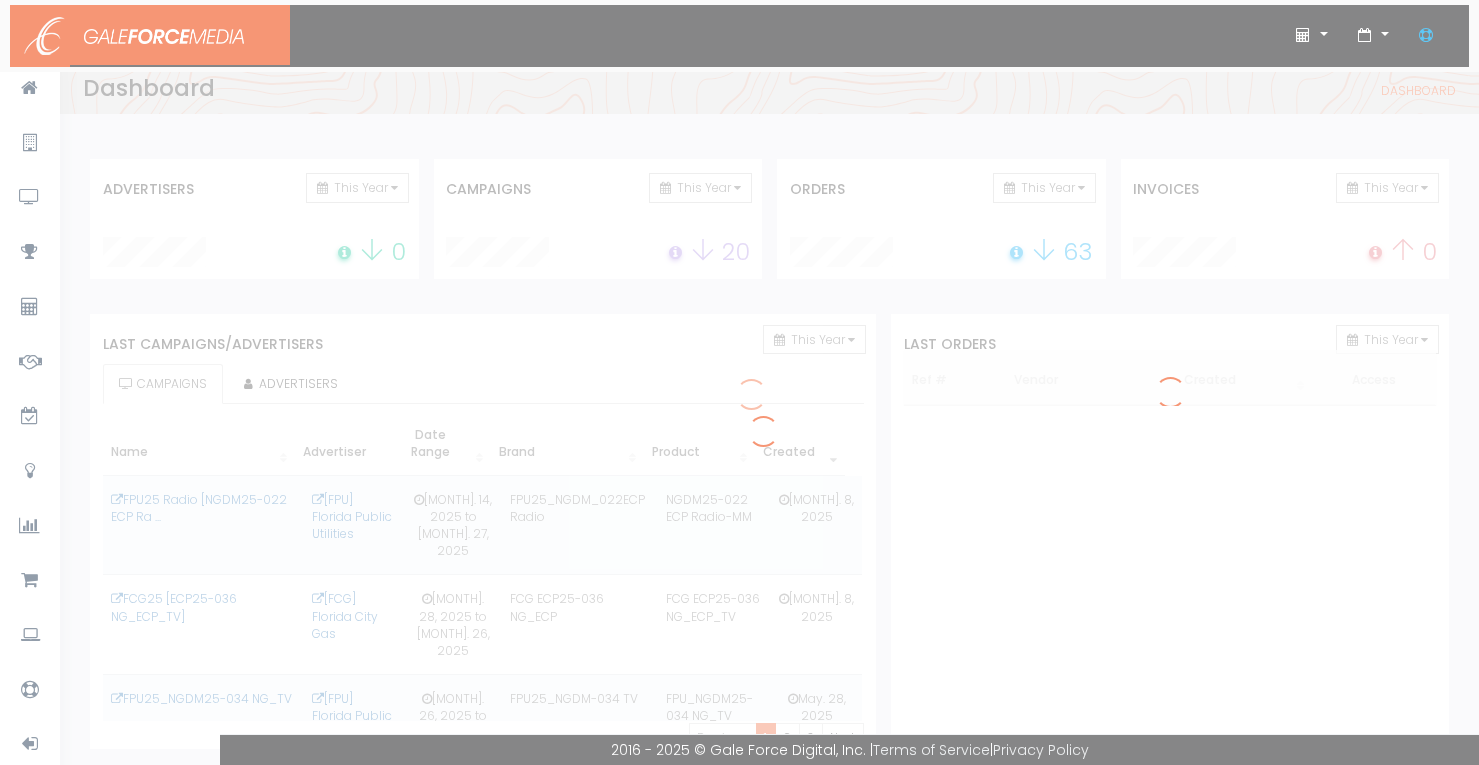 scroll, scrollTop: 0, scrollLeft: 0, axis: both 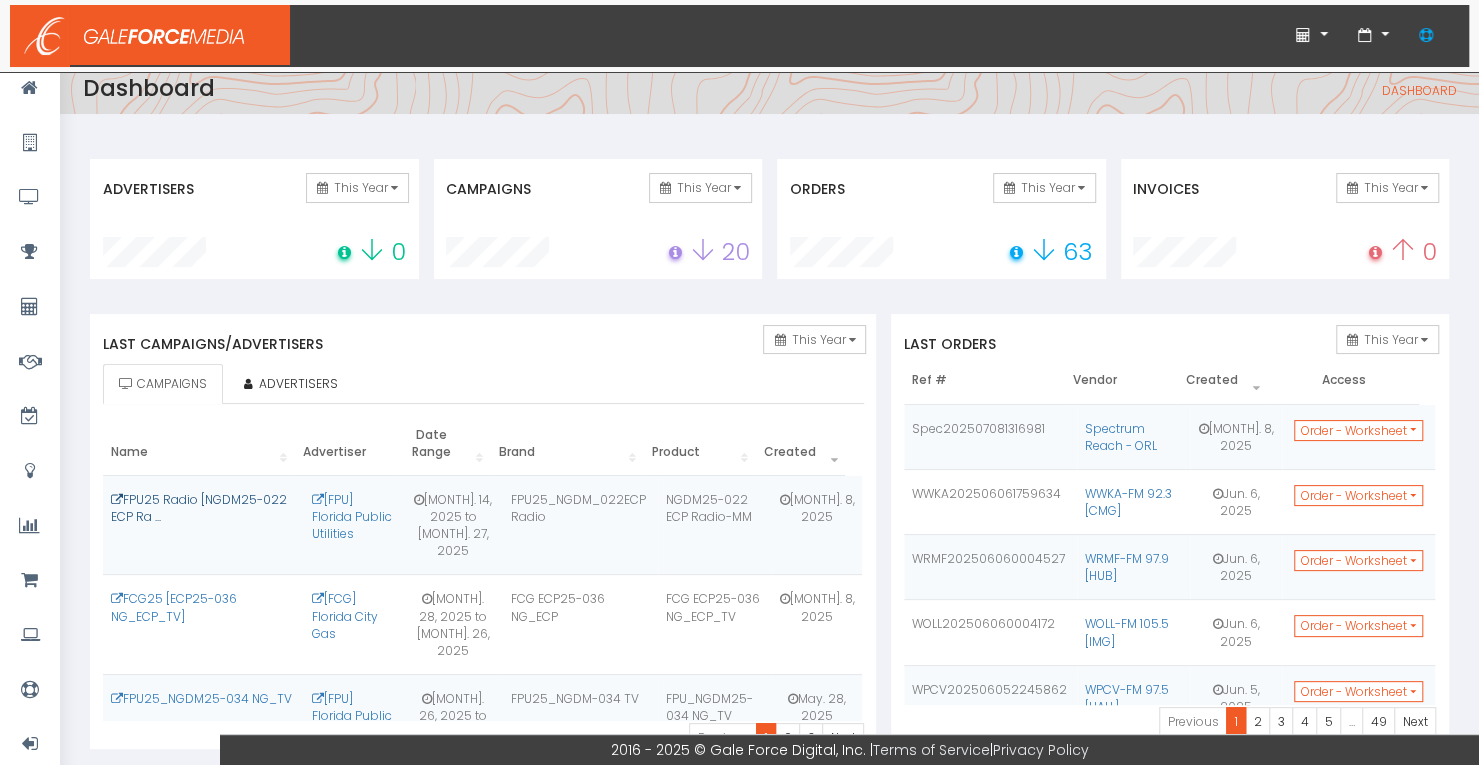 click on "FPU25 Radio [NGDM25-022 ECP Ra ..." at bounding box center [199, 508] 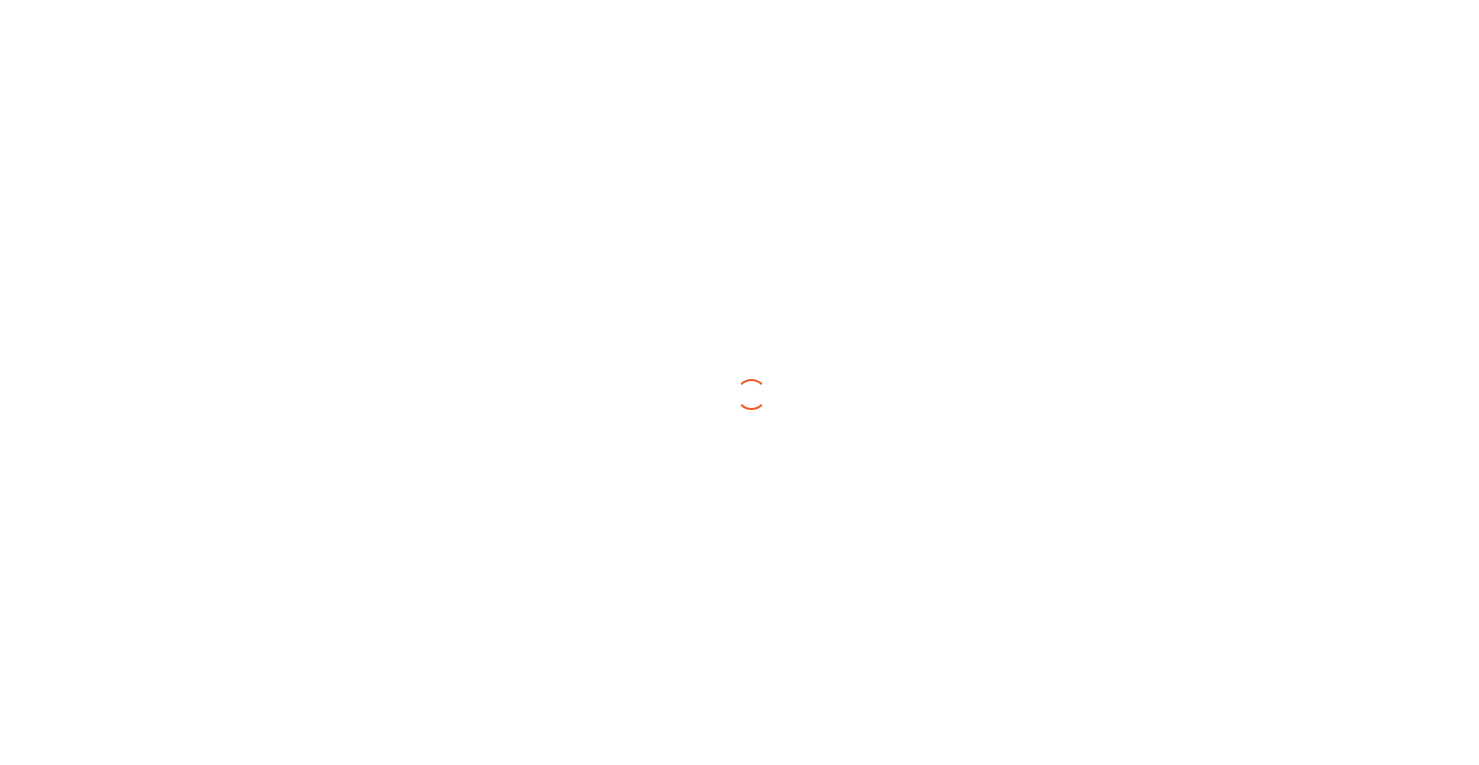 scroll, scrollTop: 0, scrollLeft: 0, axis: both 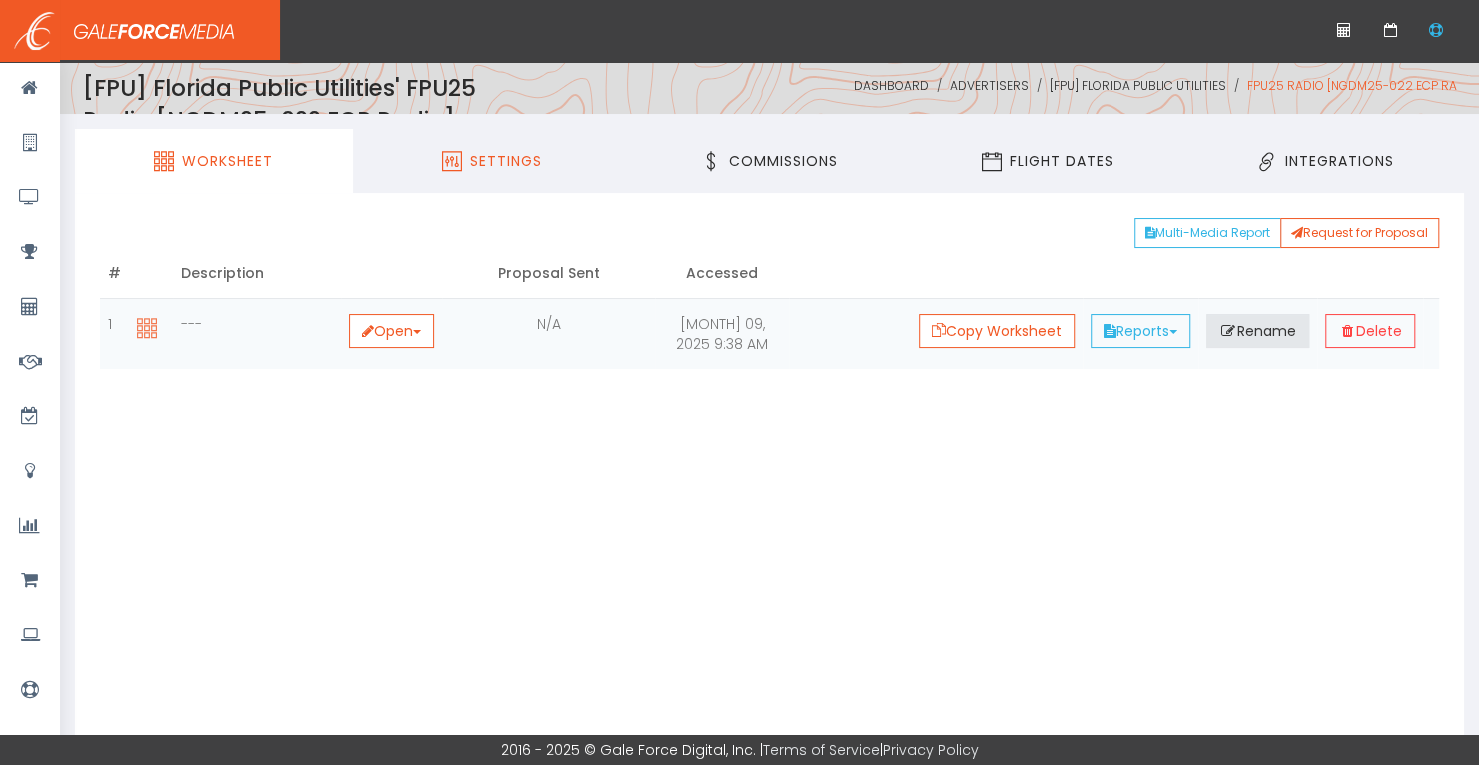 click on "Settings" at bounding box center [506, 161] 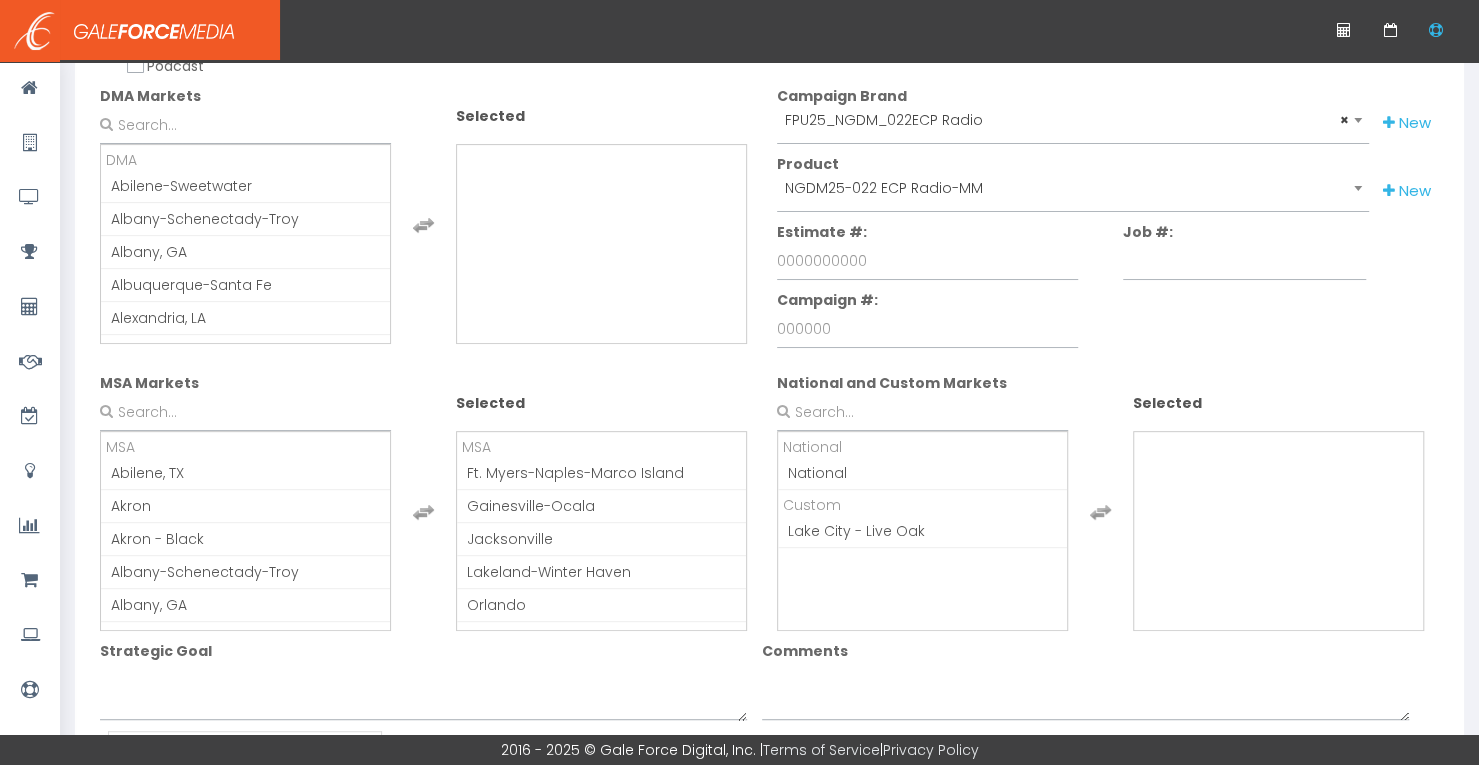 scroll, scrollTop: 400, scrollLeft: 0, axis: vertical 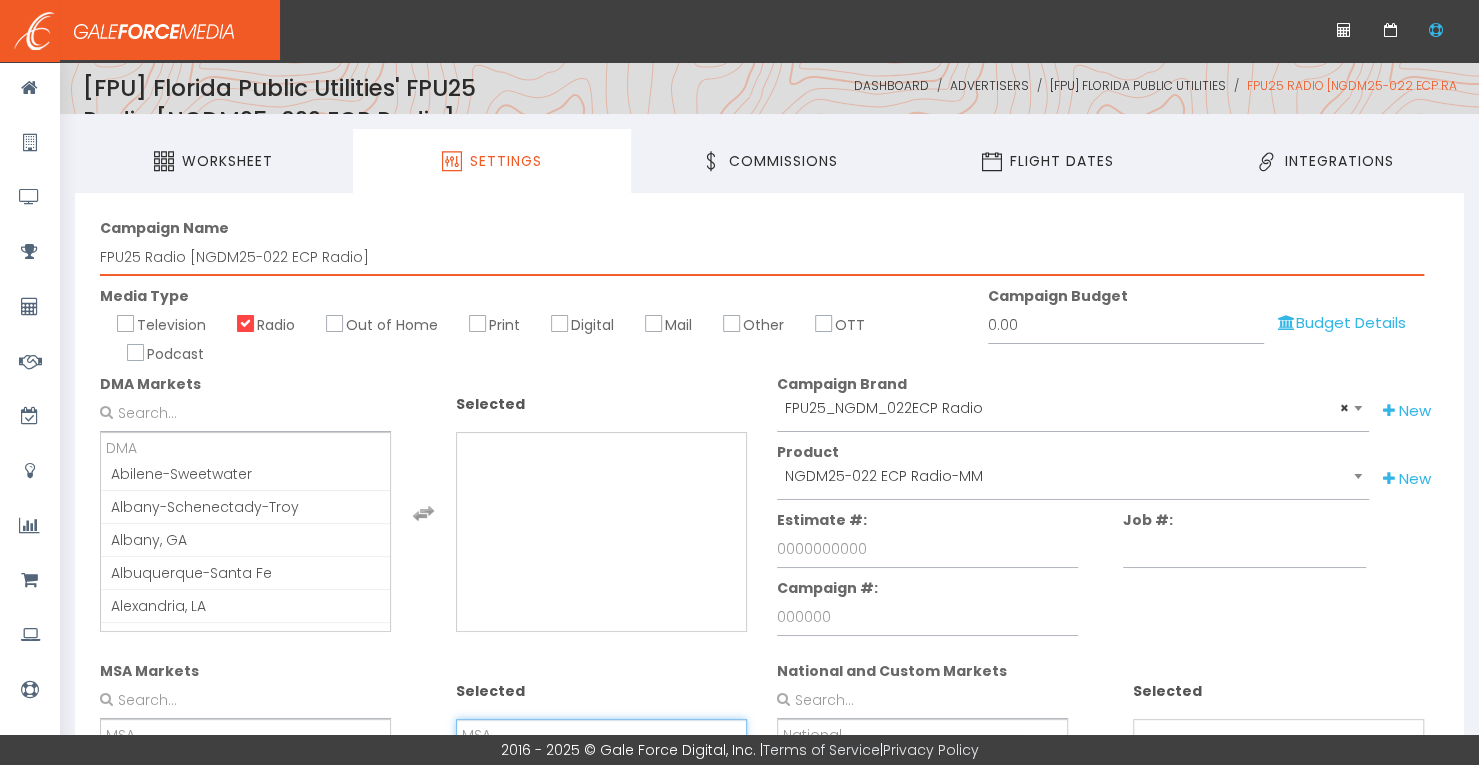 click on "FPU25 Radio [NGDM25-022 ECP Radio]" at bounding box center (762, 257) 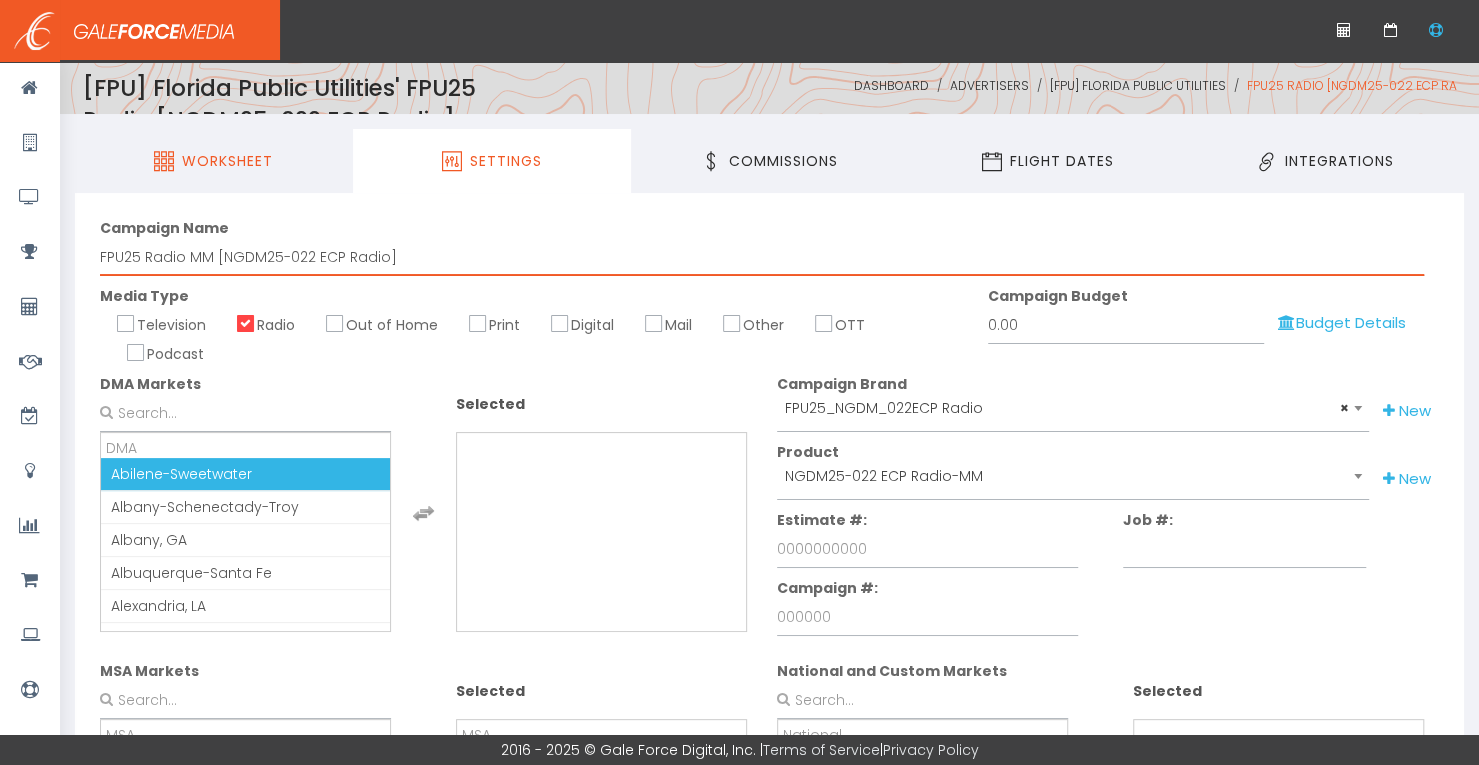 type on "FPU25 Radio MM [NGDM25-022 ECP Radio]" 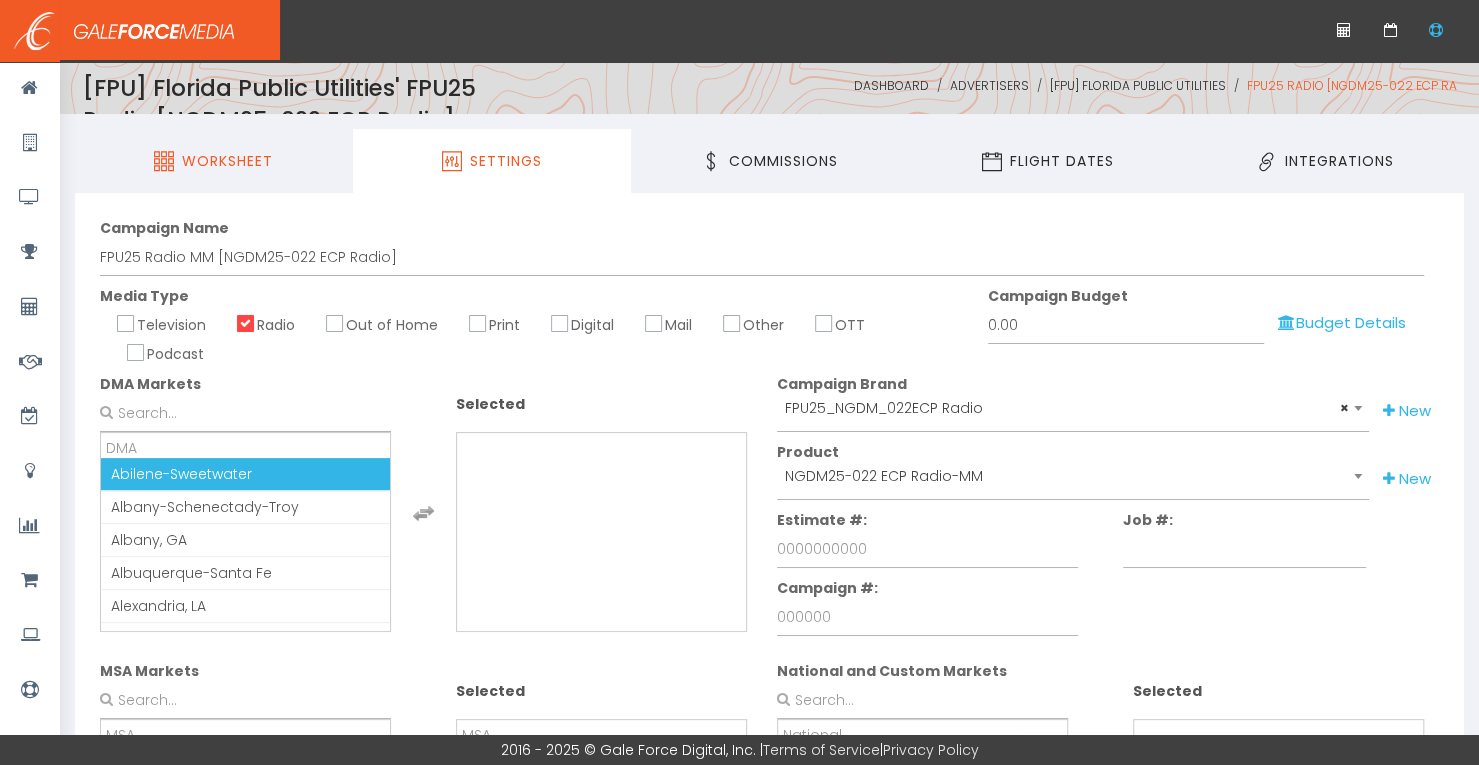click on "Worksheet" at bounding box center [214, 161] 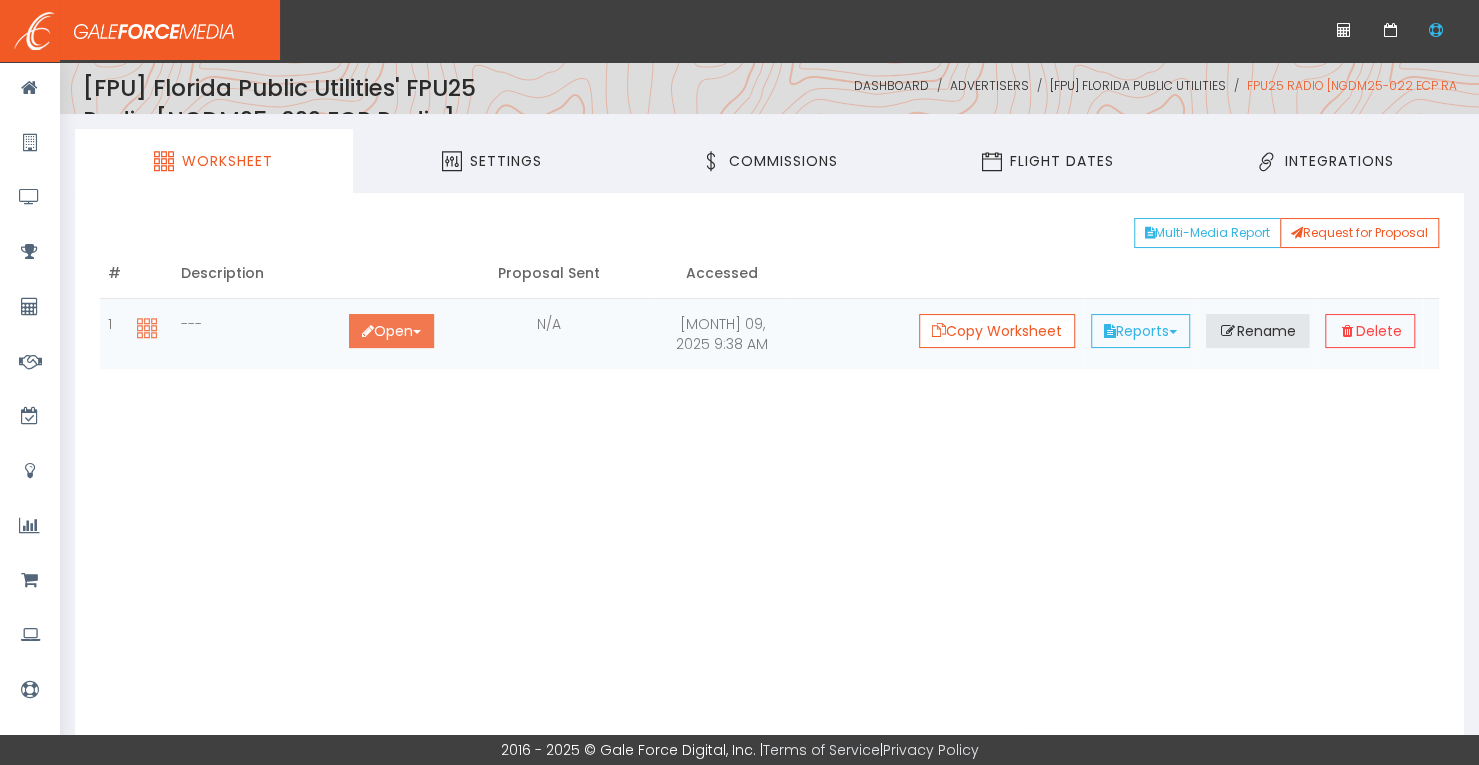 click on "Open
Toggle Dropdown" at bounding box center [391, 331] 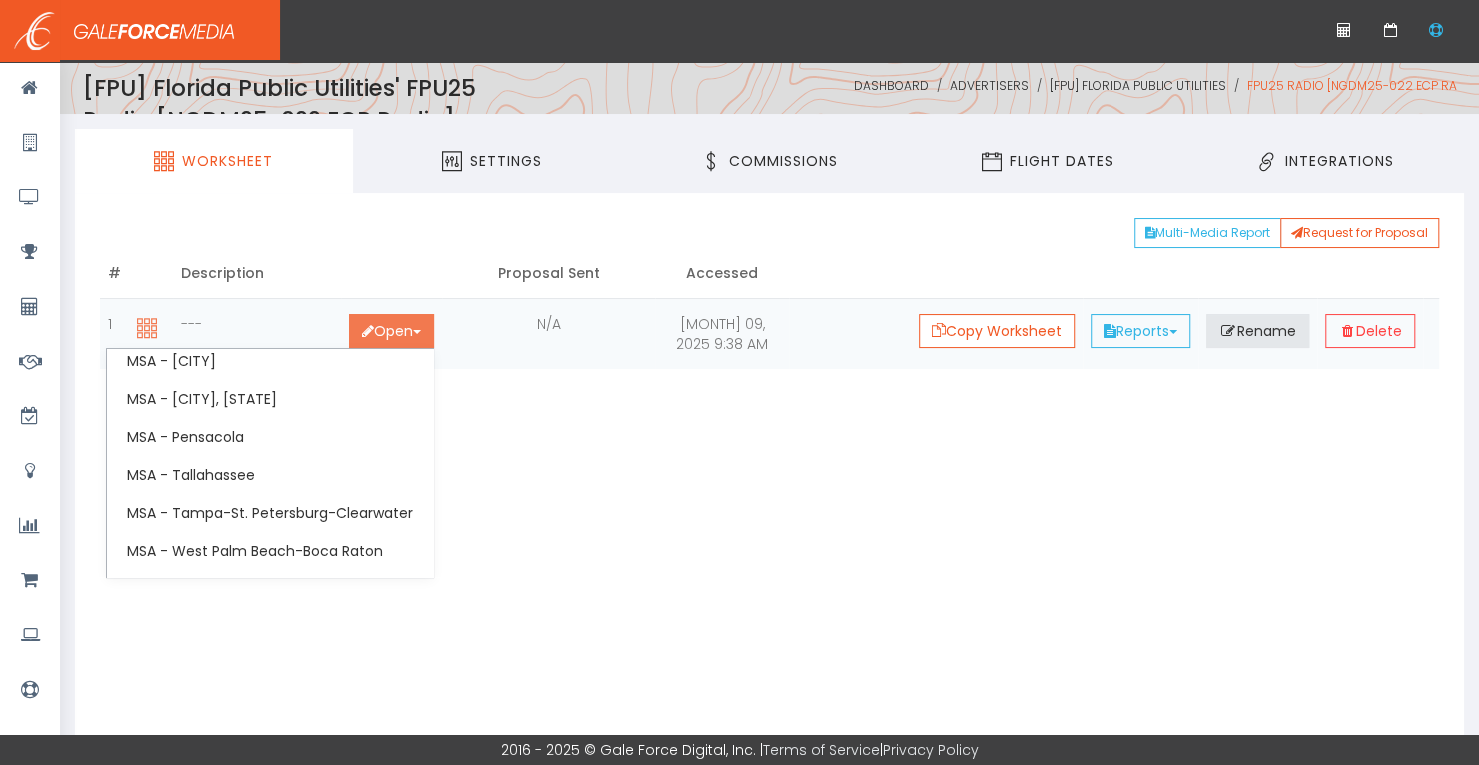 scroll, scrollTop: 0, scrollLeft: 0, axis: both 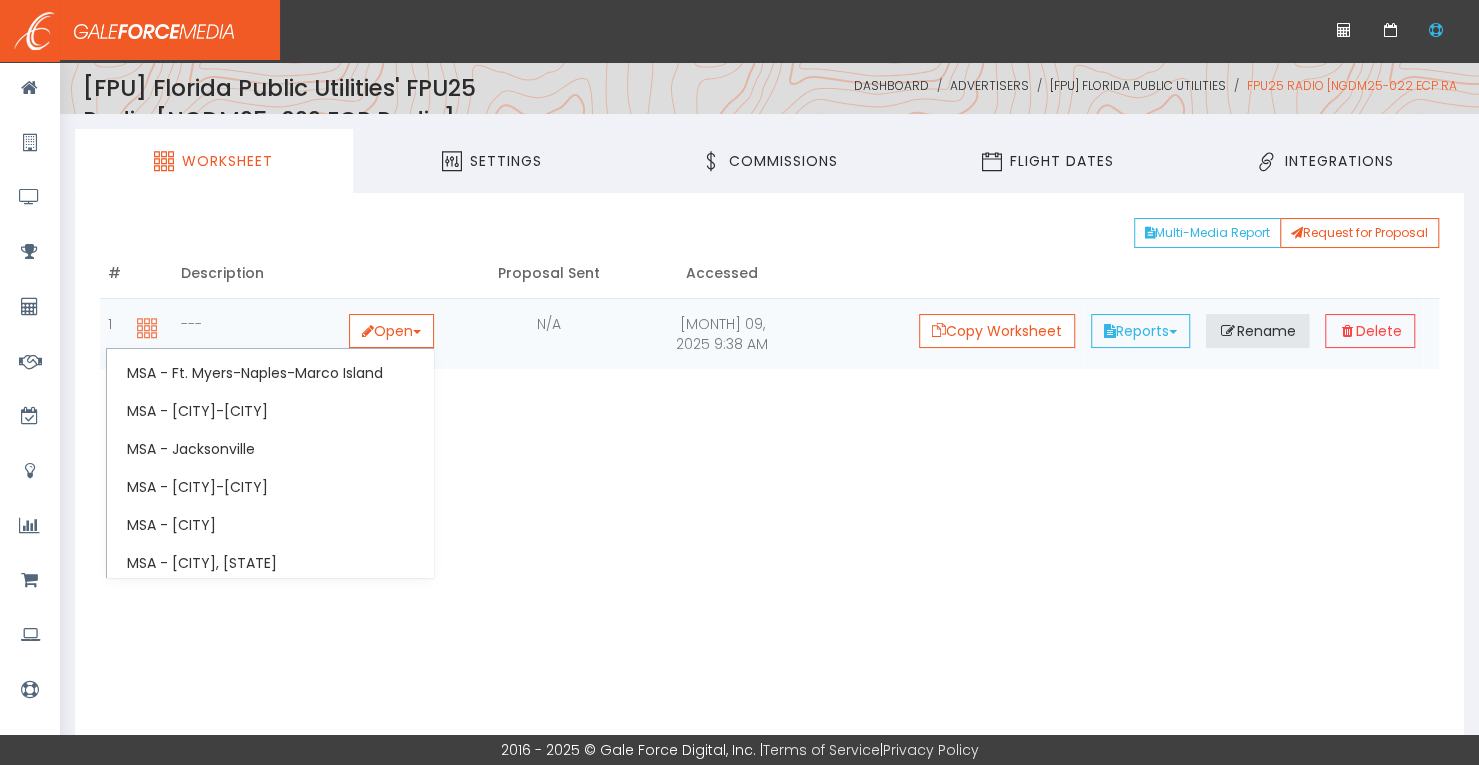 click on "#
Description
Proposal Sent
Accessed
1
---
Toggle Dropdown" at bounding box center (770, 508) 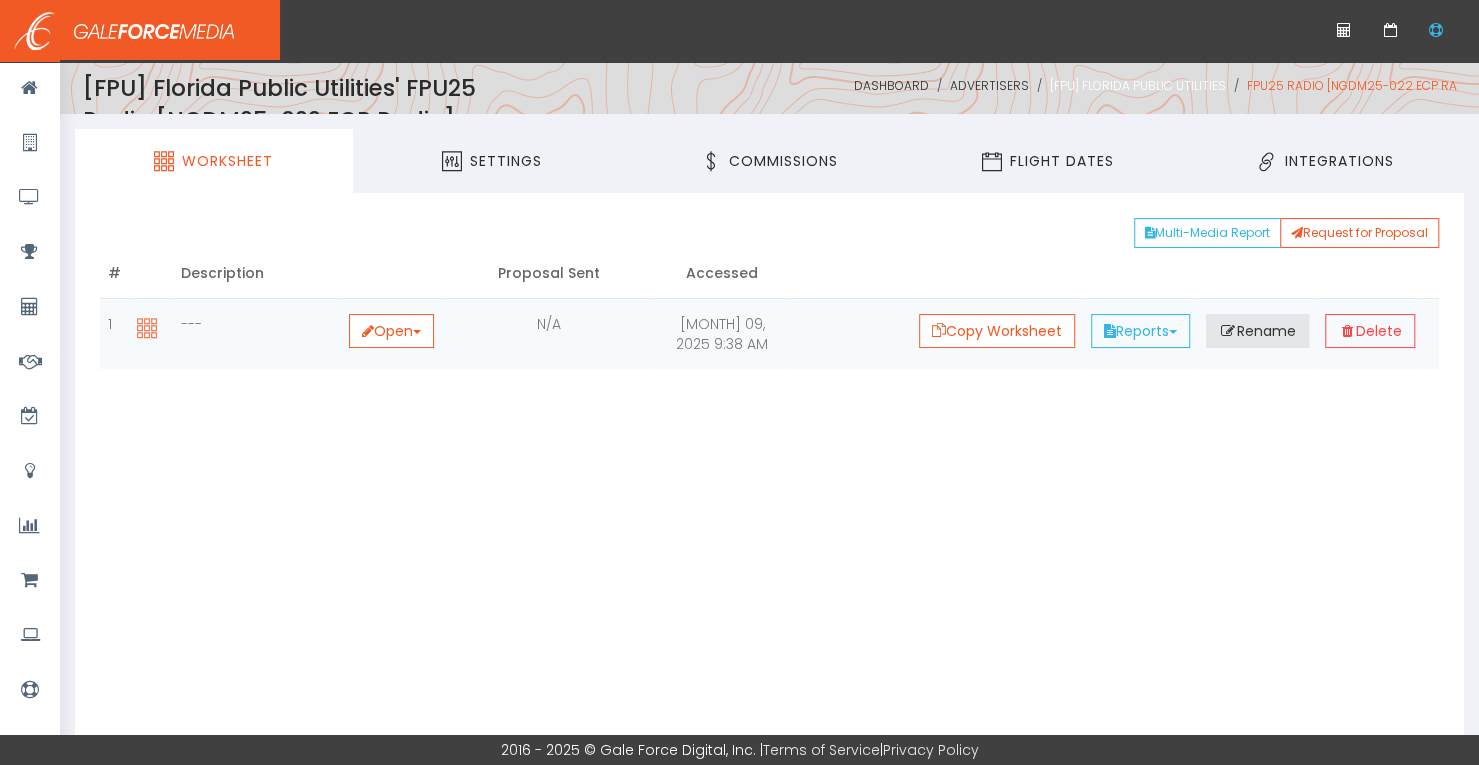 click on "[FPU] Florida Public Utilities" at bounding box center (1138, 85) 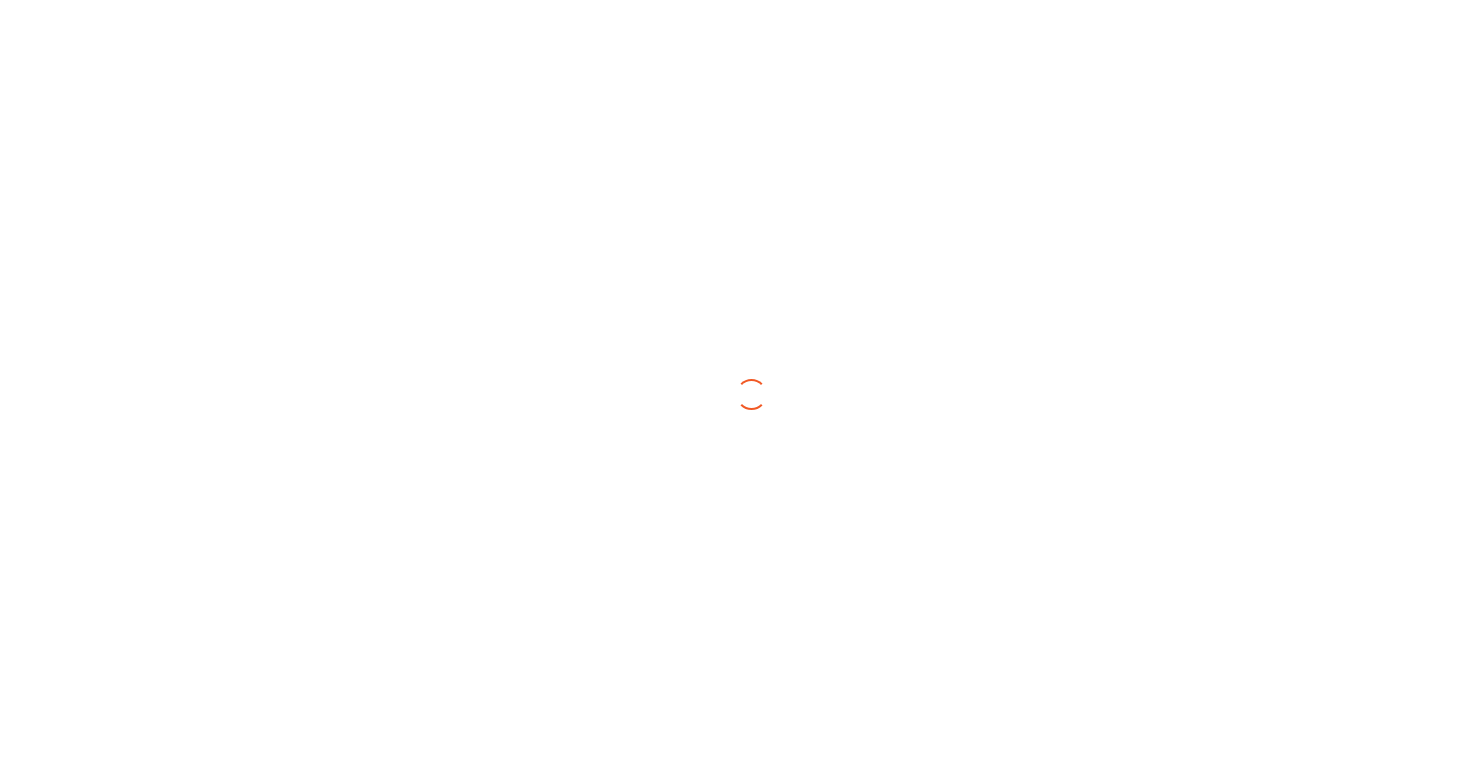 scroll, scrollTop: 0, scrollLeft: 0, axis: both 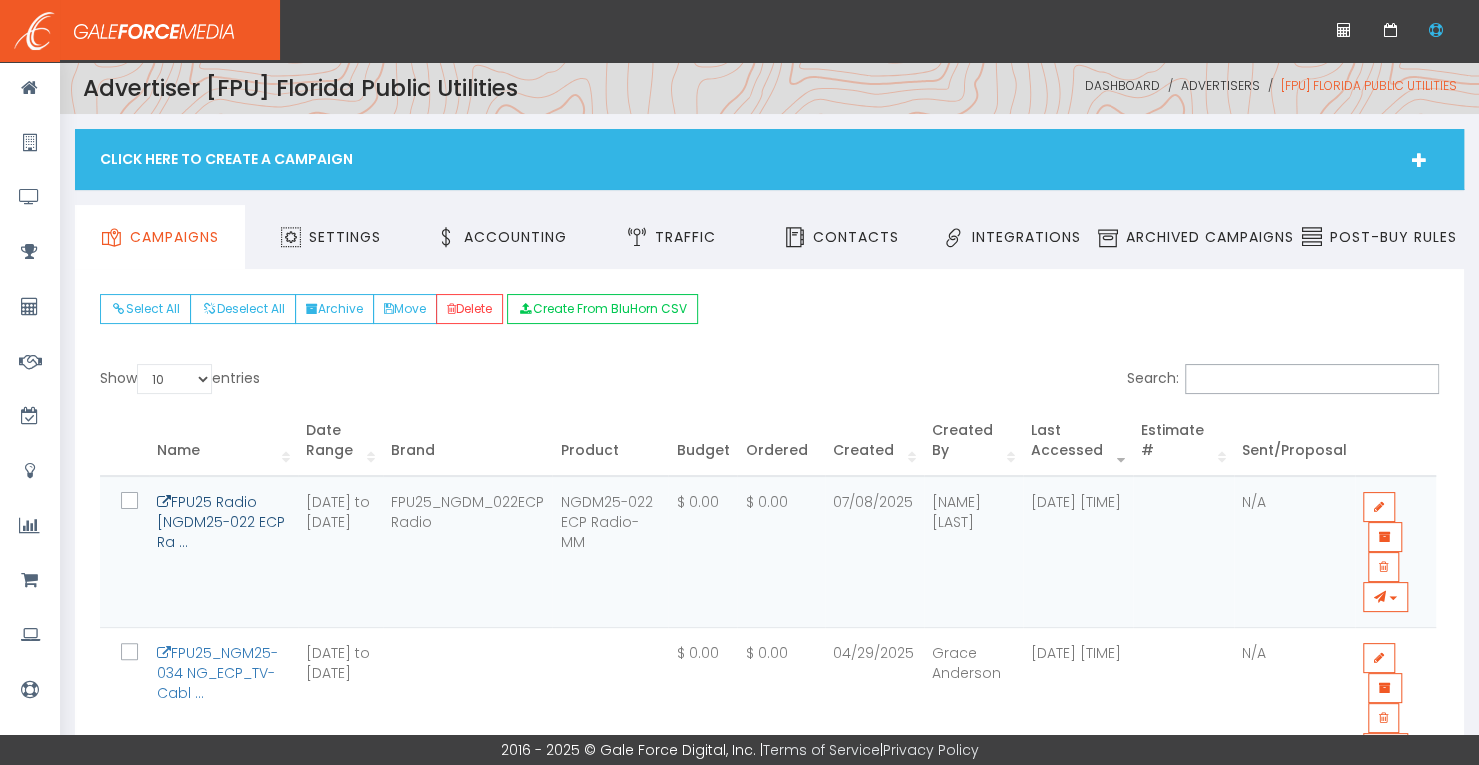 click on "FPU25 Radio [NGDM25-022 ECP Ra ..." at bounding box center [221, 522] 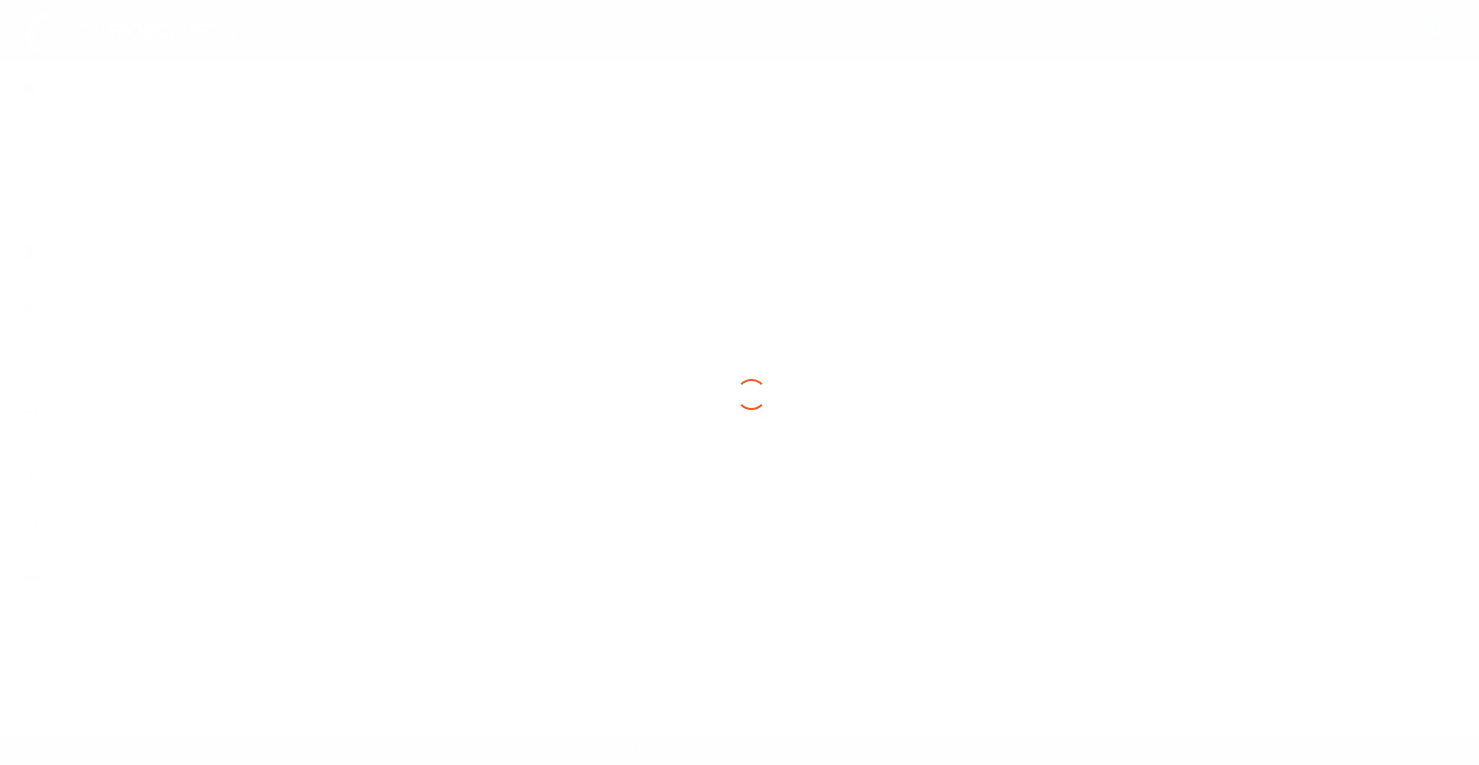 scroll, scrollTop: 0, scrollLeft: 0, axis: both 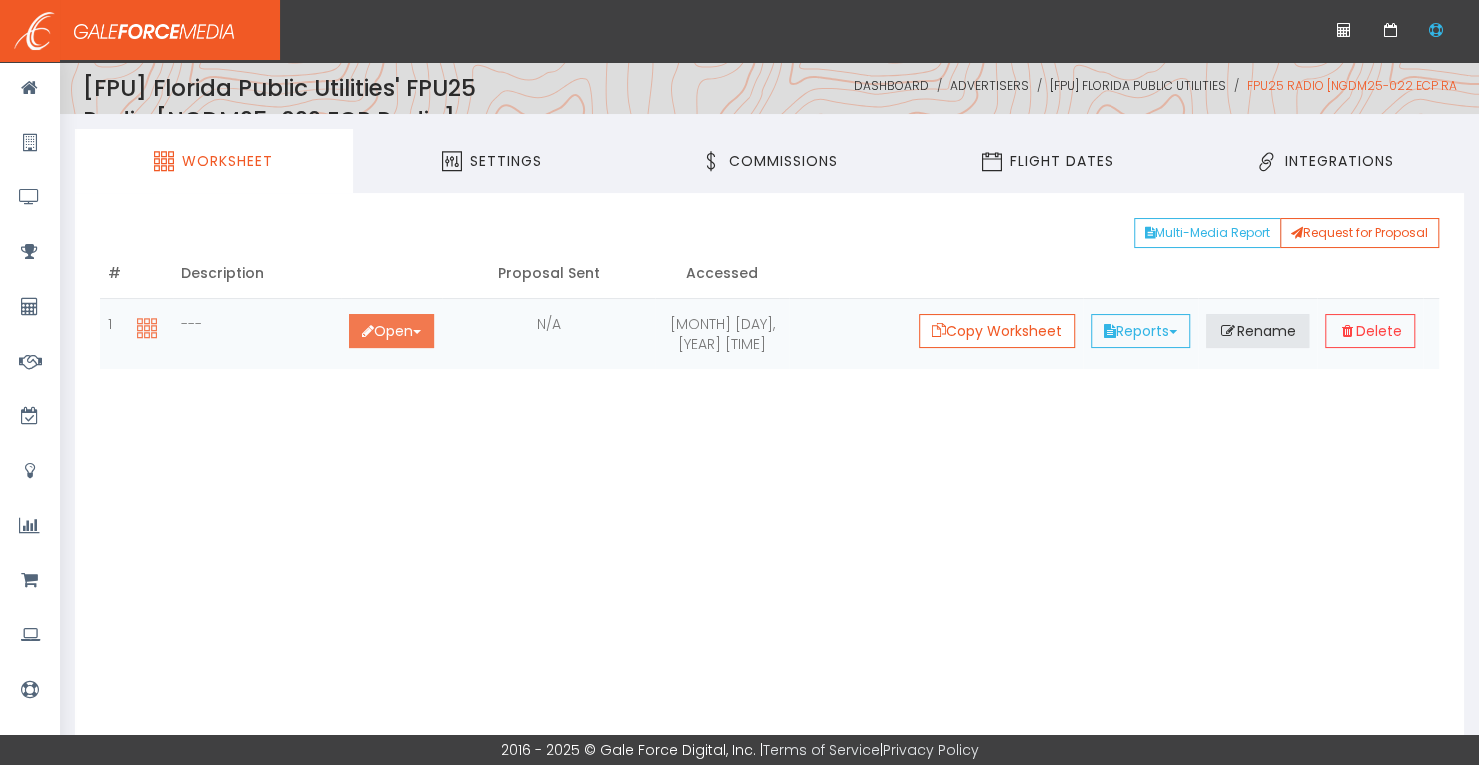 click on "Open
Toggle Dropdown" at bounding box center [391, 331] 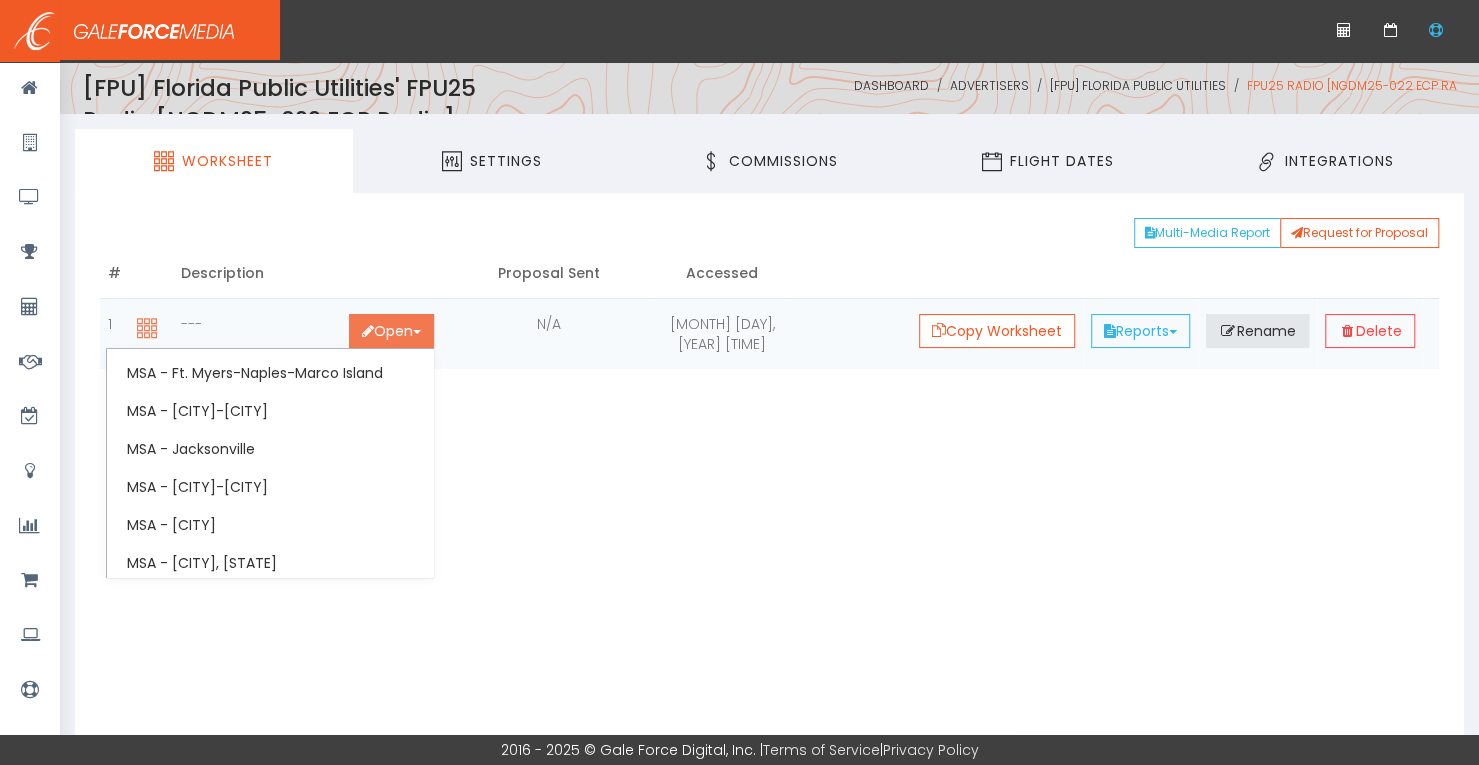 click on "Open
Toggle Dropdown" at bounding box center [391, 331] 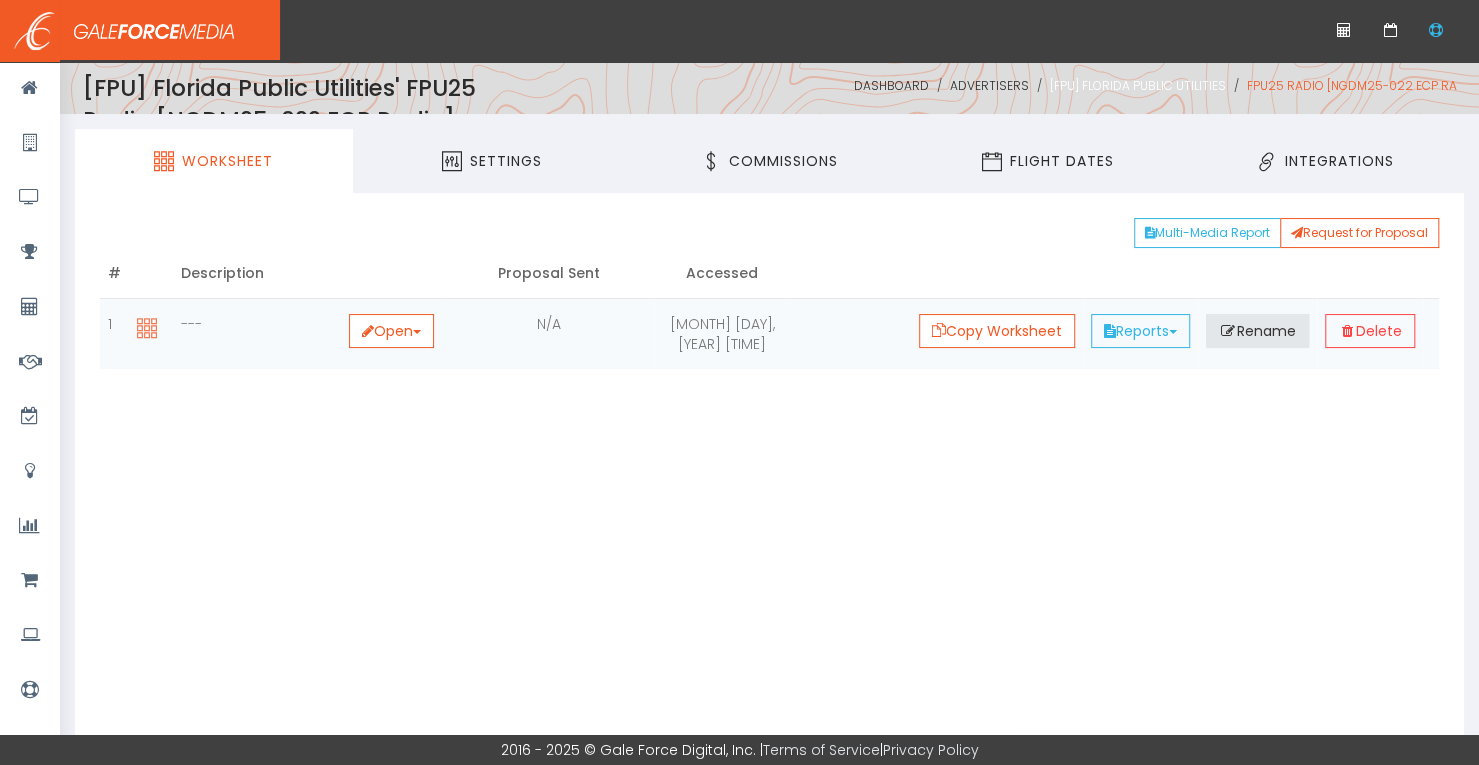 click on "[FPU] Florida Public Utilities" at bounding box center (1138, 85) 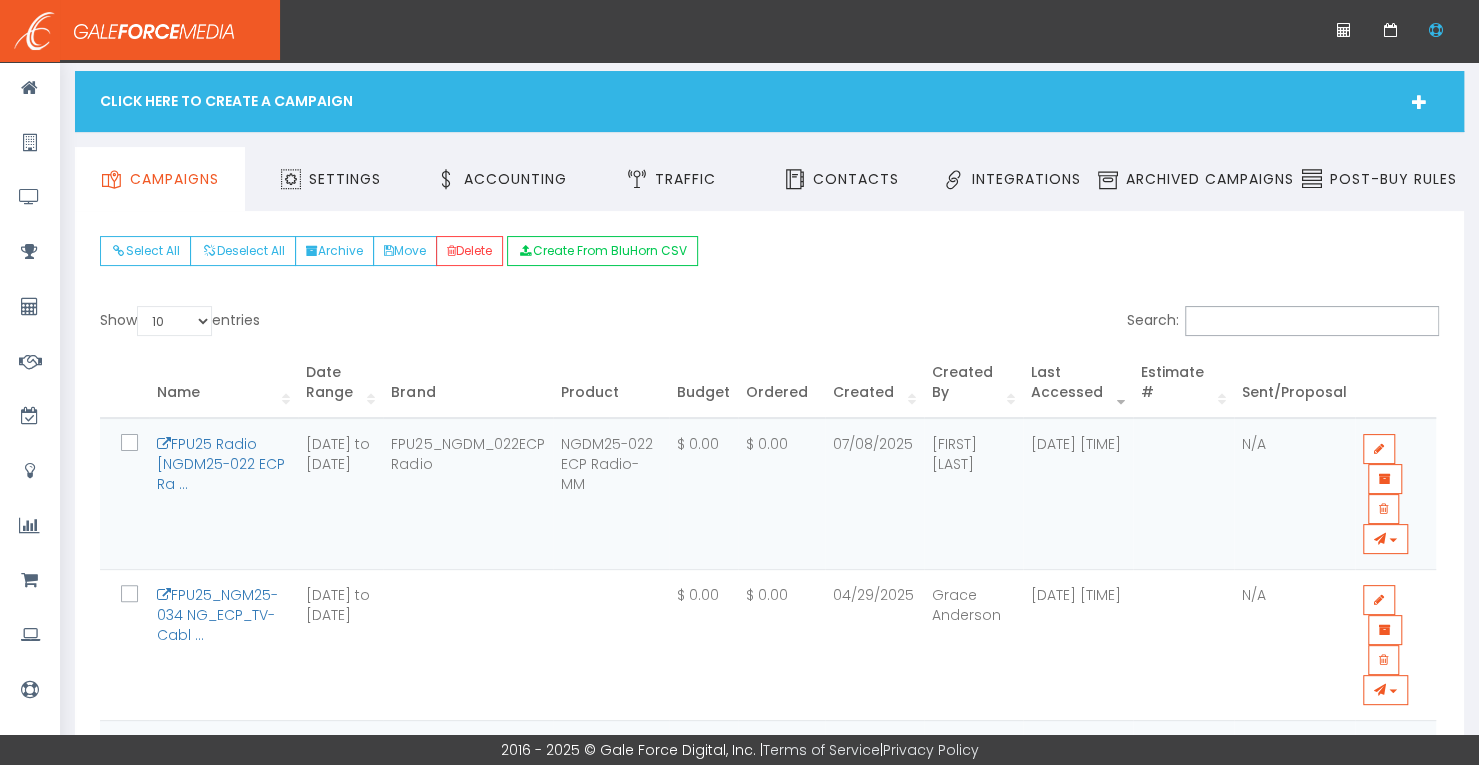 scroll, scrollTop: 0, scrollLeft: 0, axis: both 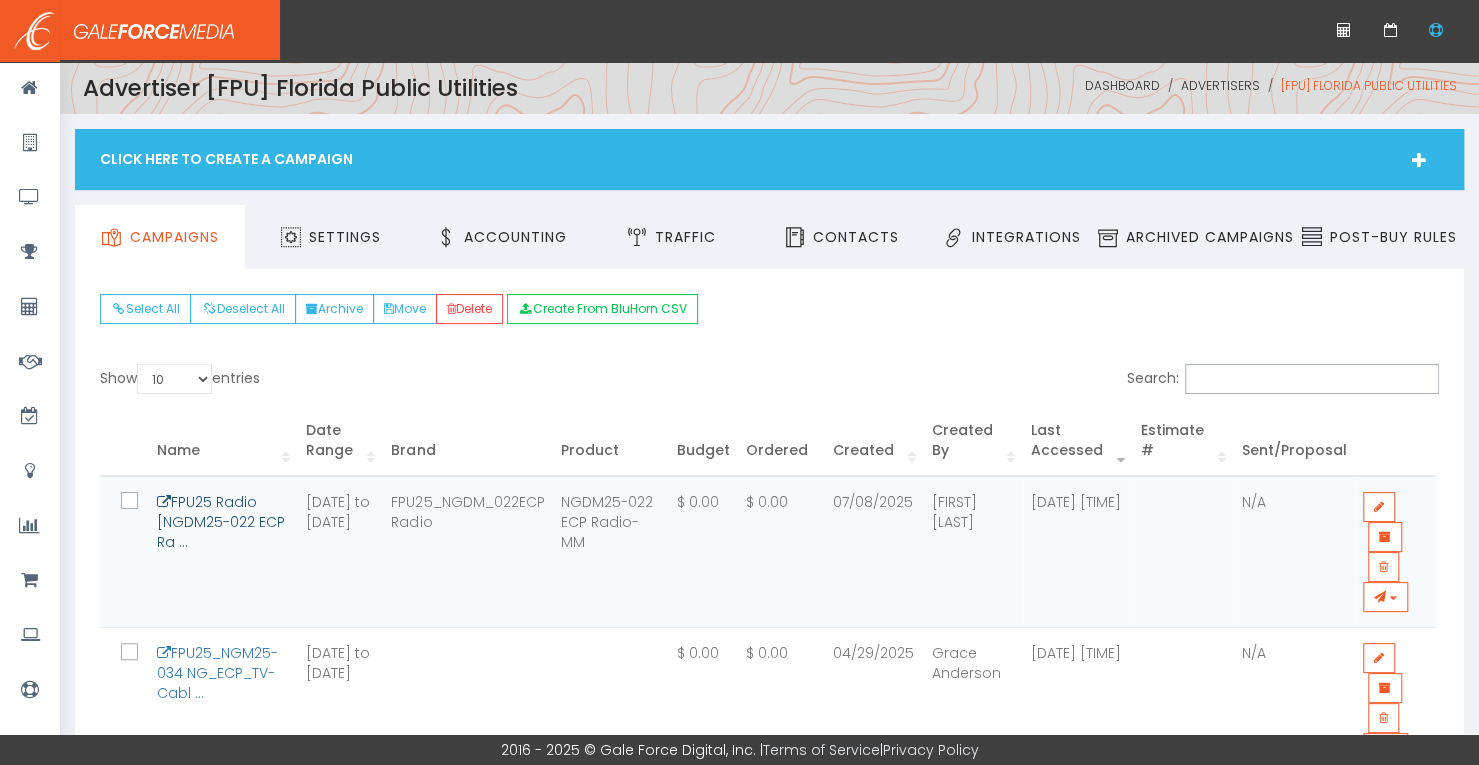 click on "FPU25 Radio [NGDM25-022 ECP Ra ..." at bounding box center [221, 522] 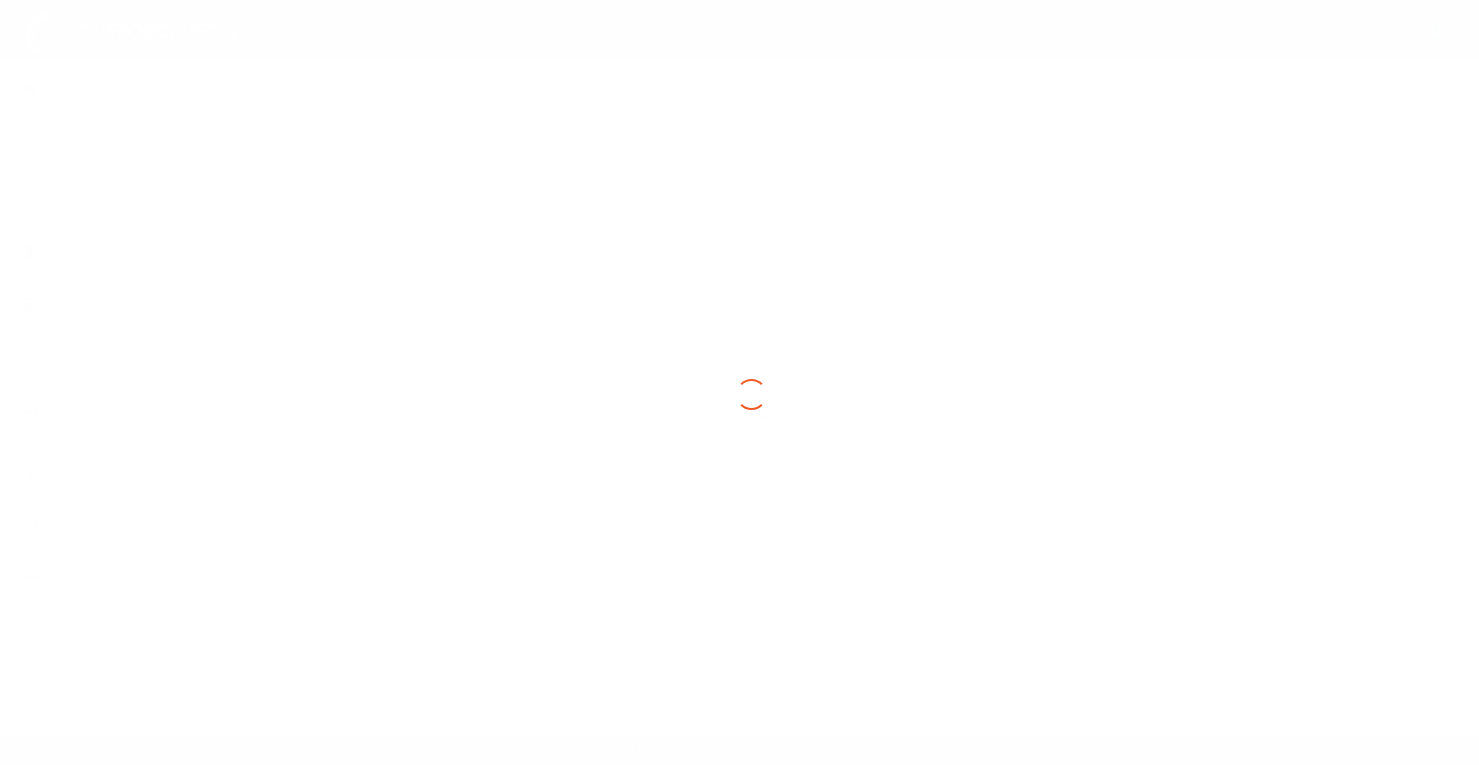 scroll, scrollTop: 0, scrollLeft: 0, axis: both 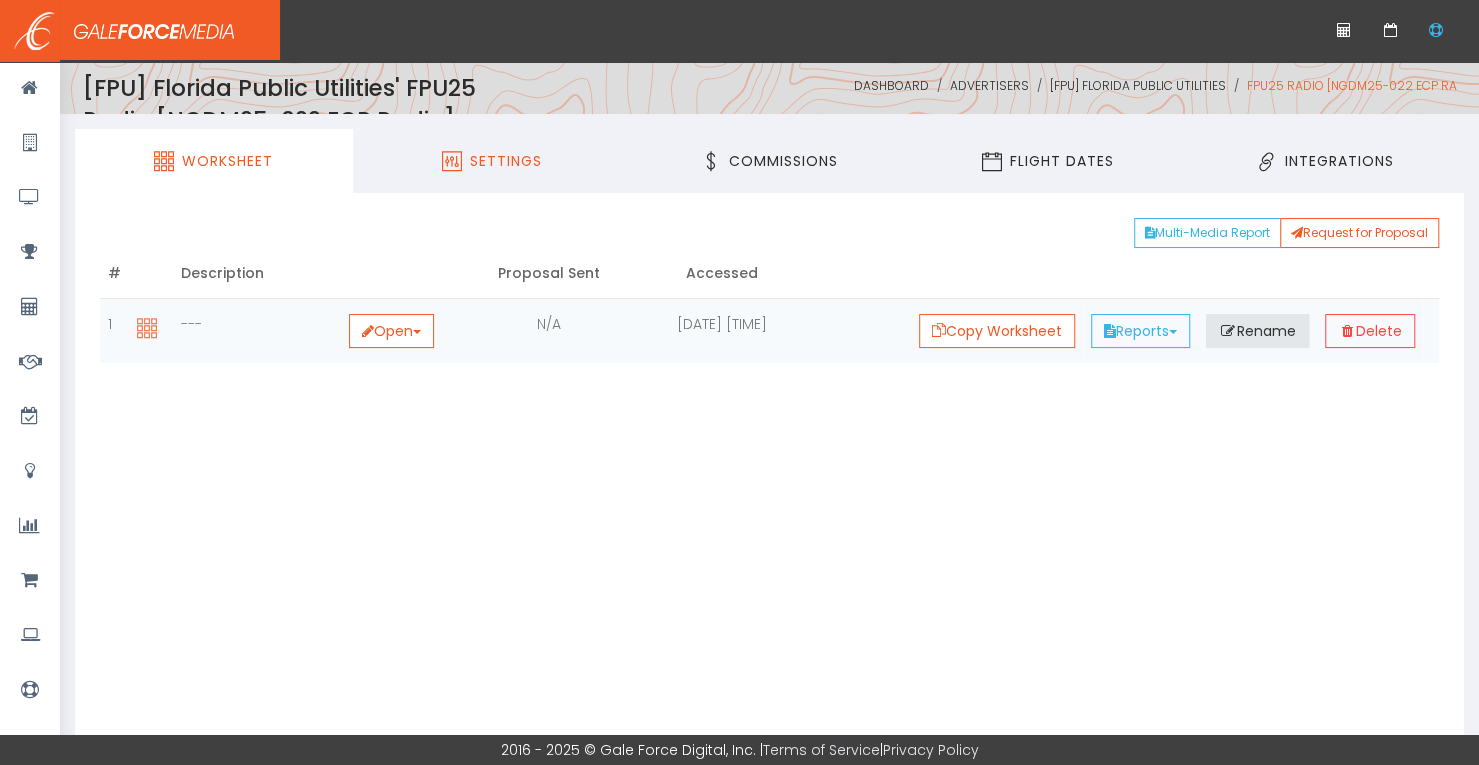 click on "Settings" at bounding box center (492, 161) 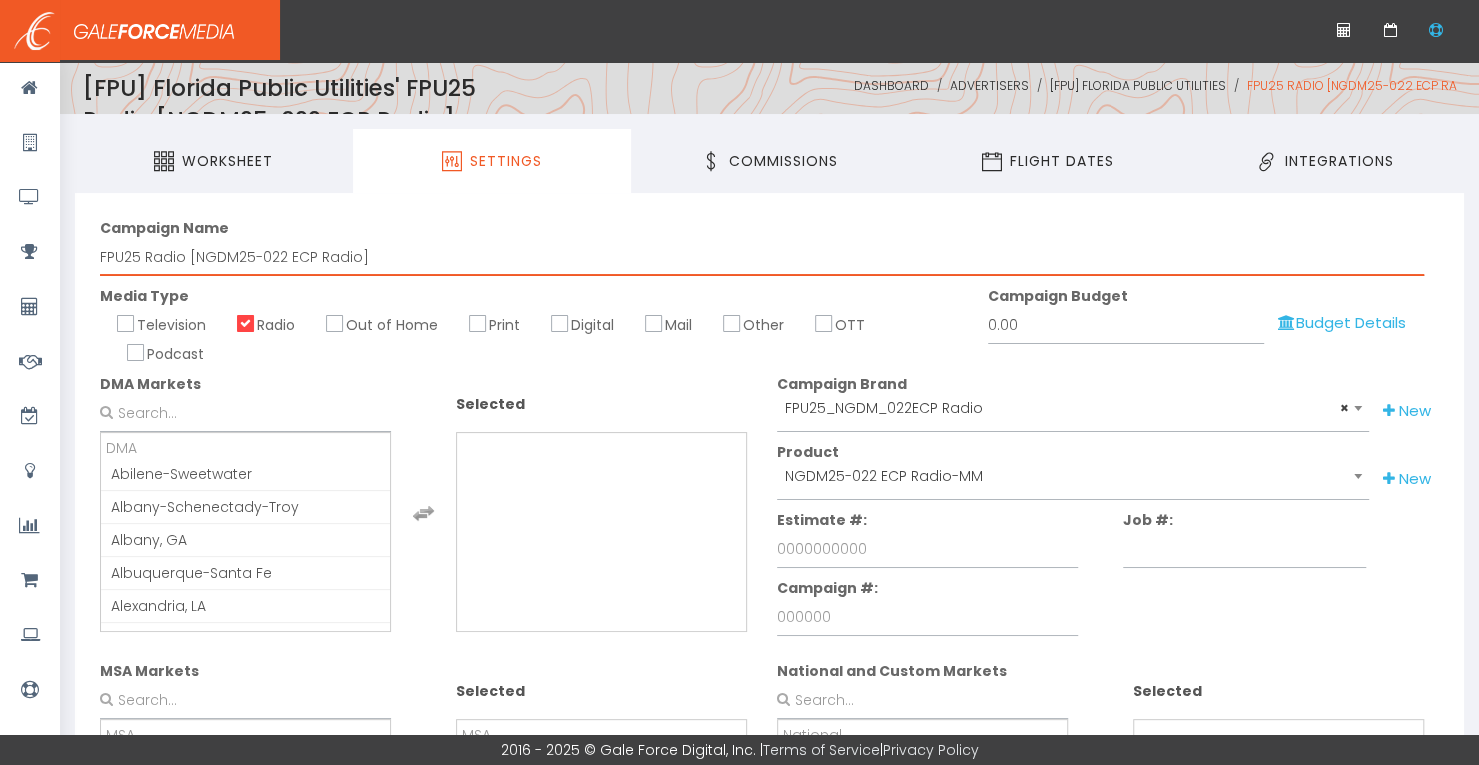 click on "FPU25 Radio [NGDM25-022 ECP Radio]" at bounding box center [762, 257] 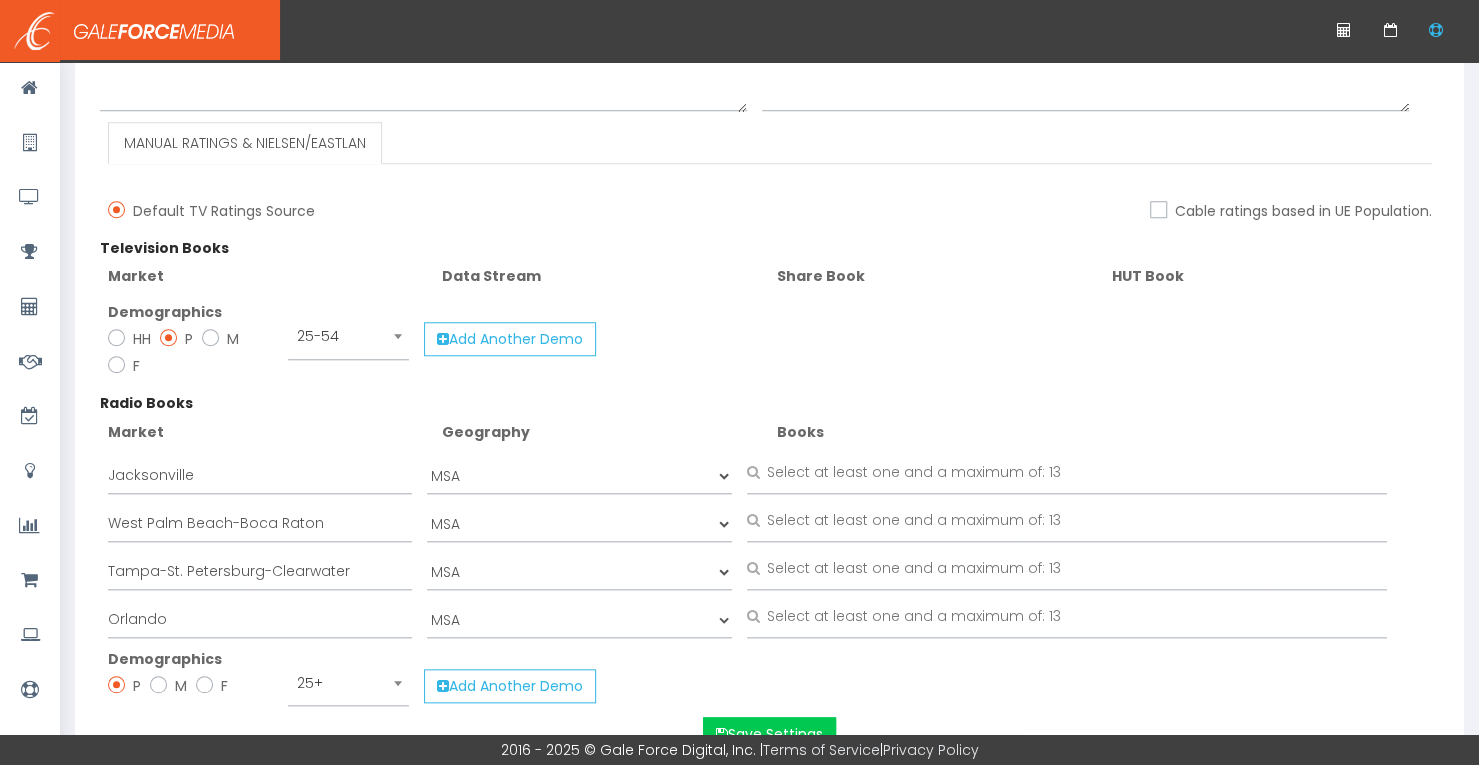 scroll, scrollTop: 996, scrollLeft: 0, axis: vertical 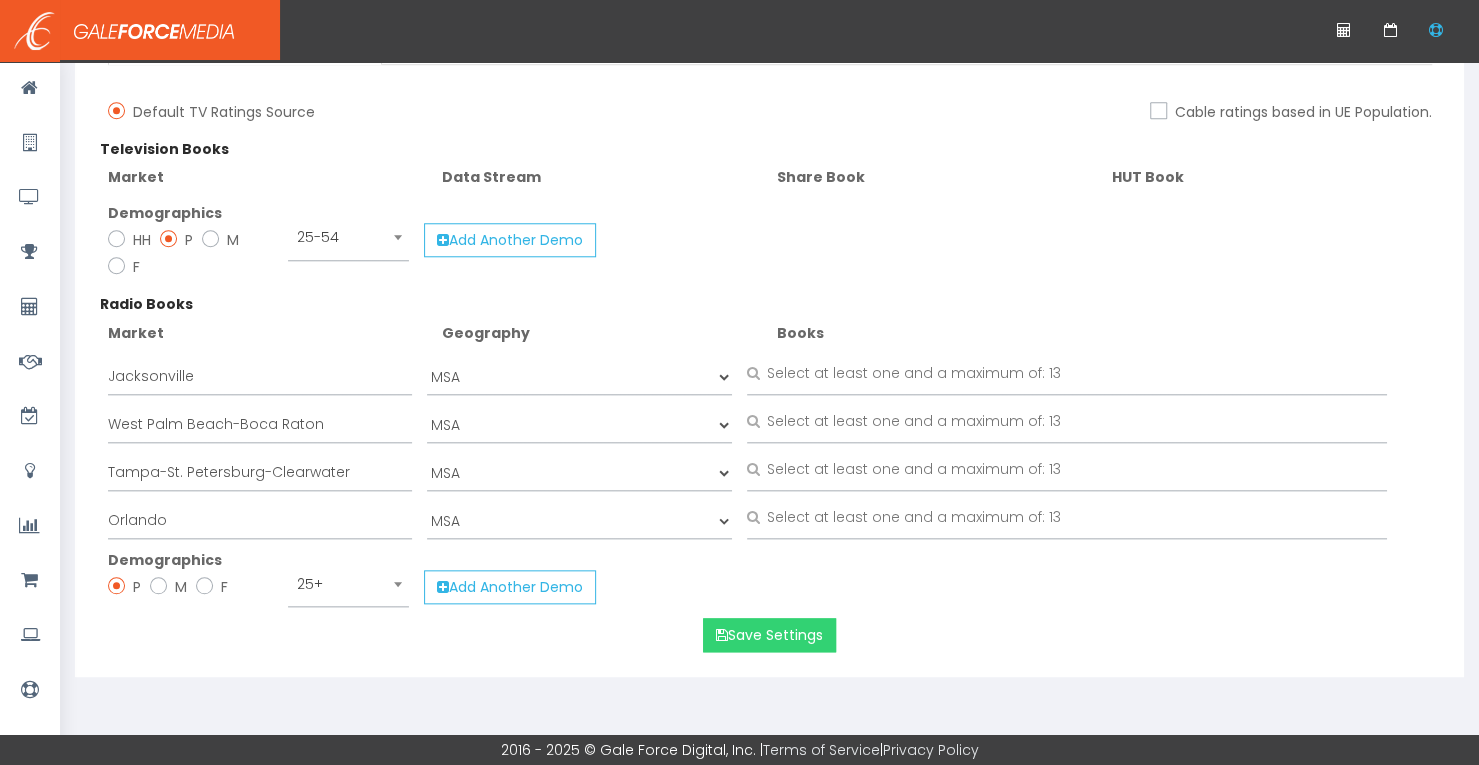 type on "FPU25 RadioMM [NGDM25-022 ECP Radio]" 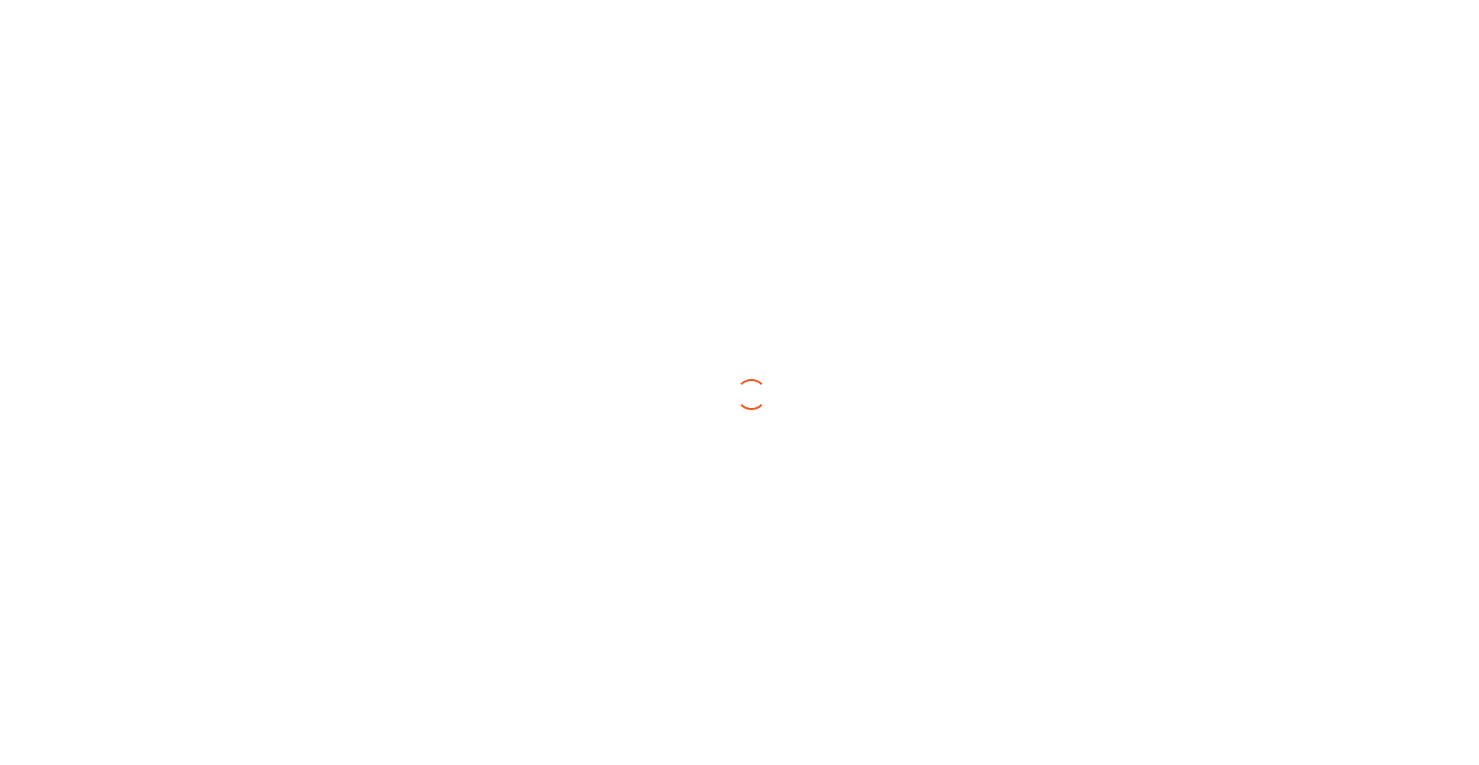 scroll, scrollTop: 0, scrollLeft: 0, axis: both 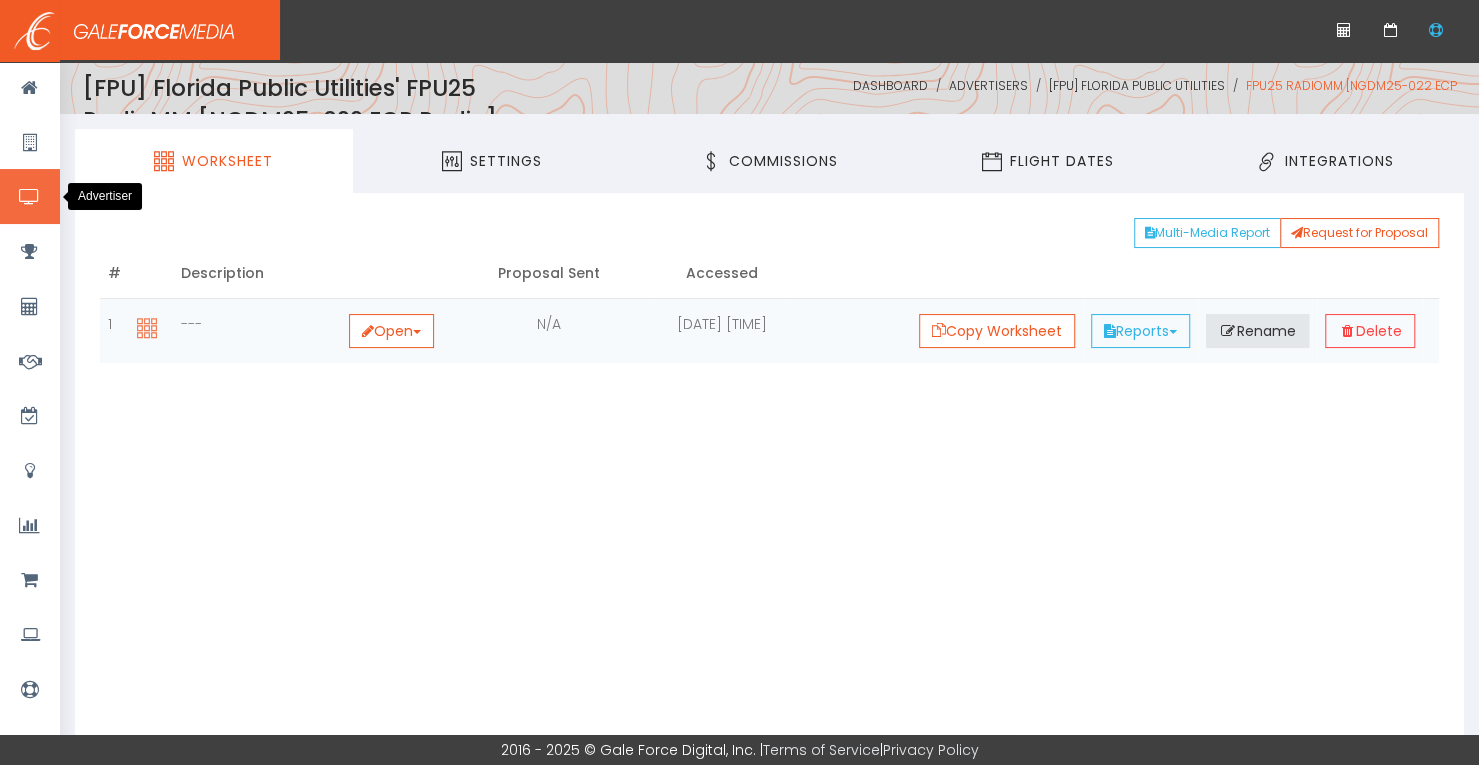 click at bounding box center (29, 197) 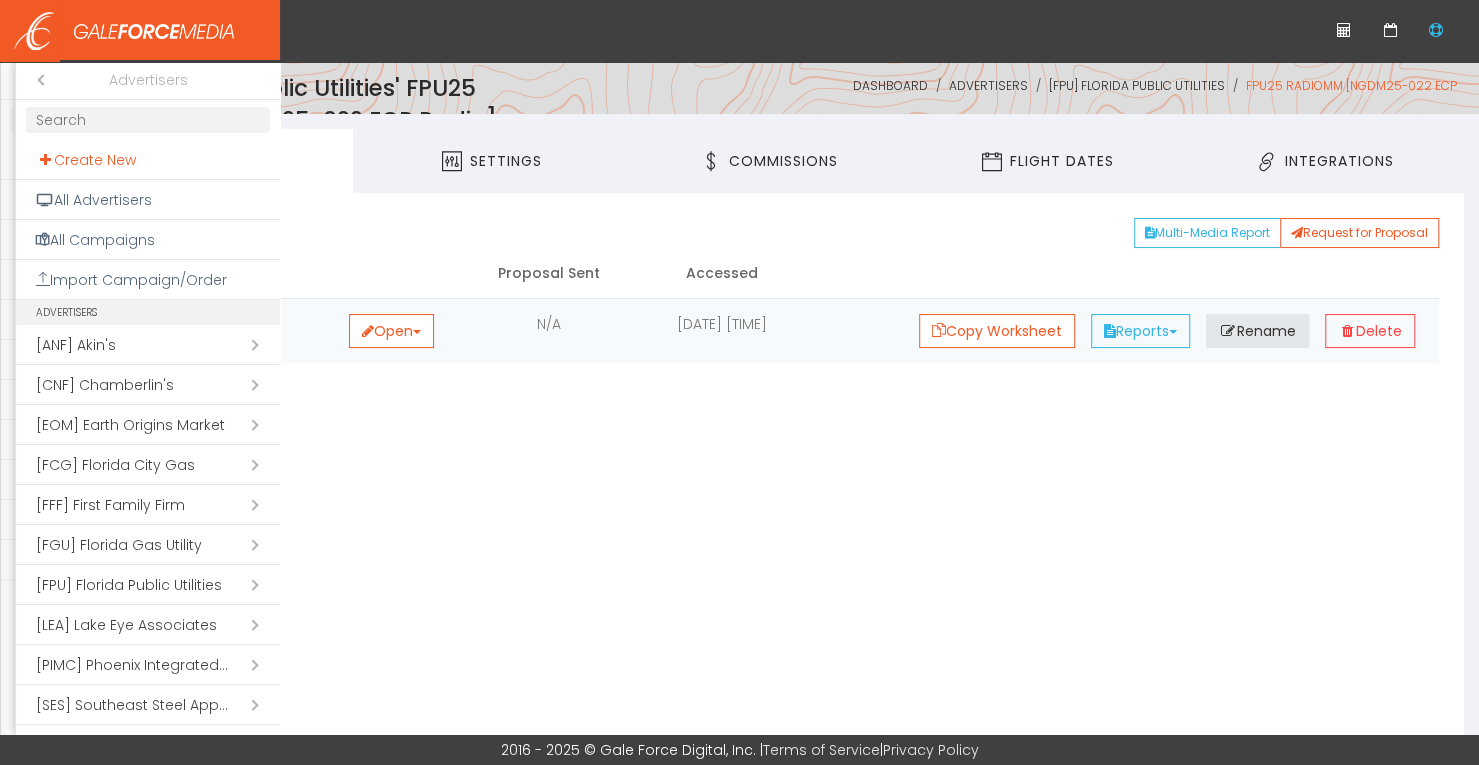 click on "Create New" at bounding box center (148, 160) 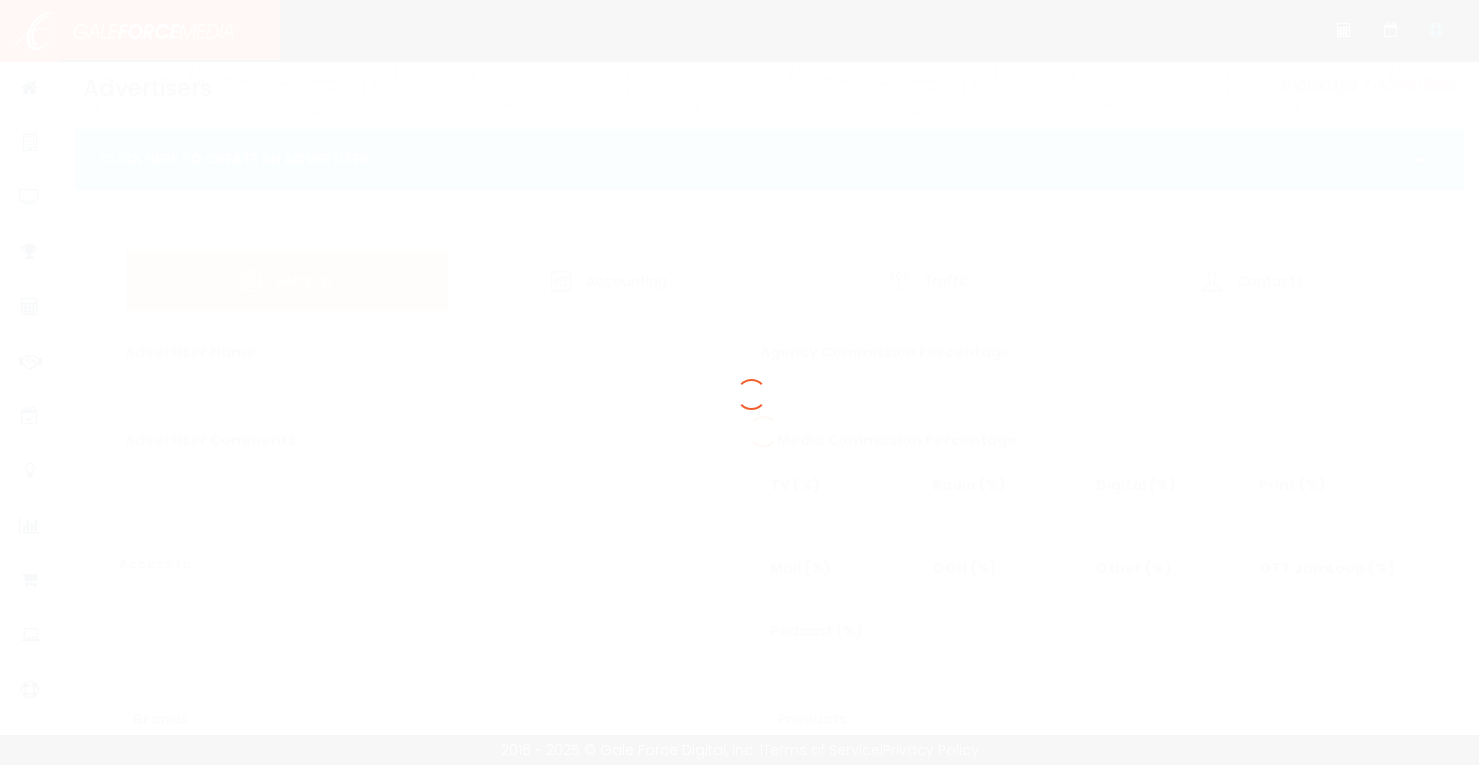 scroll, scrollTop: 0, scrollLeft: 0, axis: both 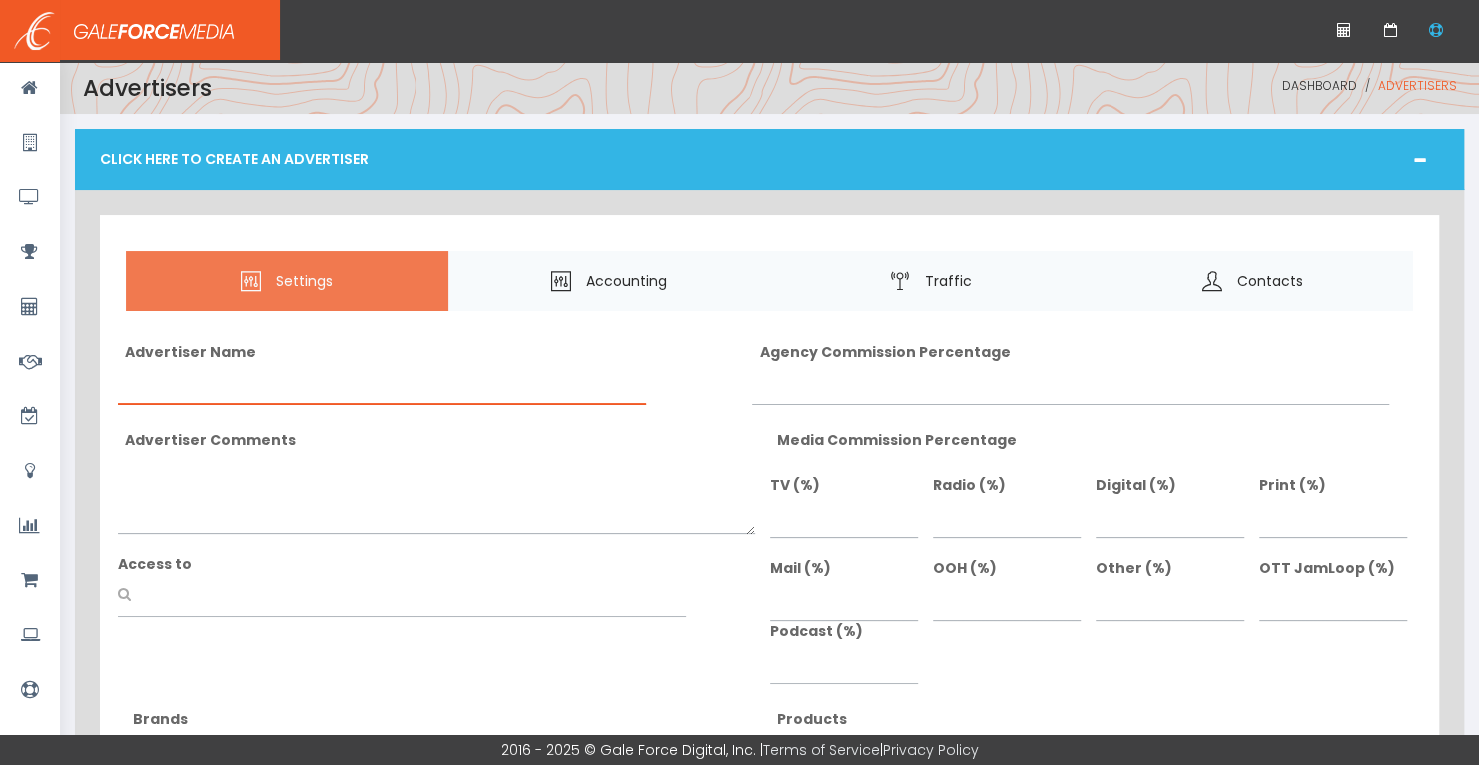click on "Advertiser Name" at bounding box center [382, 386] 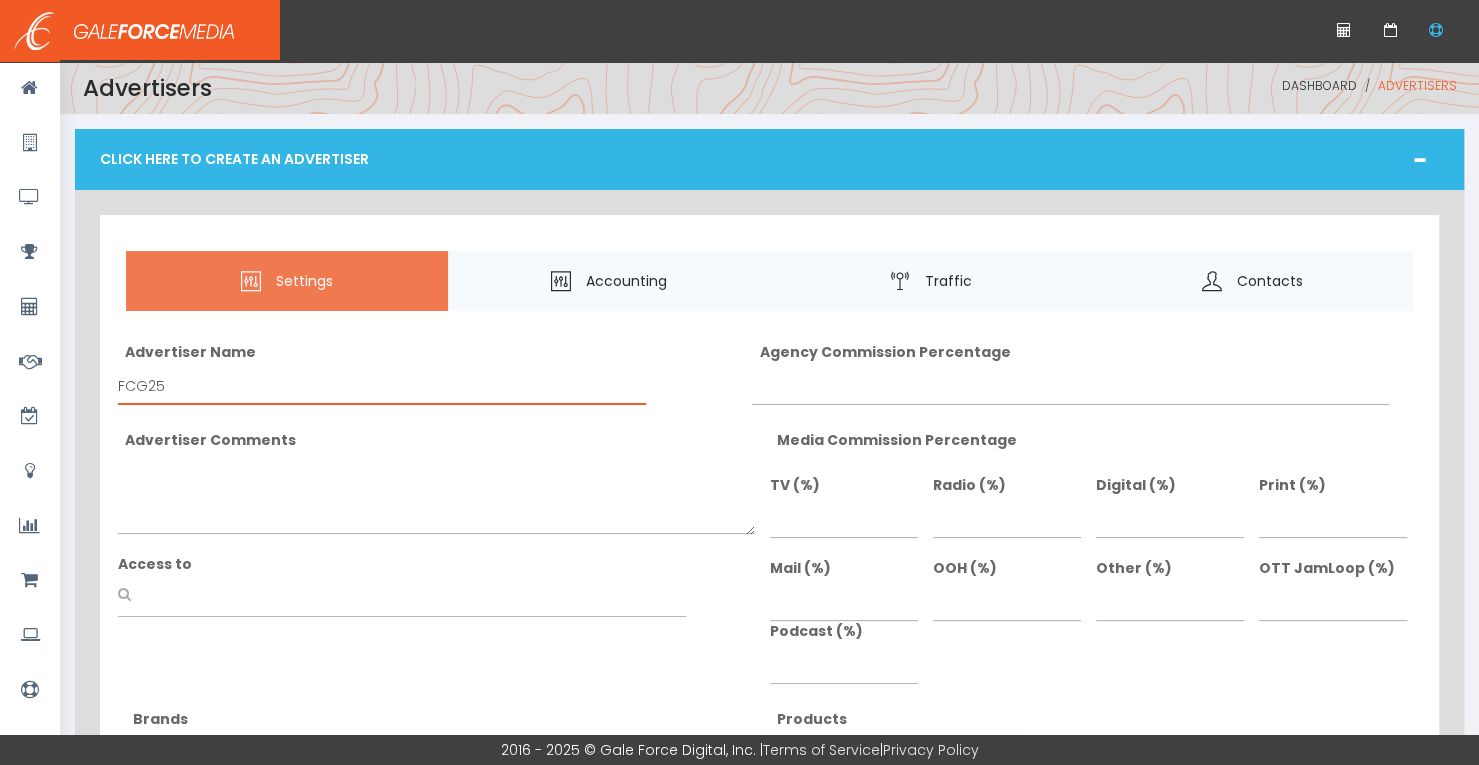 type on "FCG25" 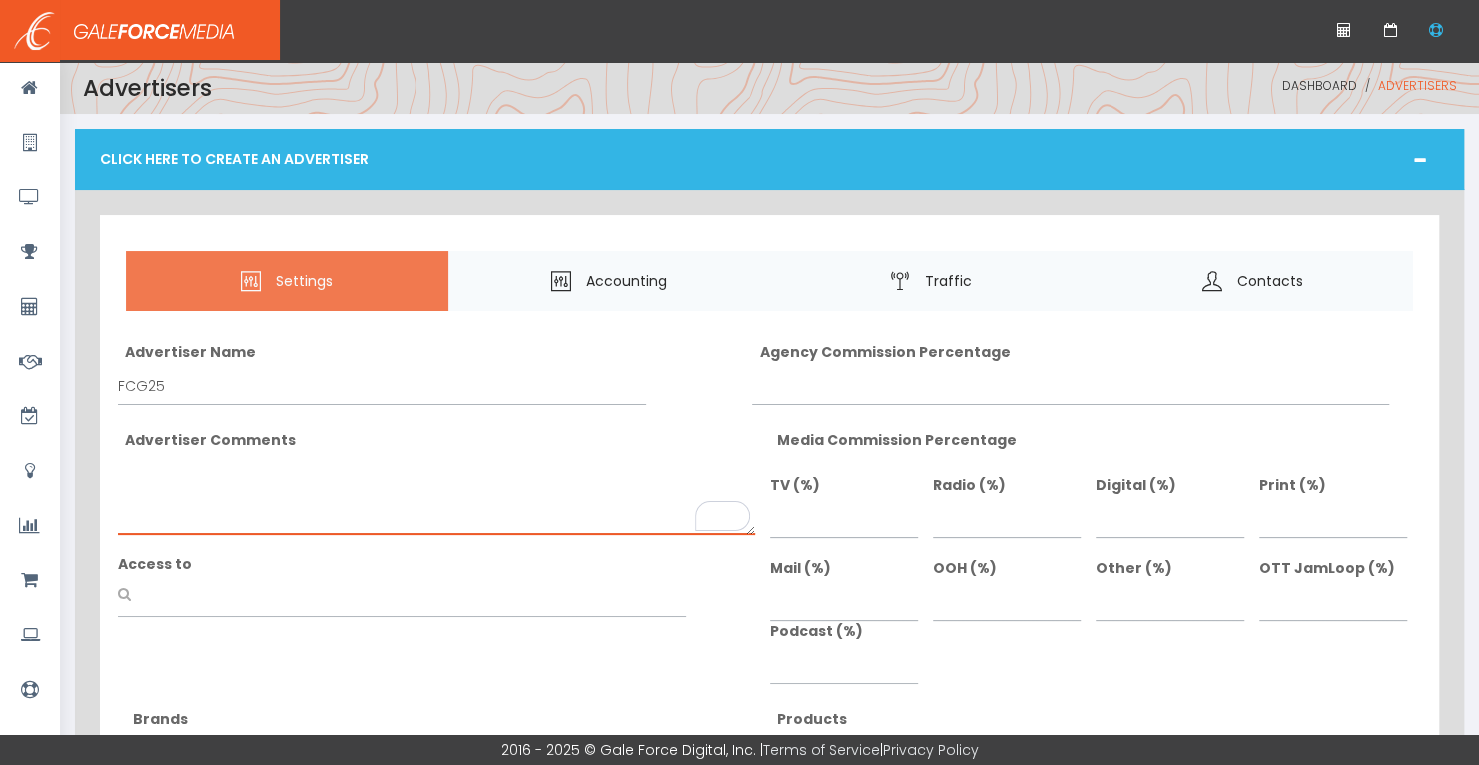 paste on "o	FCGECP25-002 ECP Radio_Media Research and Placement_MM" 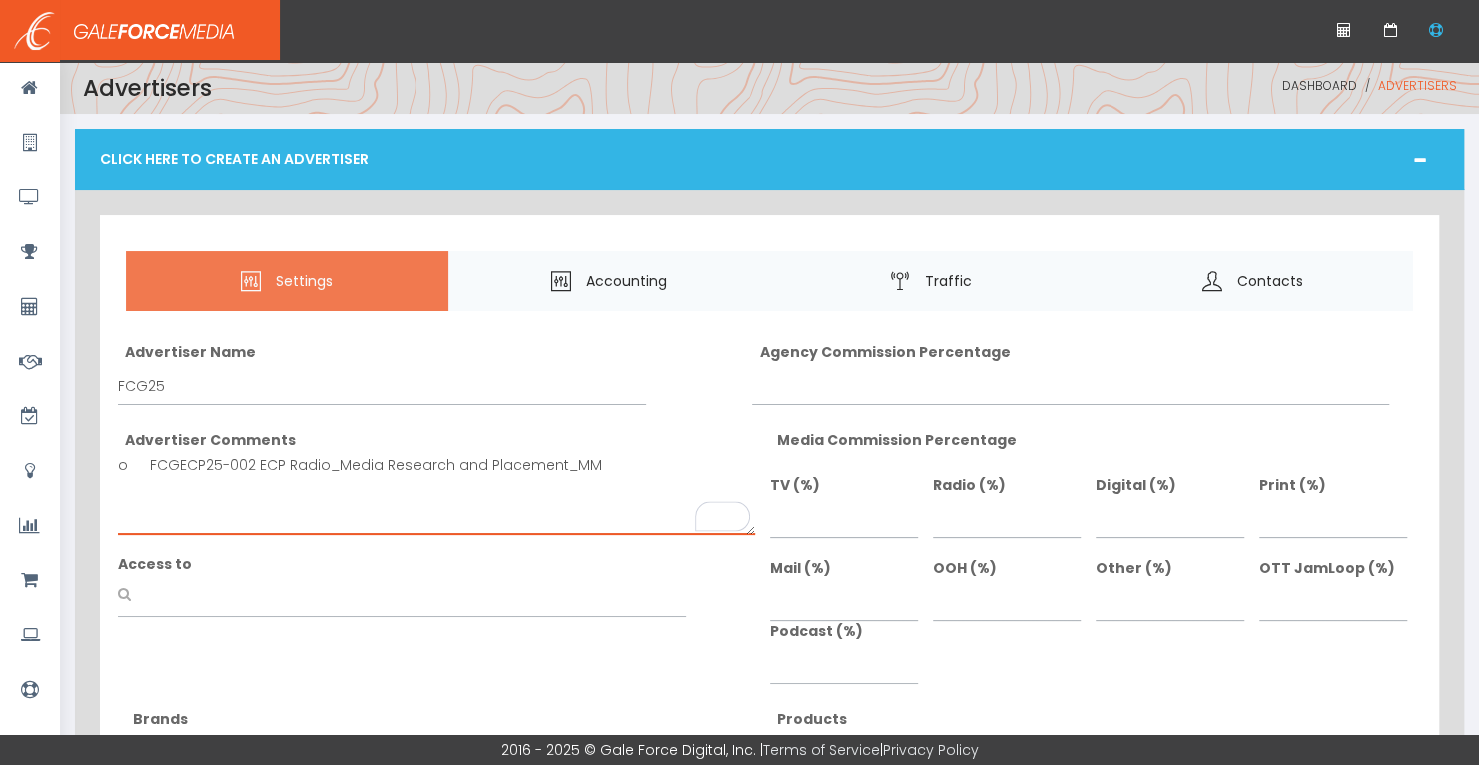 type on "o	FCGECP25-002 ECP Radio_Media Research and Placement_MM" 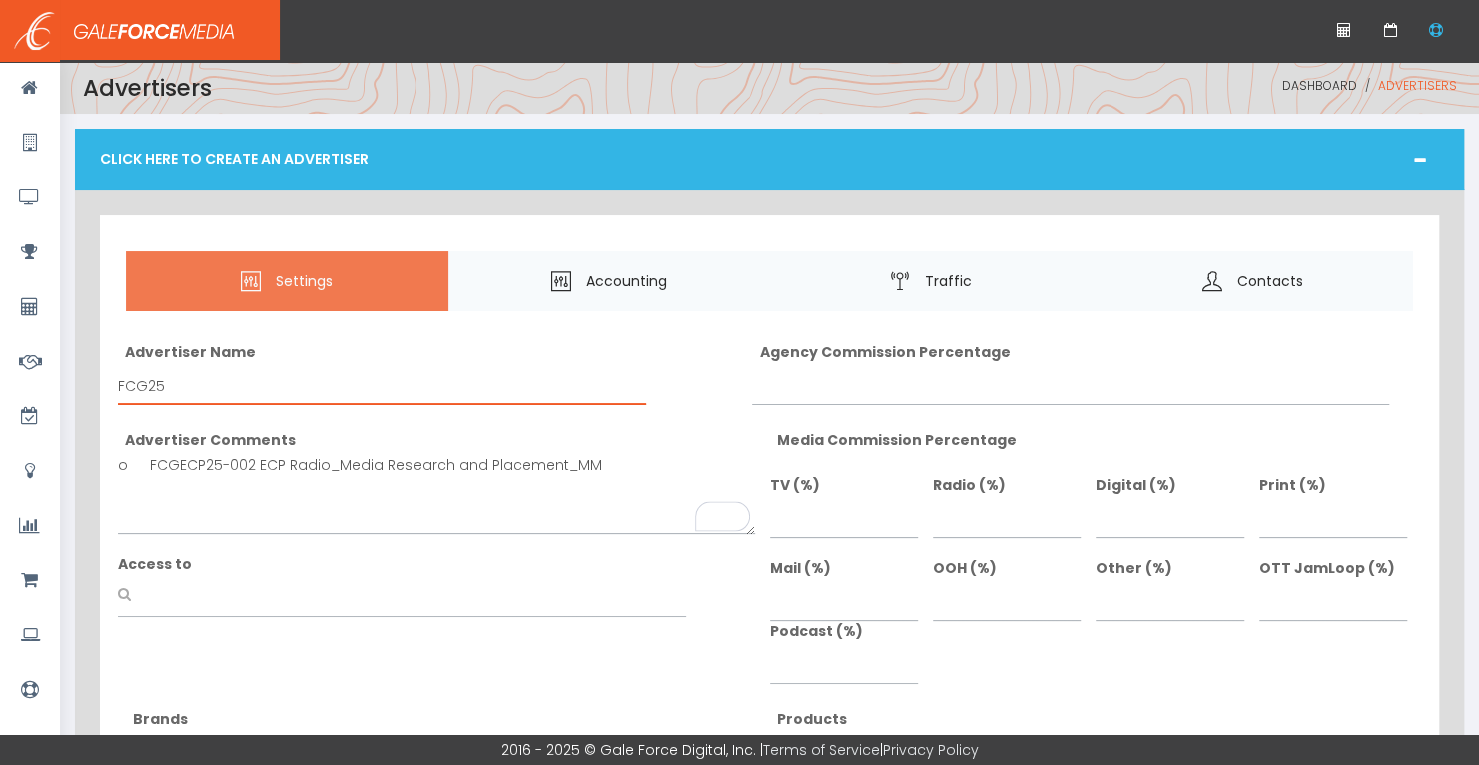 click on "FCG25" at bounding box center (382, 386) 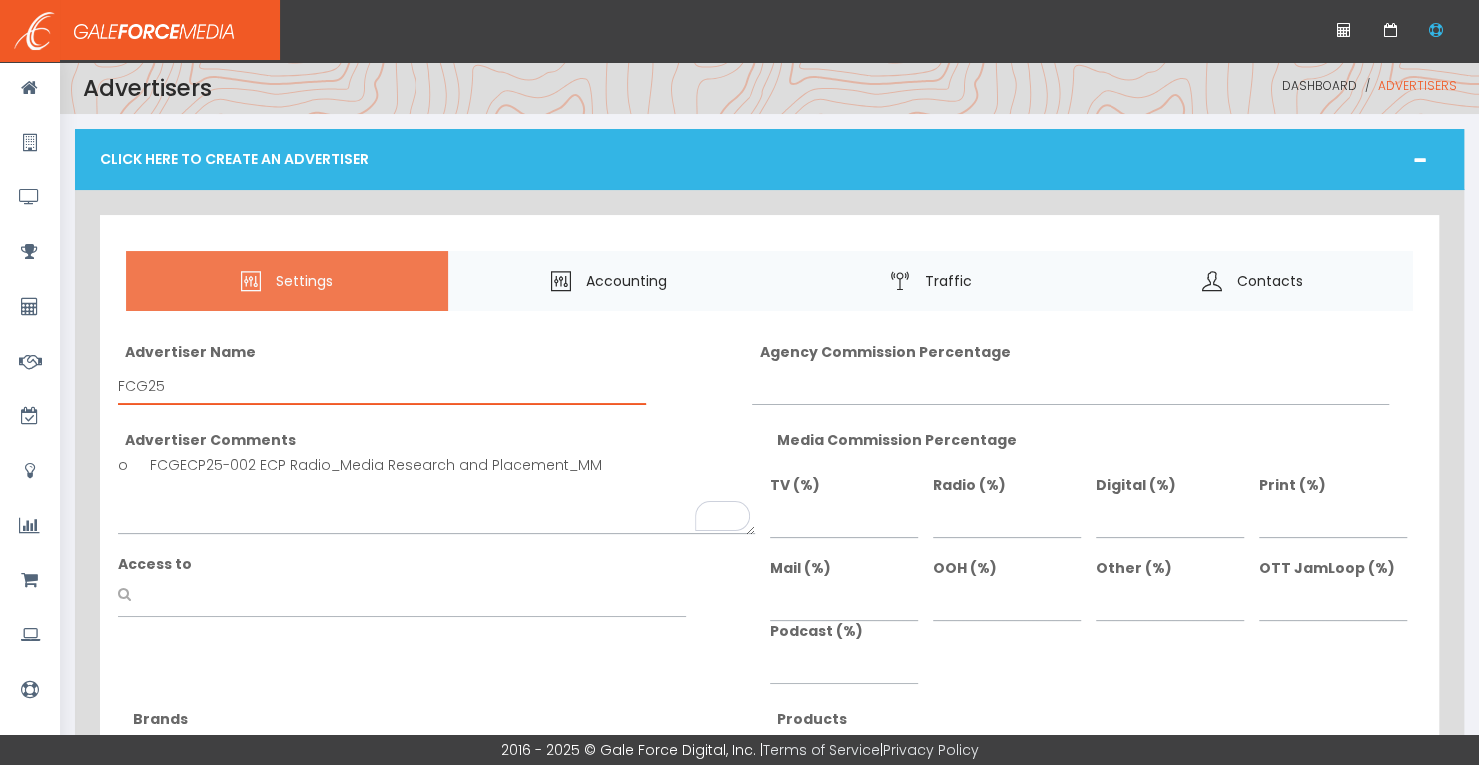 click on "FCG25" at bounding box center [382, 386] 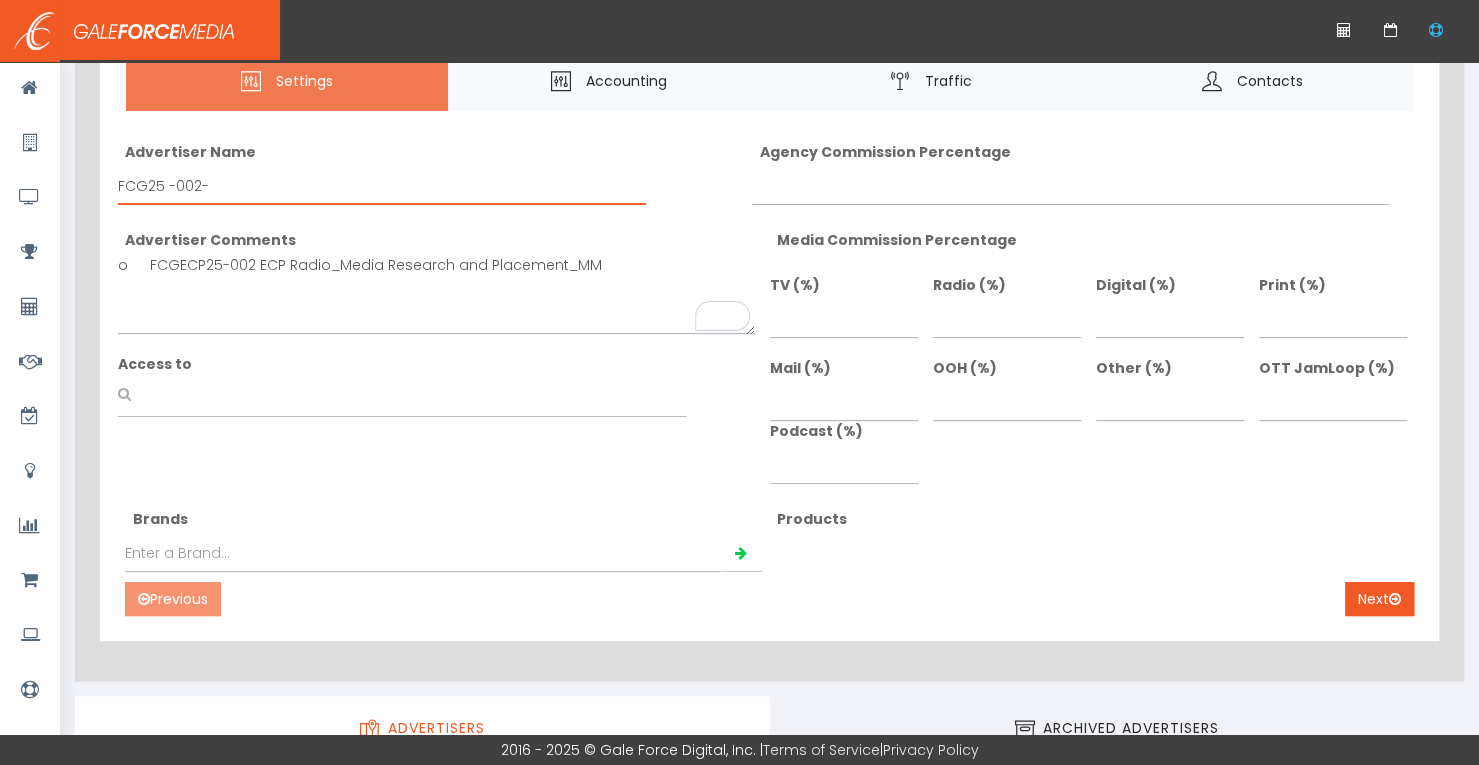 scroll, scrollTop: 0, scrollLeft: 0, axis: both 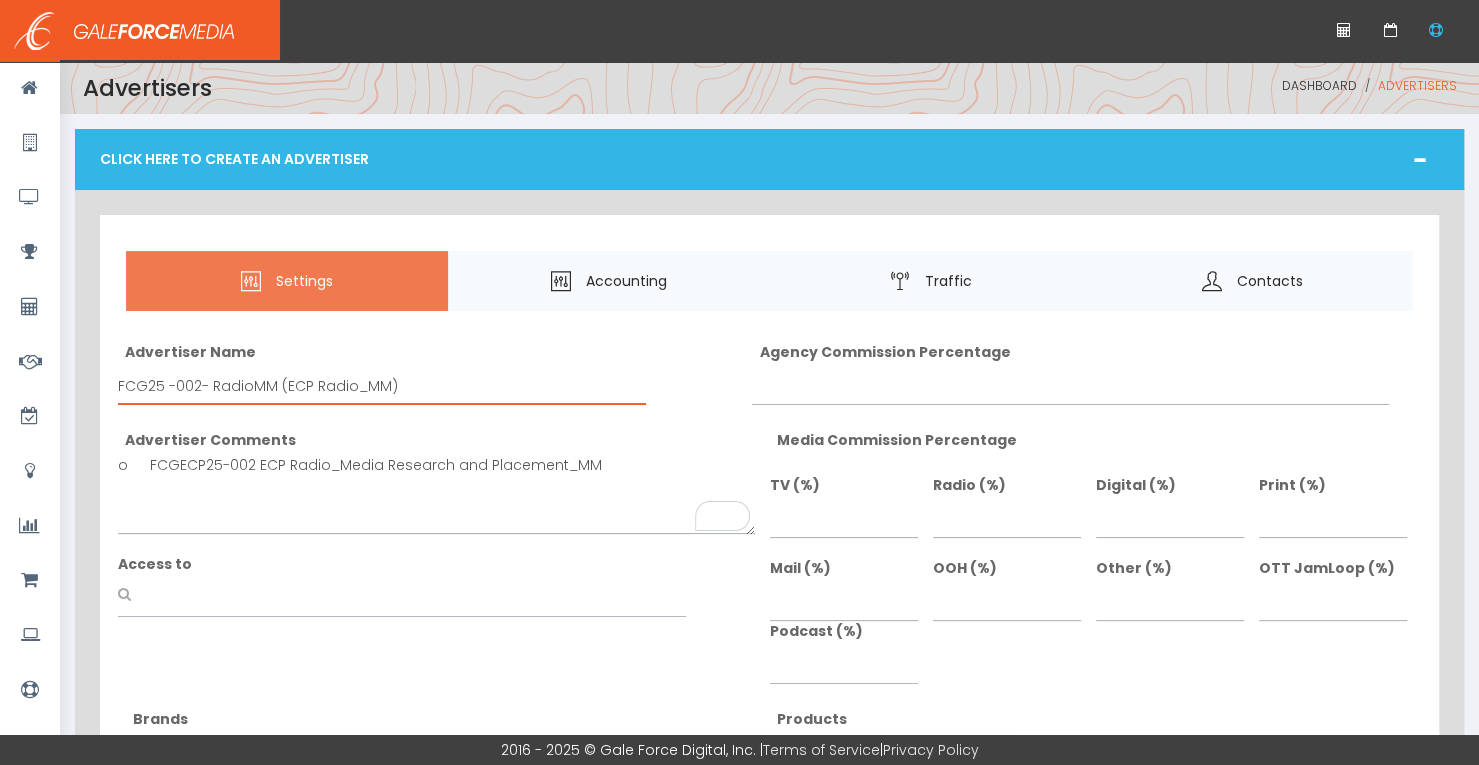 click on "FCG25 -002- RadioMM (ECP Radio_MM)" at bounding box center (382, 386) 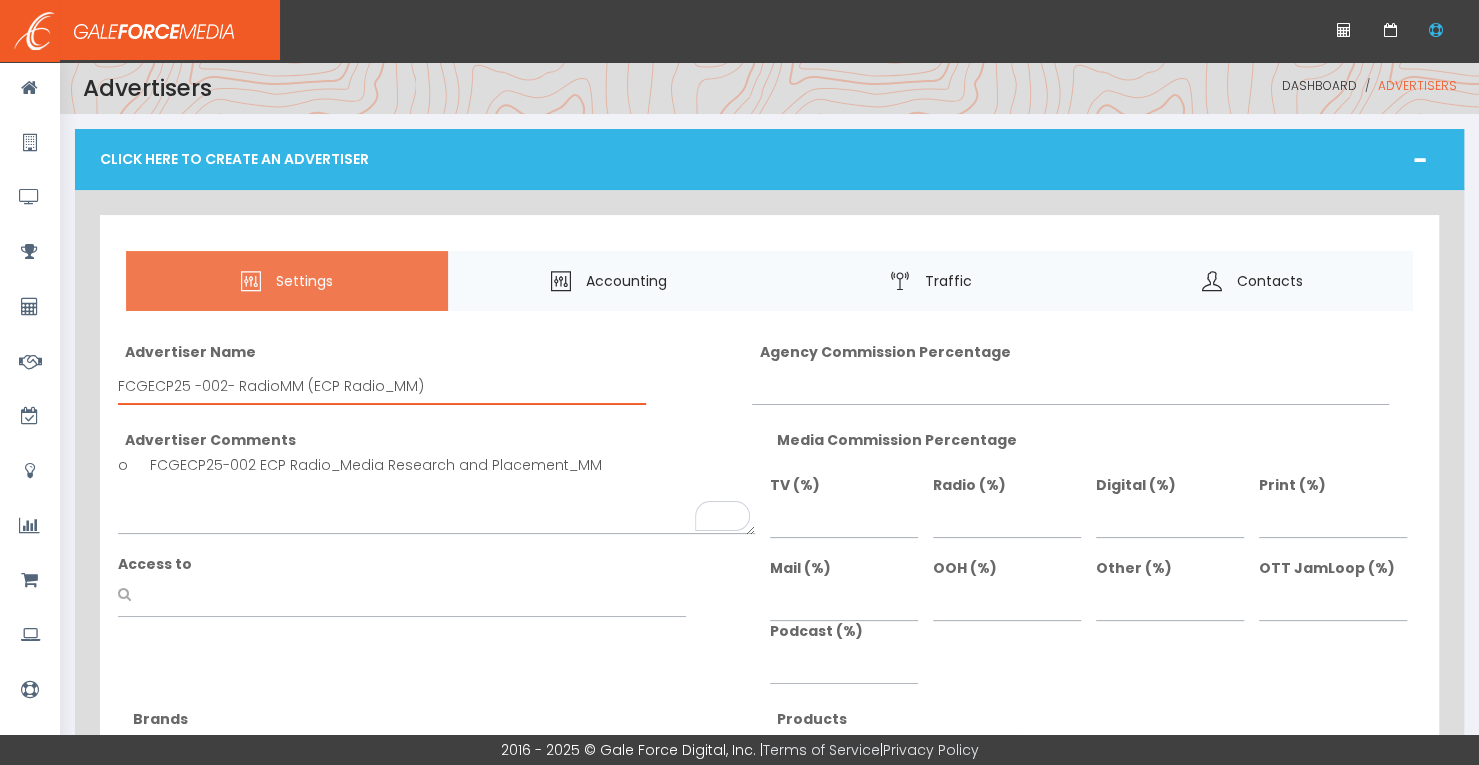 drag, startPoint x: 425, startPoint y: 385, endPoint x: 303, endPoint y: 383, distance: 122.016396 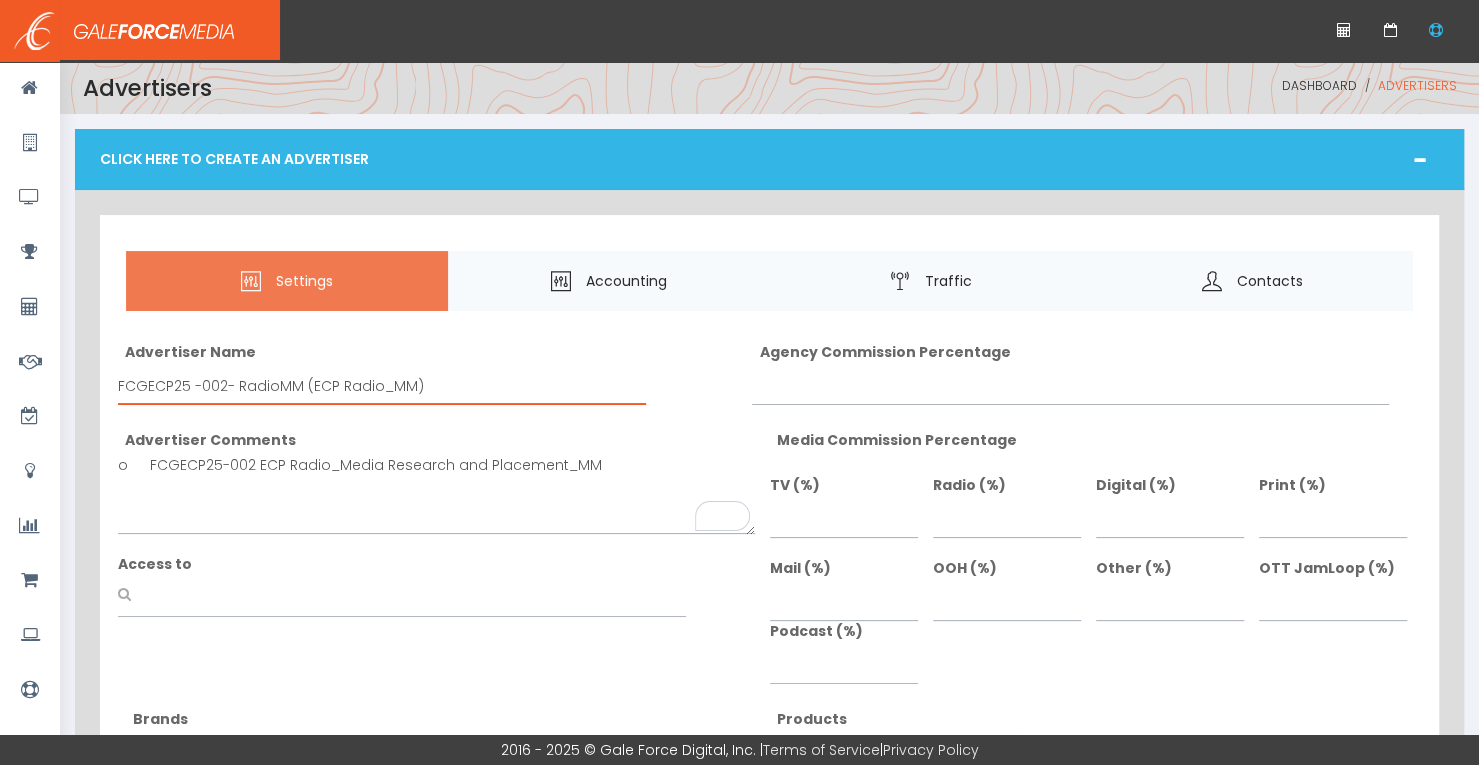 click on "FCGECP25 -002- RadioMM (ECP Radio_MM)" at bounding box center (382, 386) 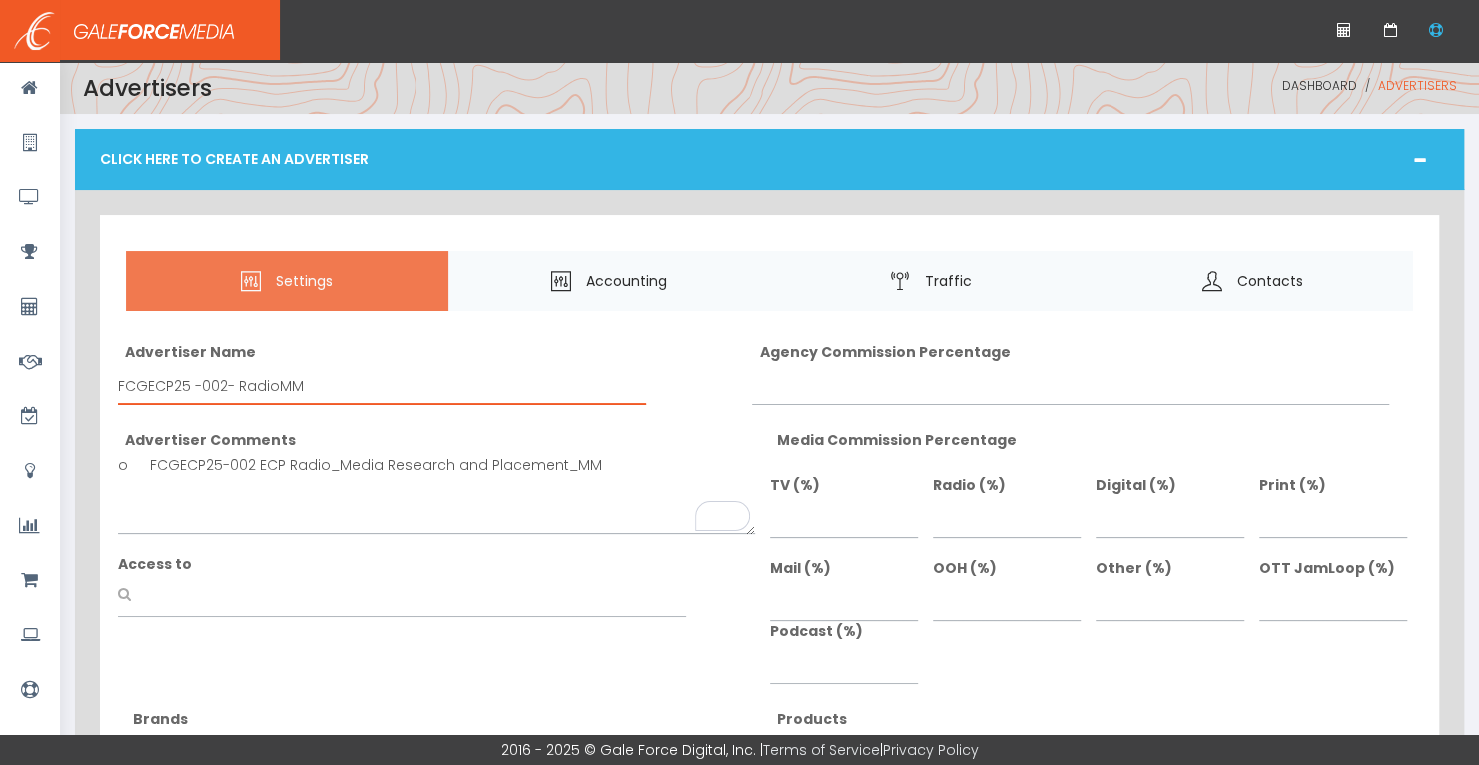 type on "FCGECP25 -002- RadioMM" 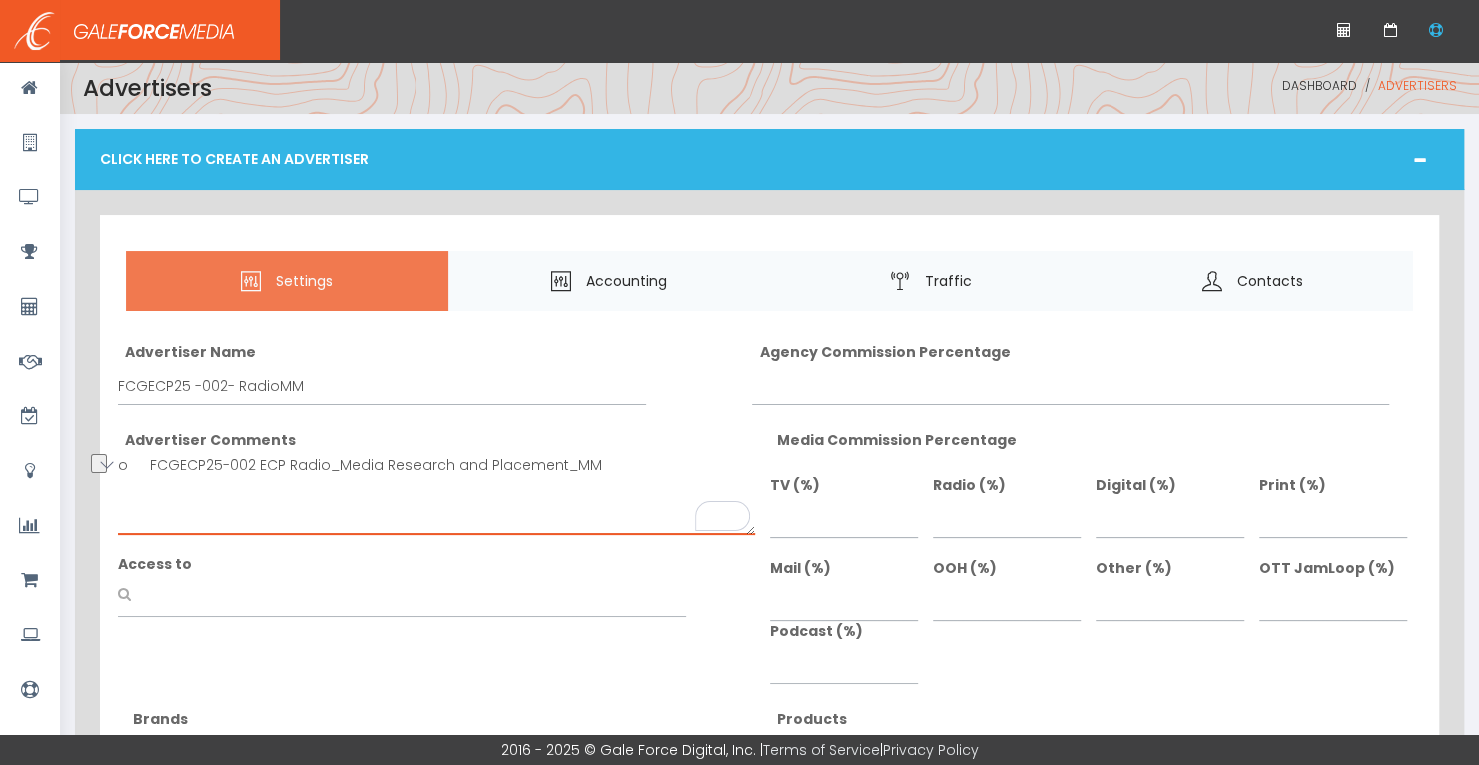 drag, startPoint x: 149, startPoint y: 463, endPoint x: 610, endPoint y: 456, distance: 461.05313 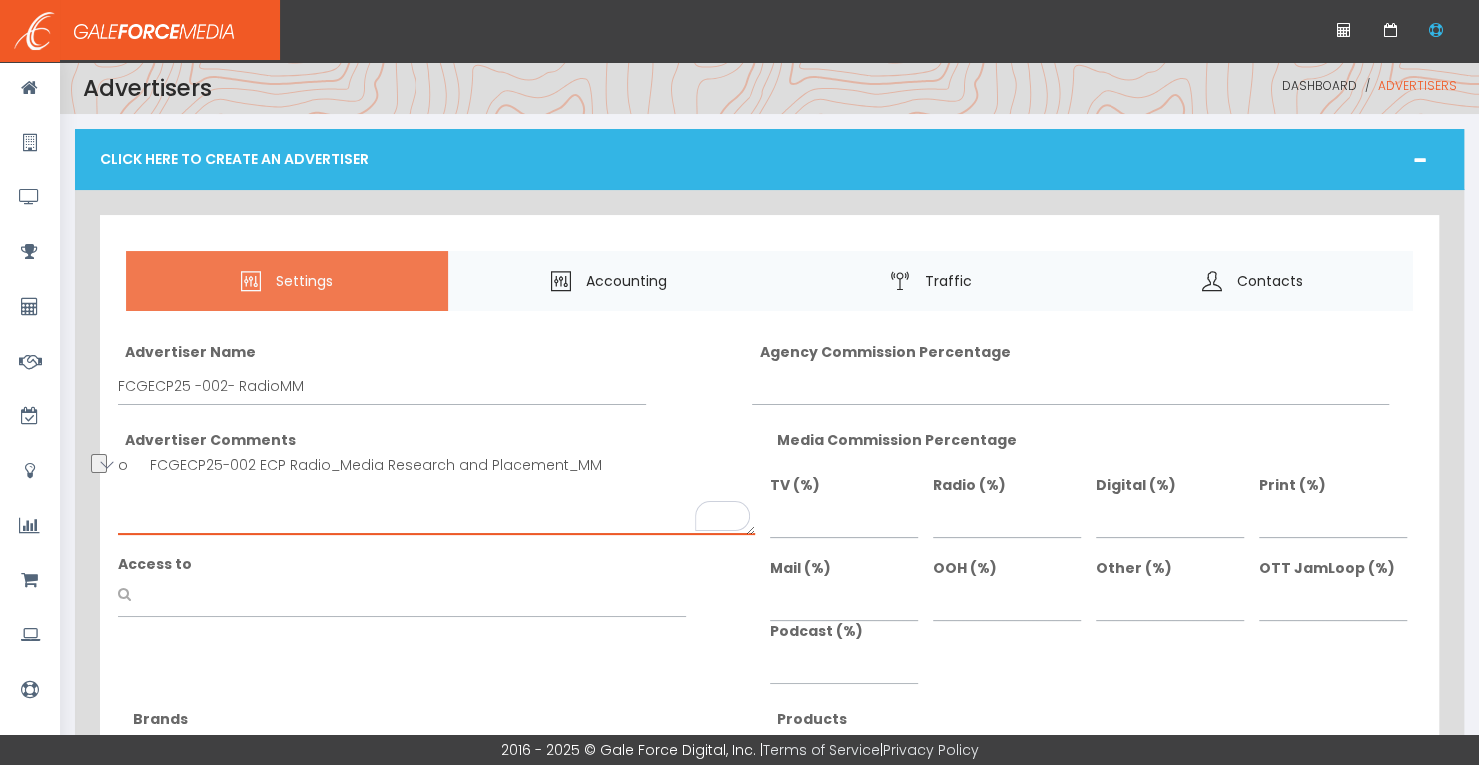 click on "o	FCGECP25-002 ECP Radio_Media Research and Placement_MM" at bounding box center (436, 495) 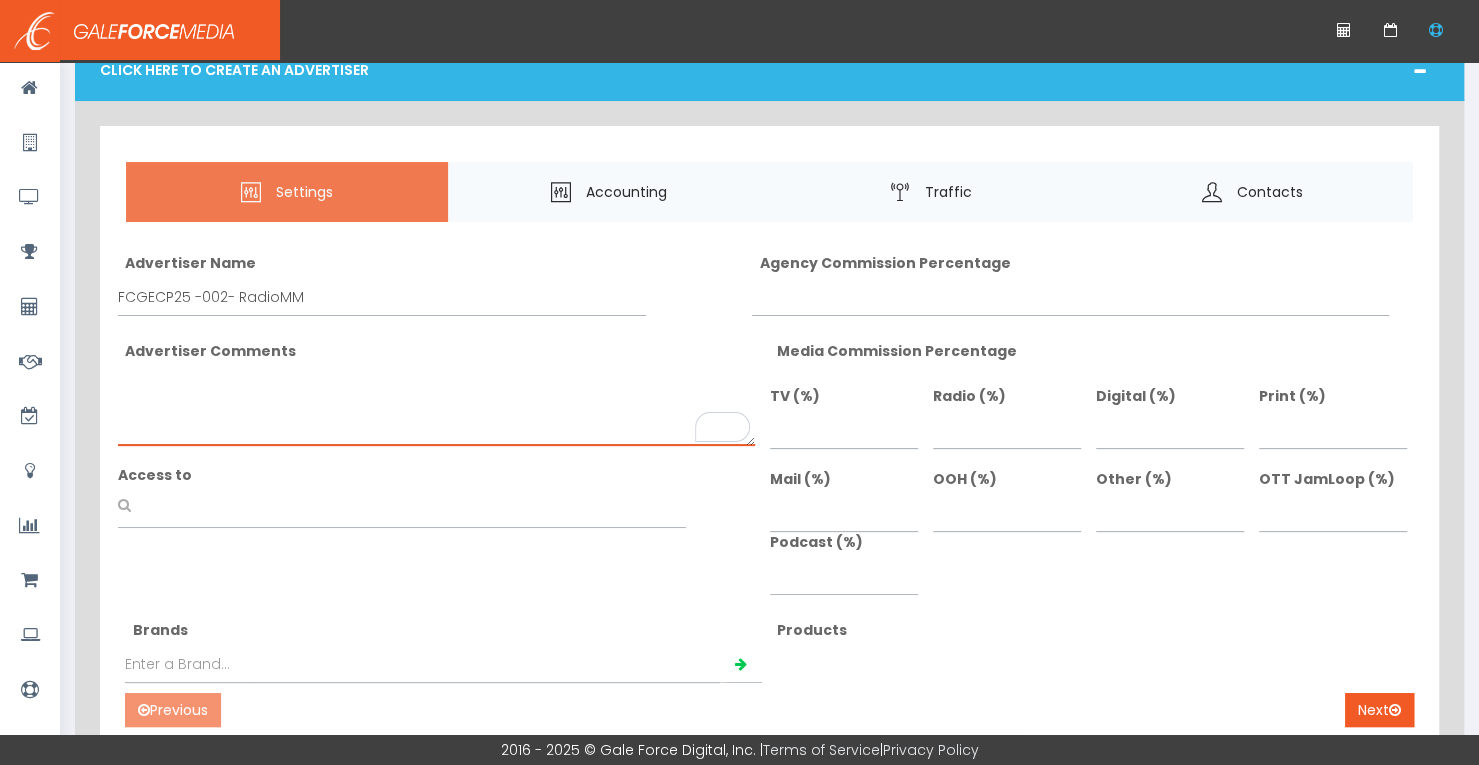 scroll, scrollTop: 200, scrollLeft: 0, axis: vertical 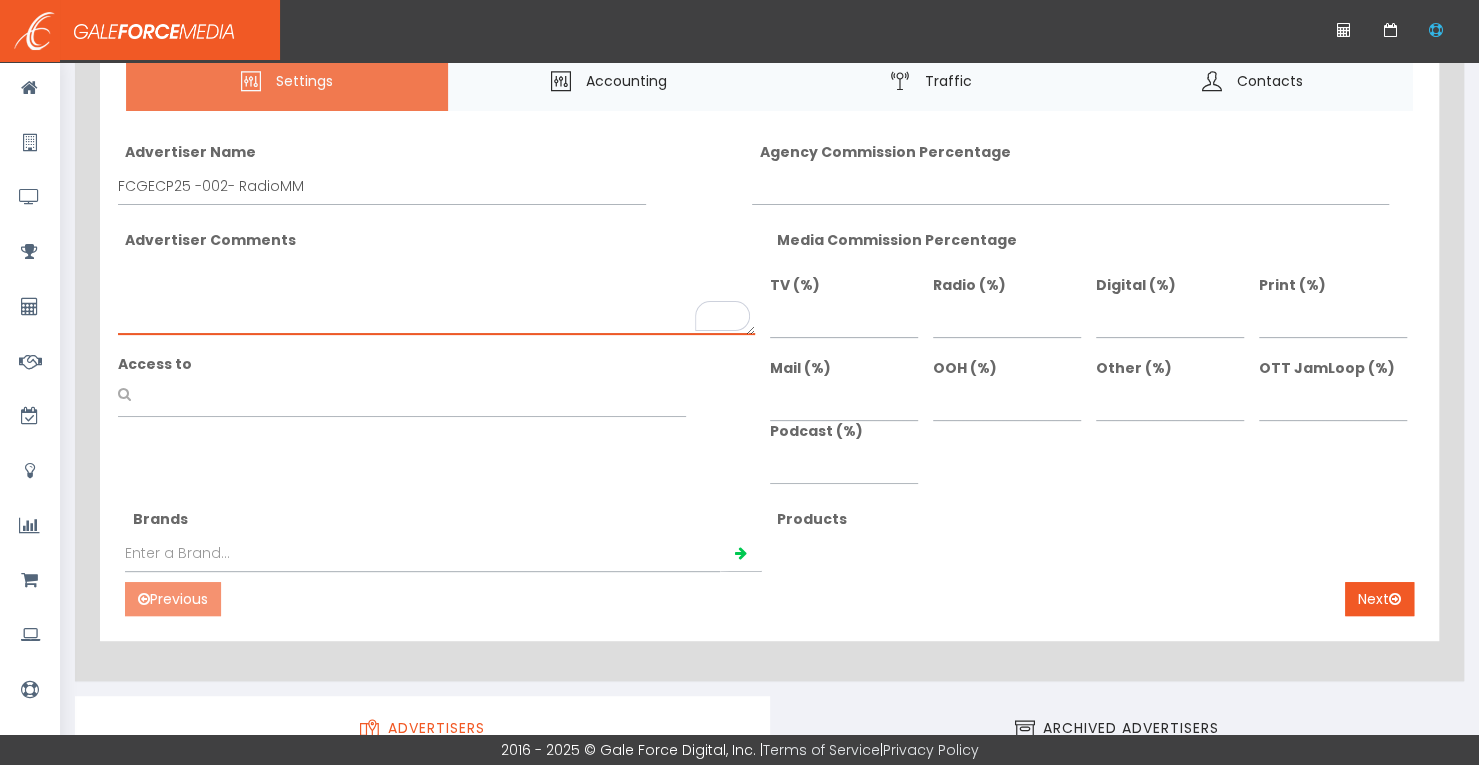 type 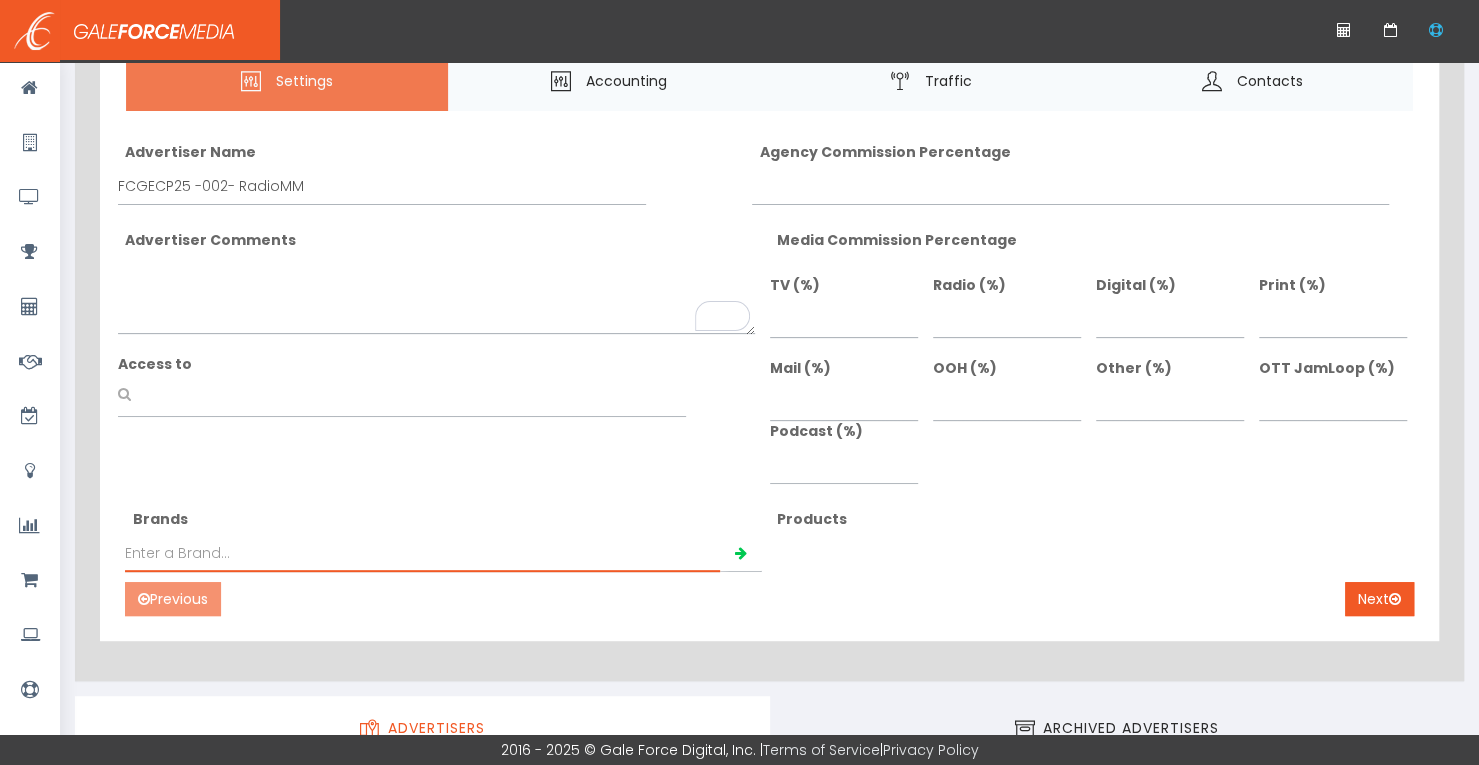 click at bounding box center (422, 553) 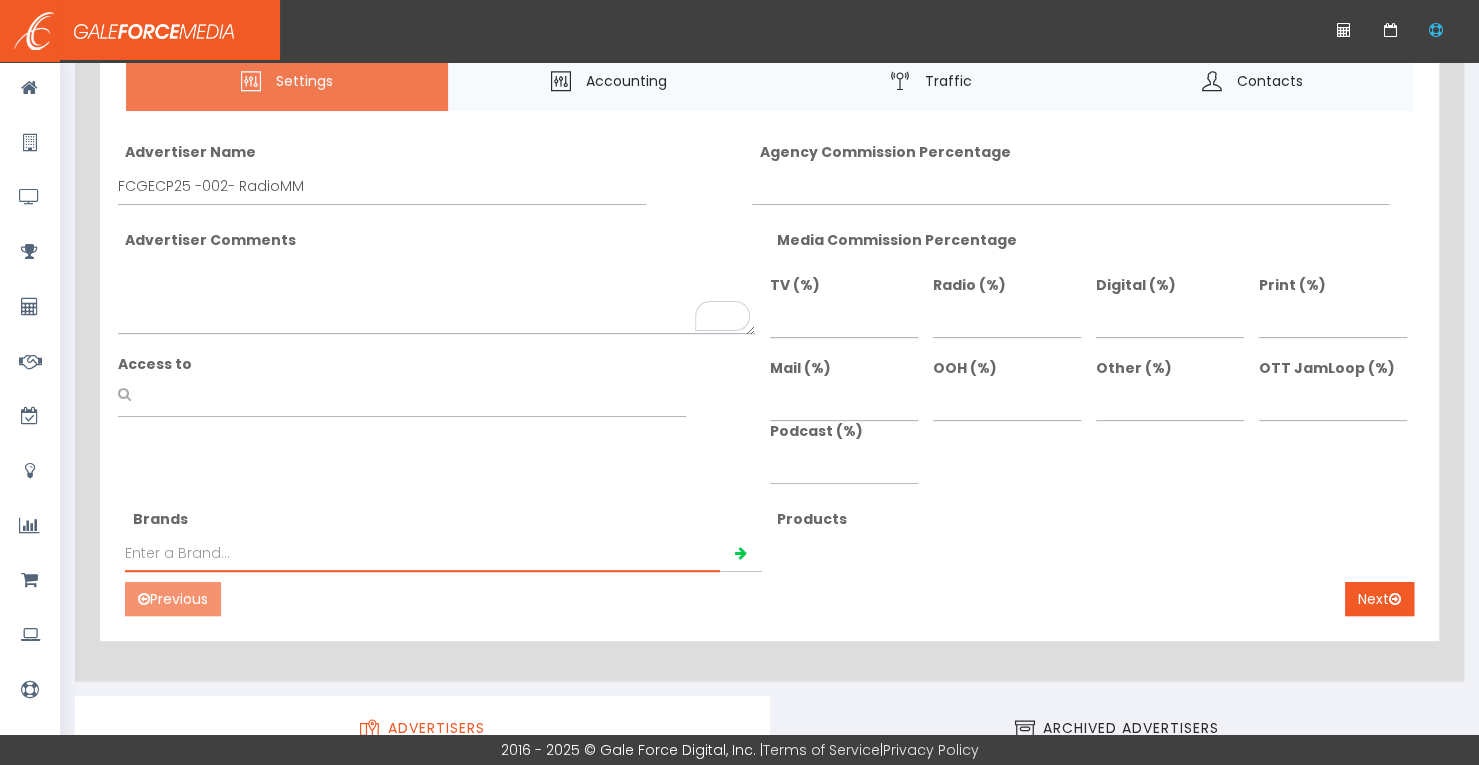 paste on "FCGECP25-002 ECP Radio_Media Research and Placement_MM" 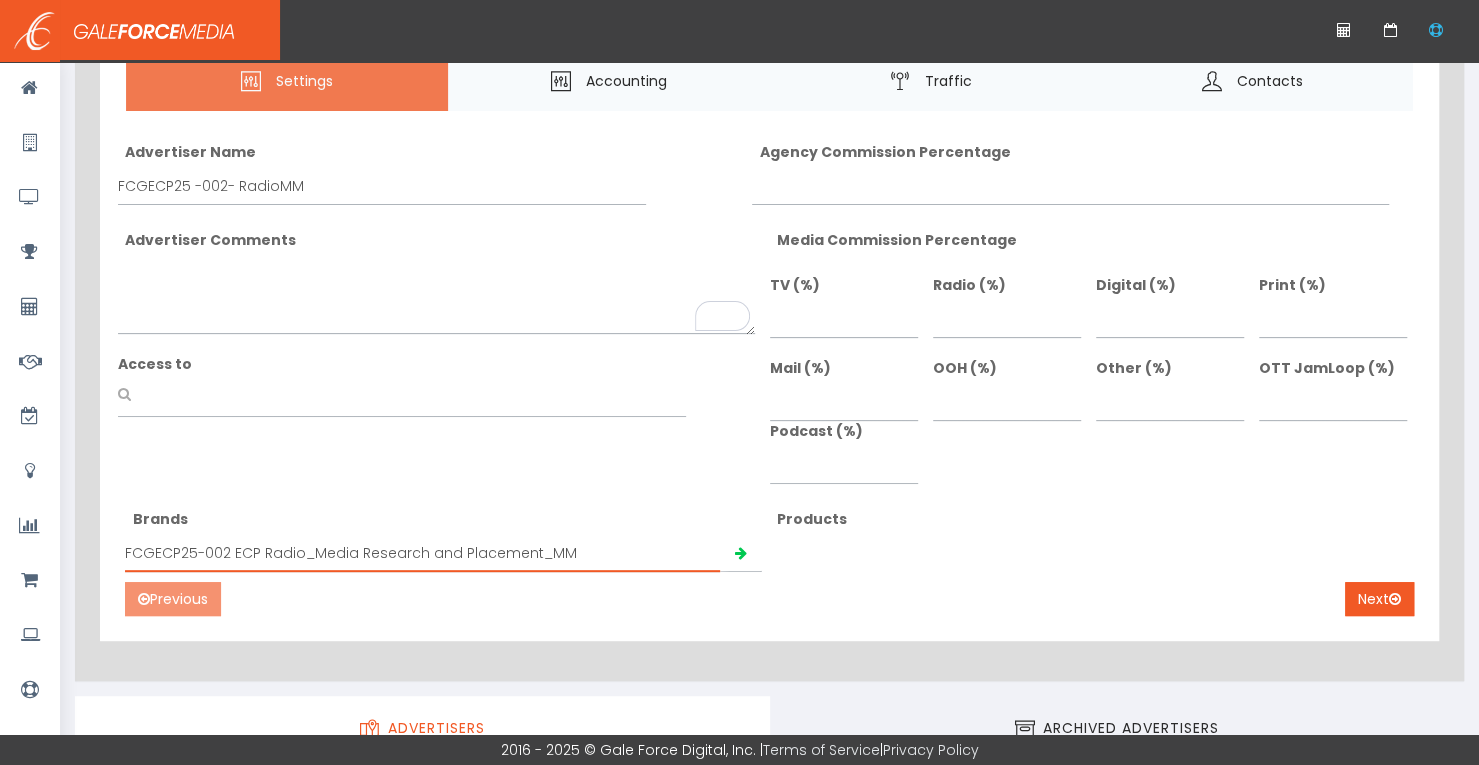drag, startPoint x: 300, startPoint y: 551, endPoint x: 600, endPoint y: 553, distance: 300.00665 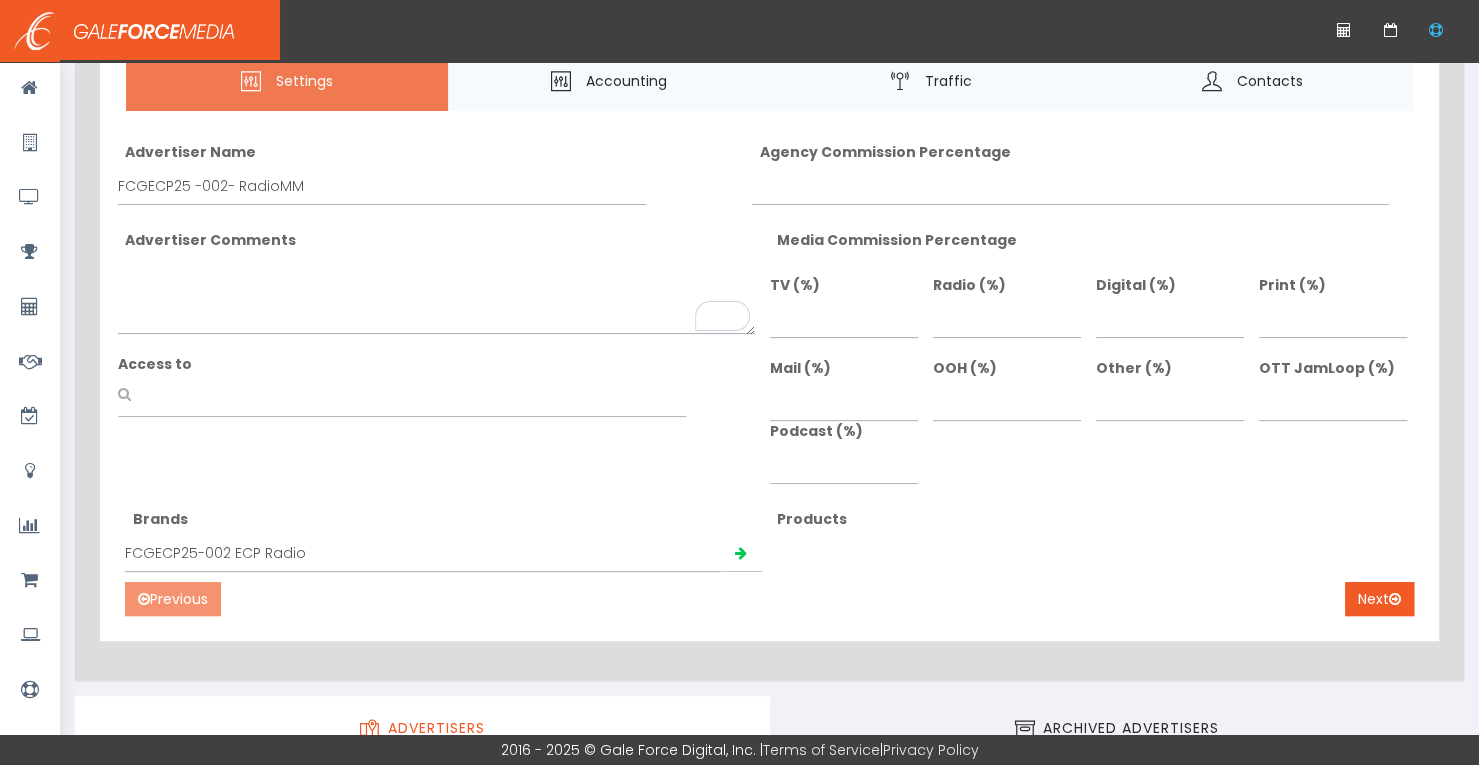 click on "FCGECP25-002 ECP Radio" at bounding box center (770, 540) 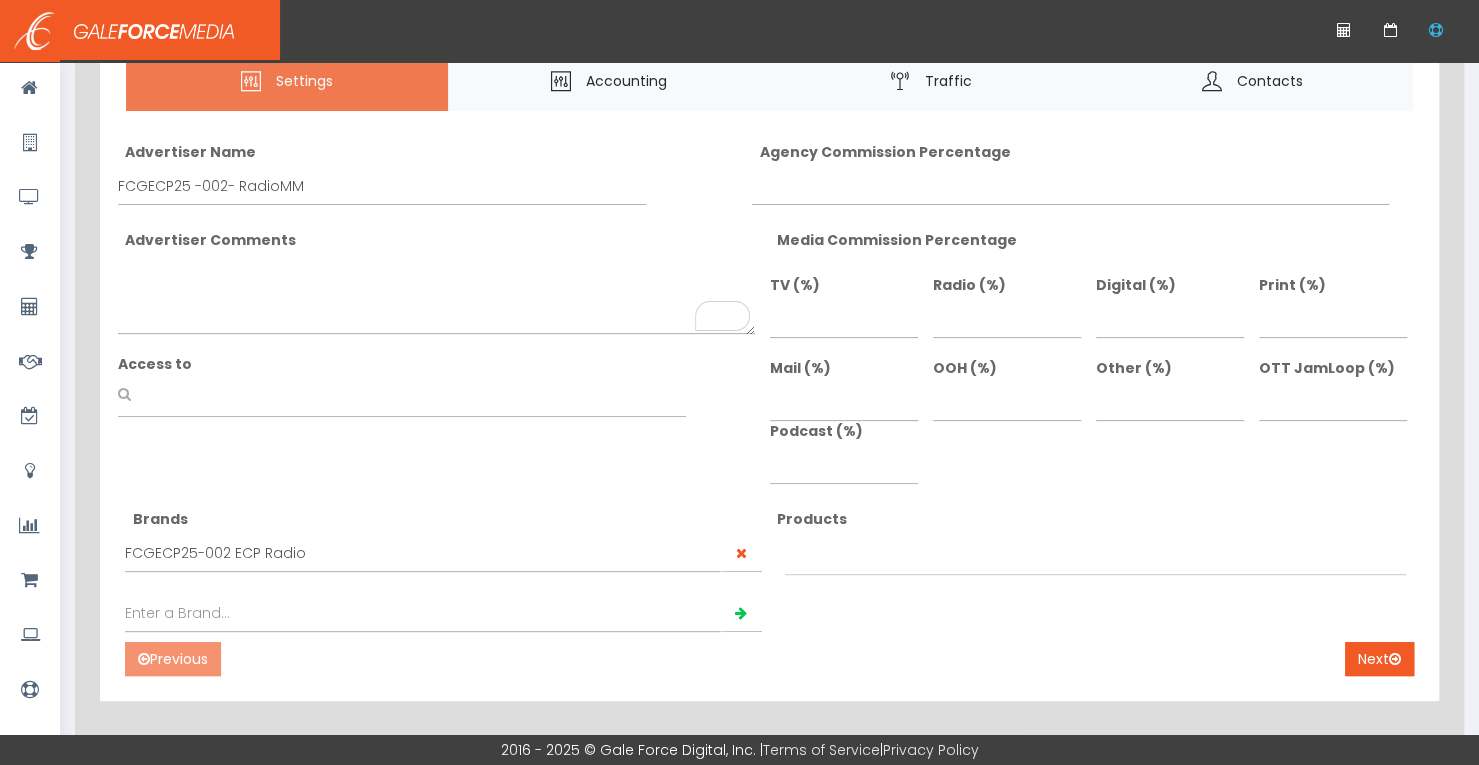 click on "Products" at bounding box center (1092, 519) 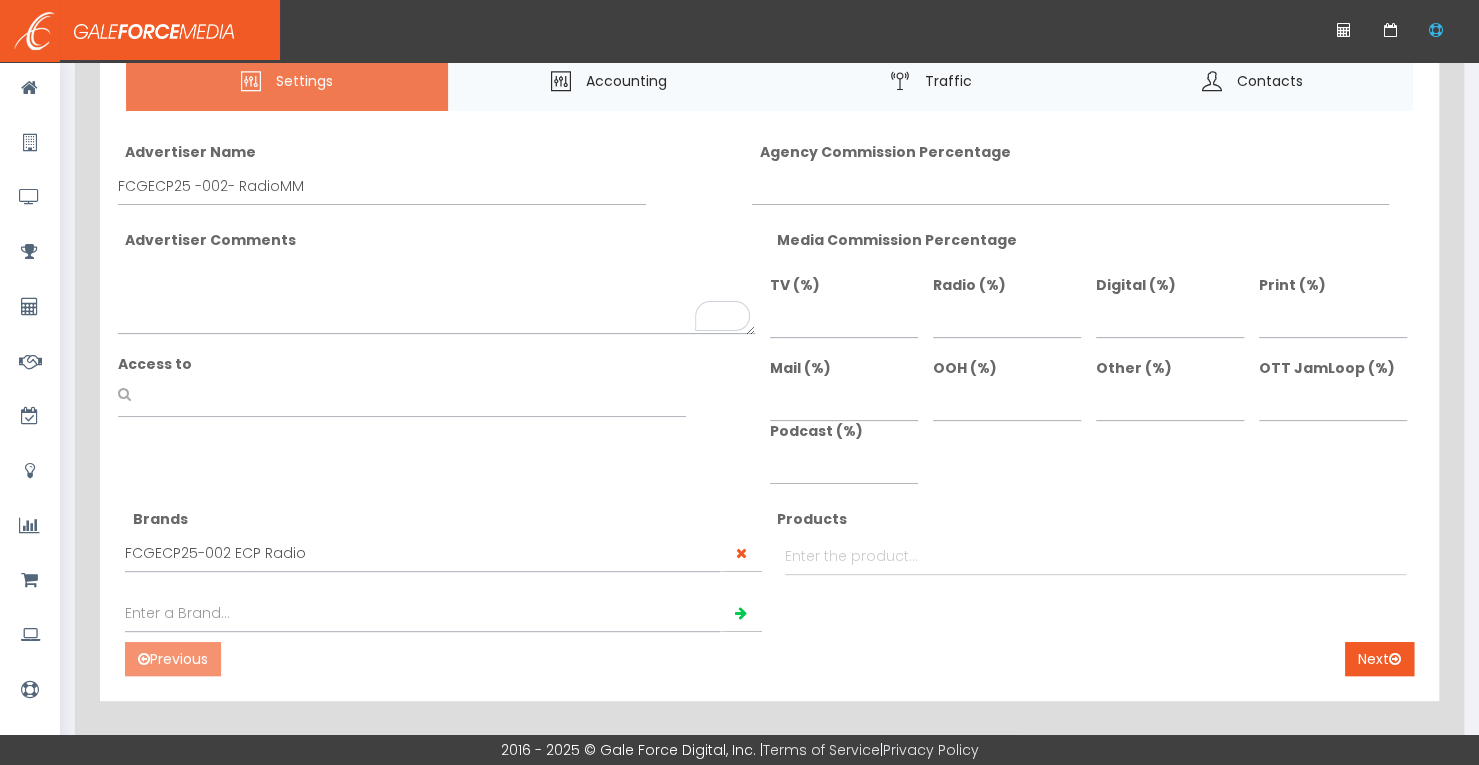 click on "Enter the product..." at bounding box center (851, 556) 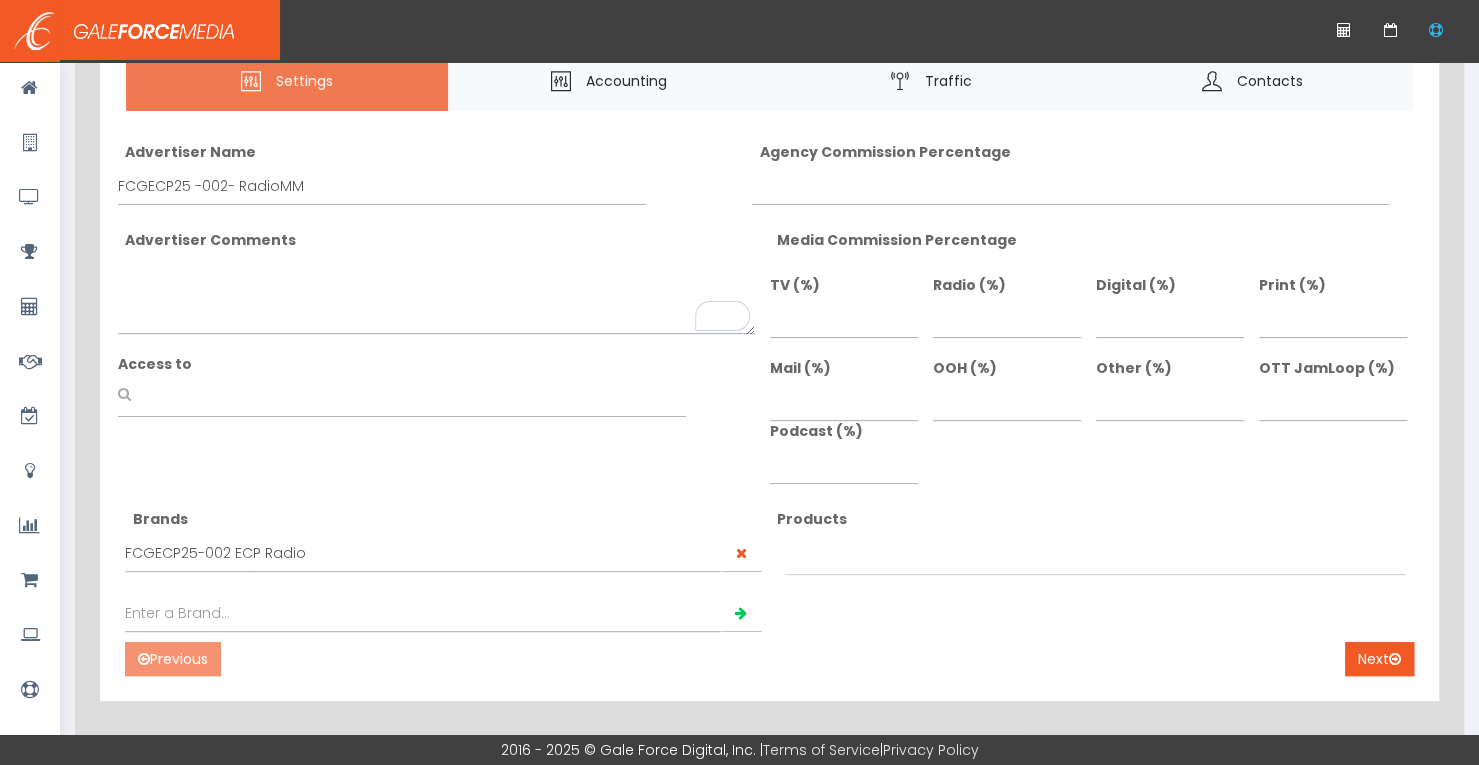 click on "Enter the product..." at bounding box center [851, 556] 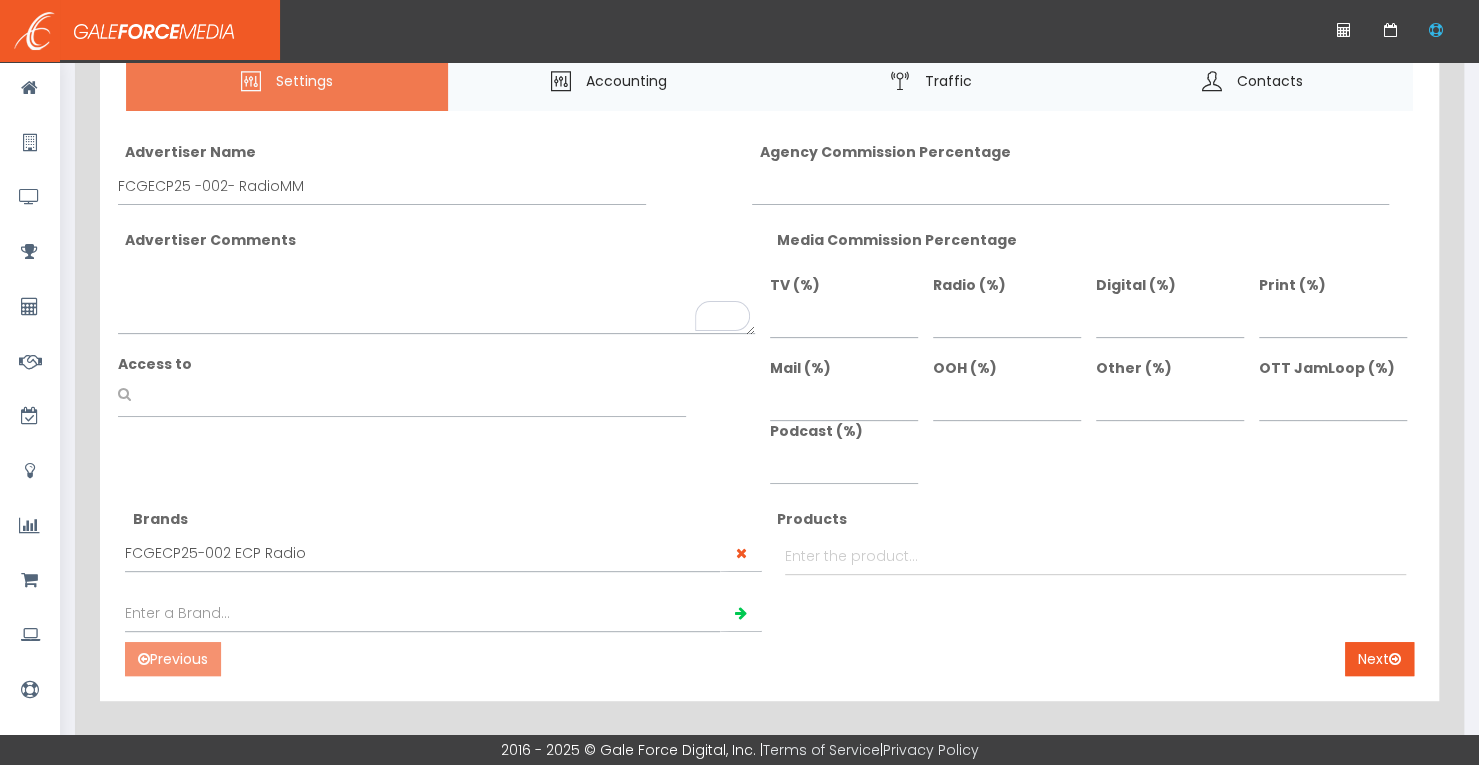 drag, startPoint x: 828, startPoint y: 553, endPoint x: 826, endPoint y: 611, distance: 58.034473 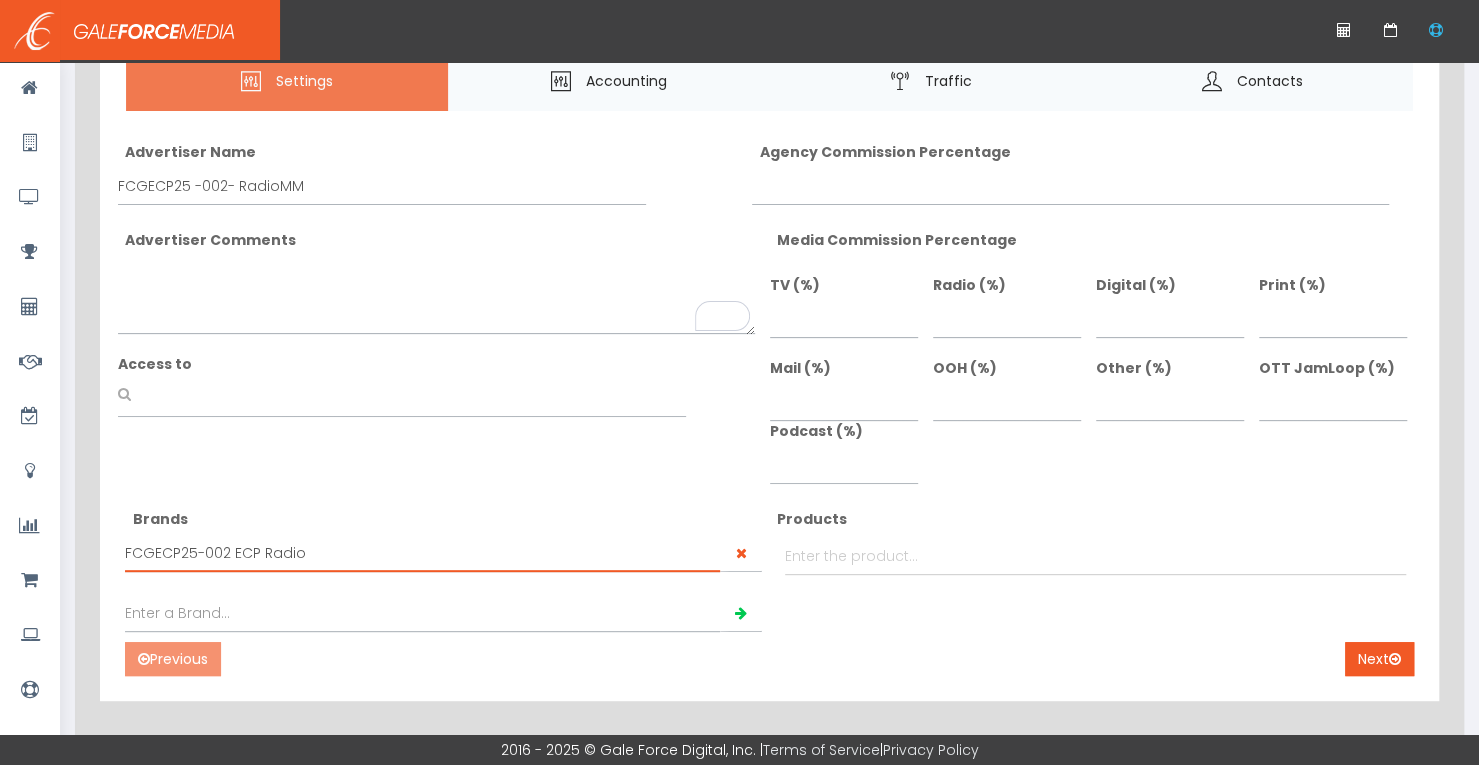 drag, startPoint x: 125, startPoint y: 552, endPoint x: 344, endPoint y: 549, distance: 219.02055 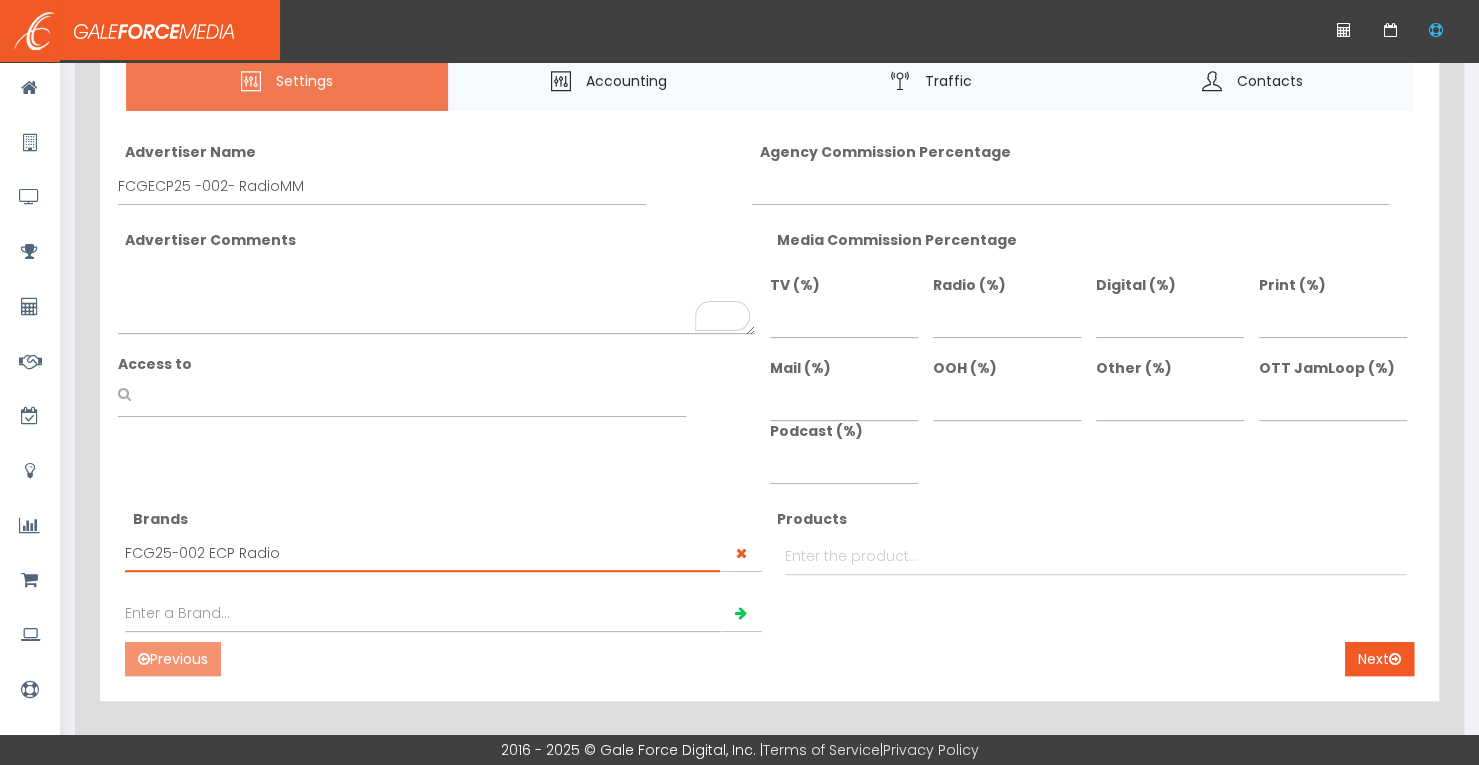 drag, startPoint x: 126, startPoint y: 551, endPoint x: 280, endPoint y: 546, distance: 154.08115 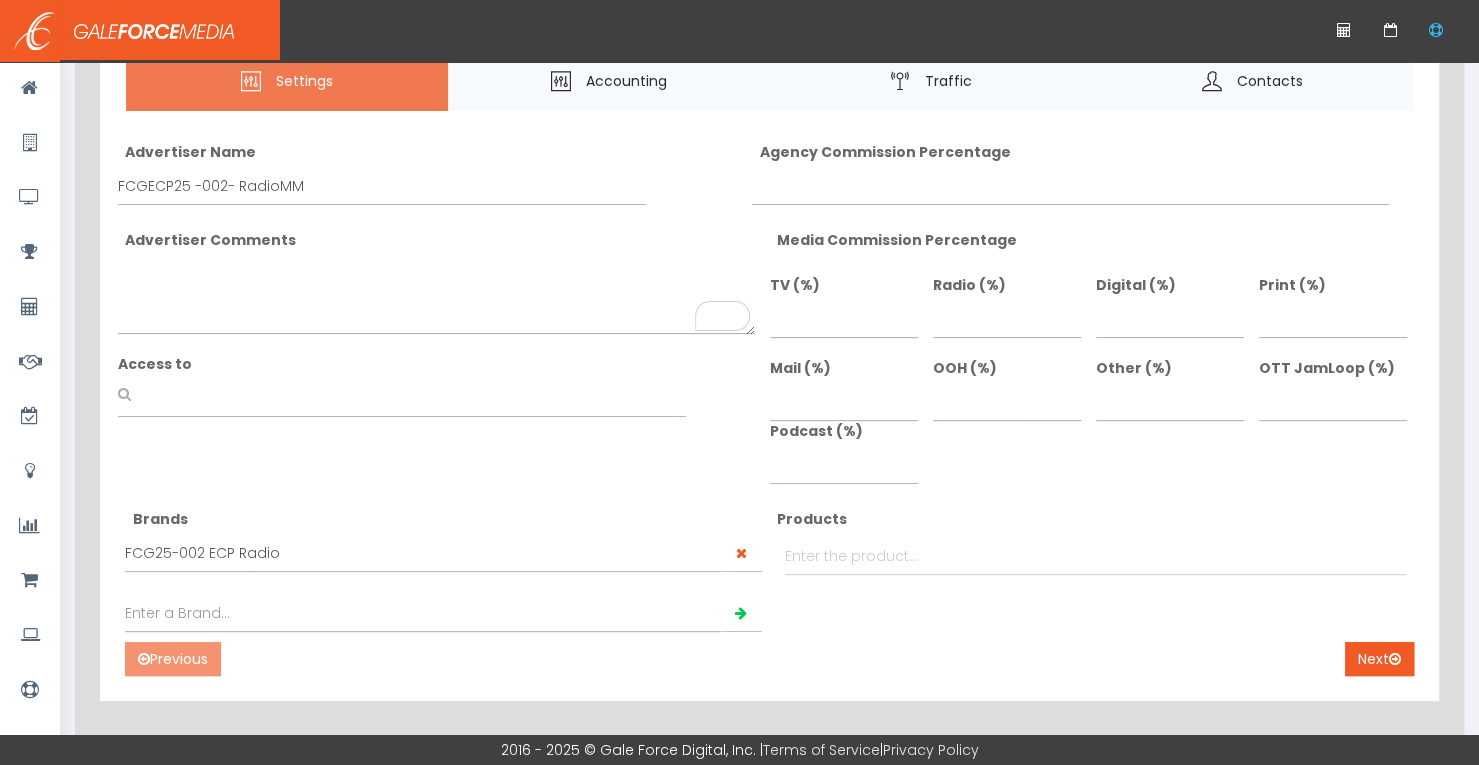 click on "Enter the product..." at bounding box center [851, 556] 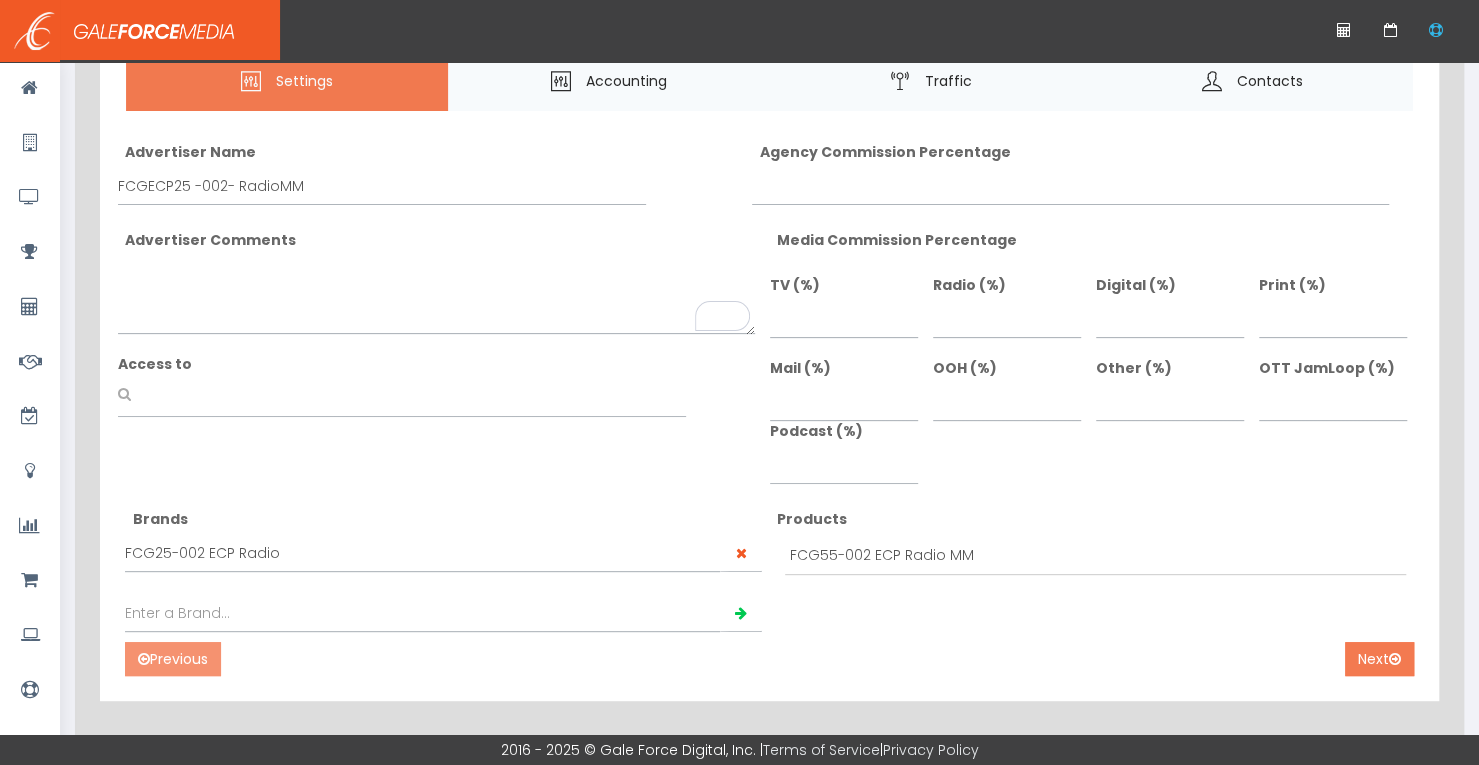 type on "FCG55-002 ECP Radio MM" 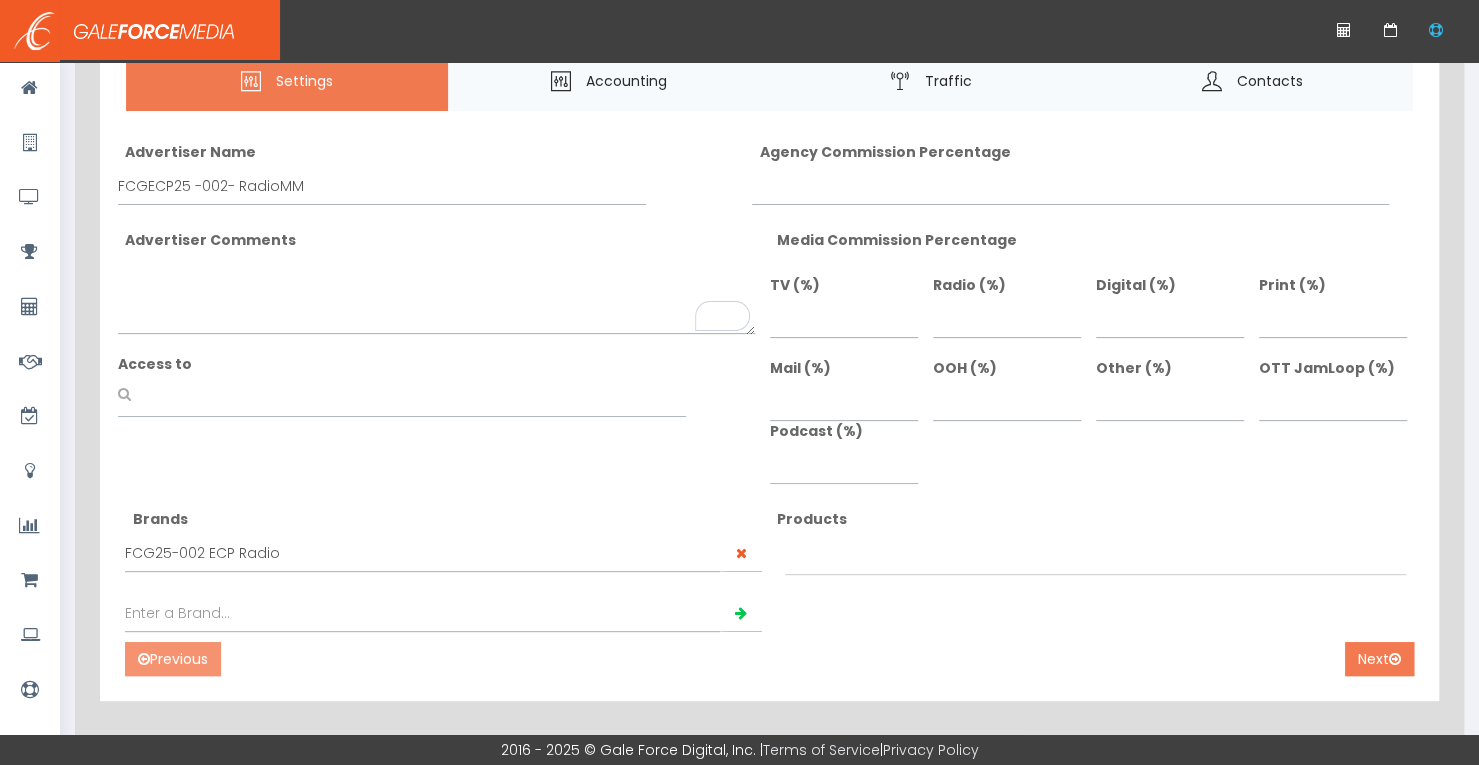 click on "Next" at bounding box center (1379, 659) 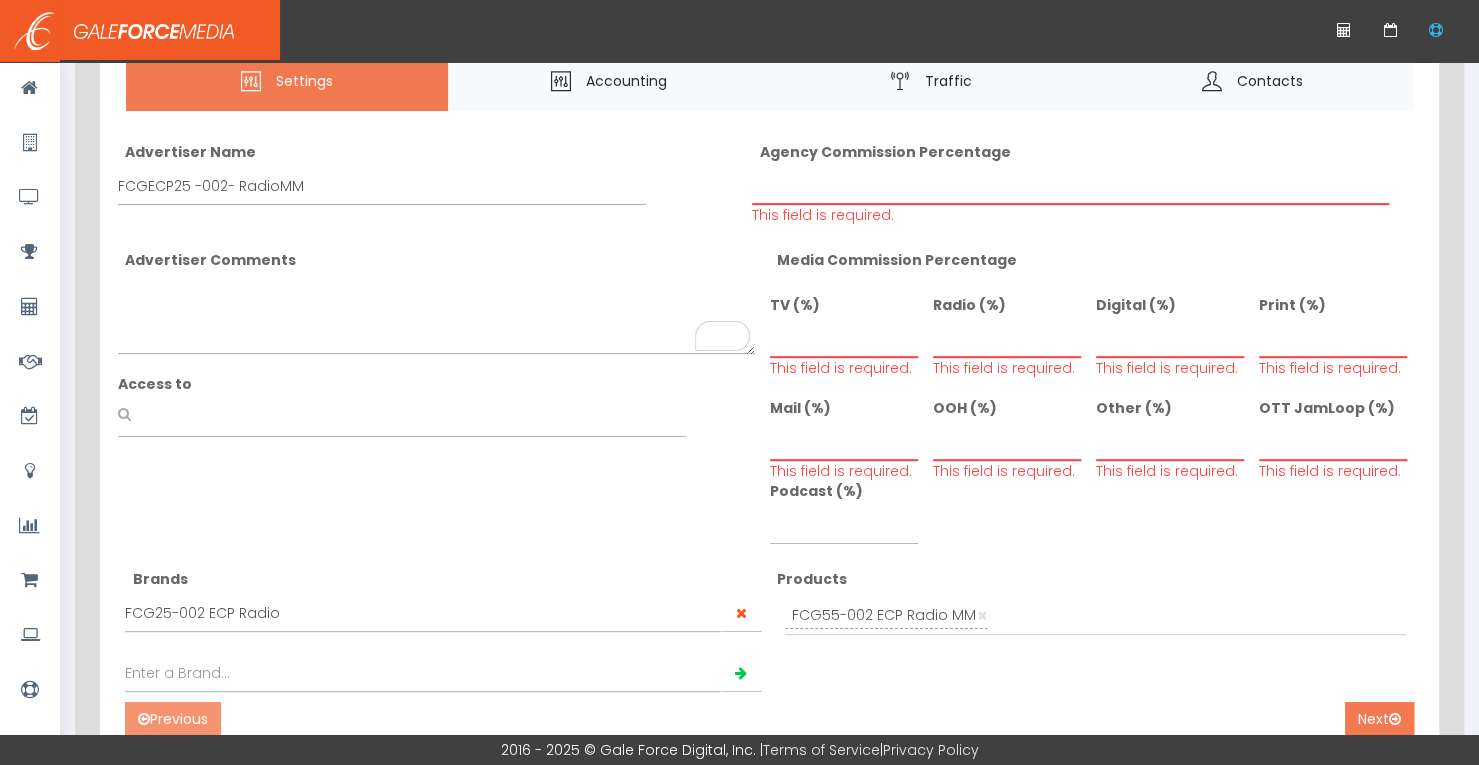 scroll, scrollTop: 500, scrollLeft: 0, axis: vertical 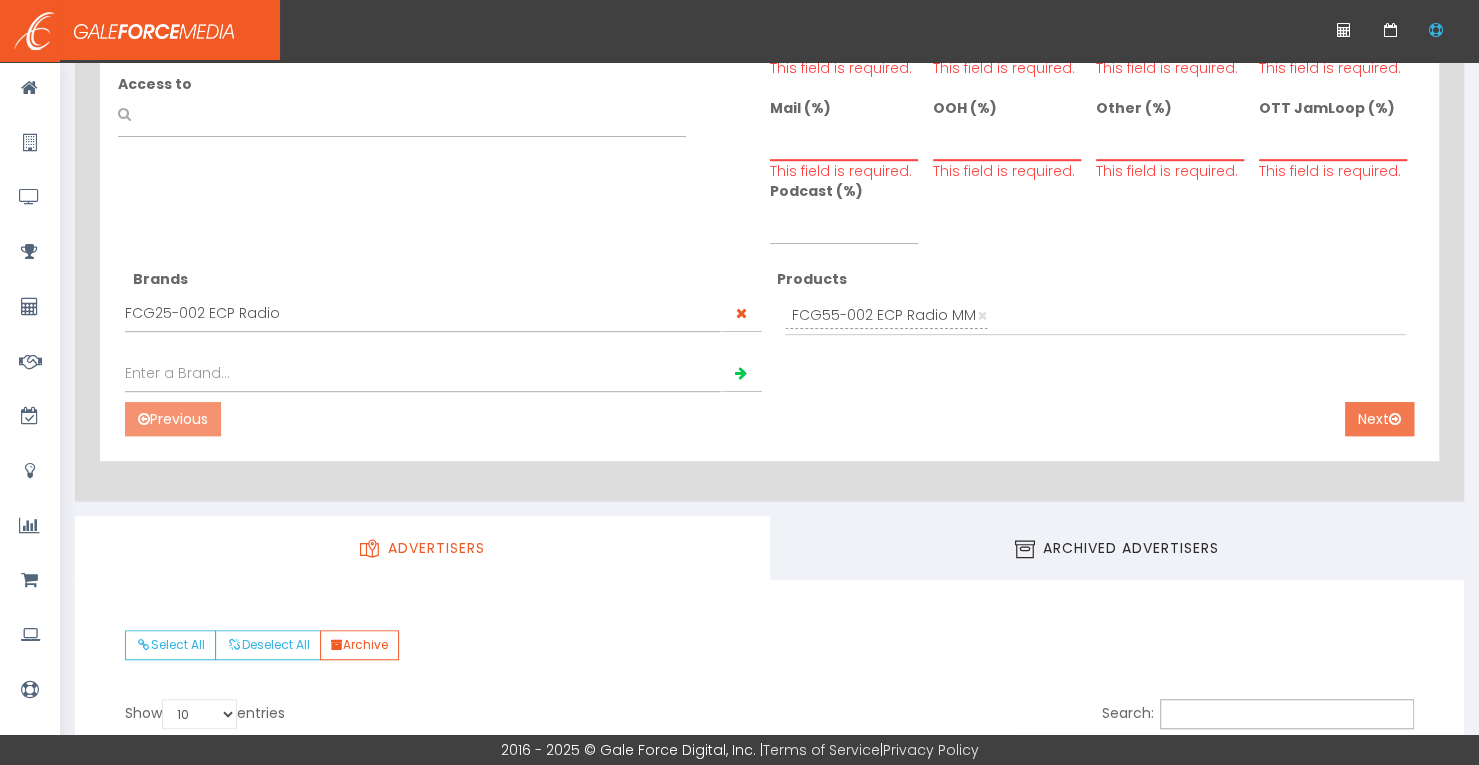 click on "Next" at bounding box center [1379, 419] 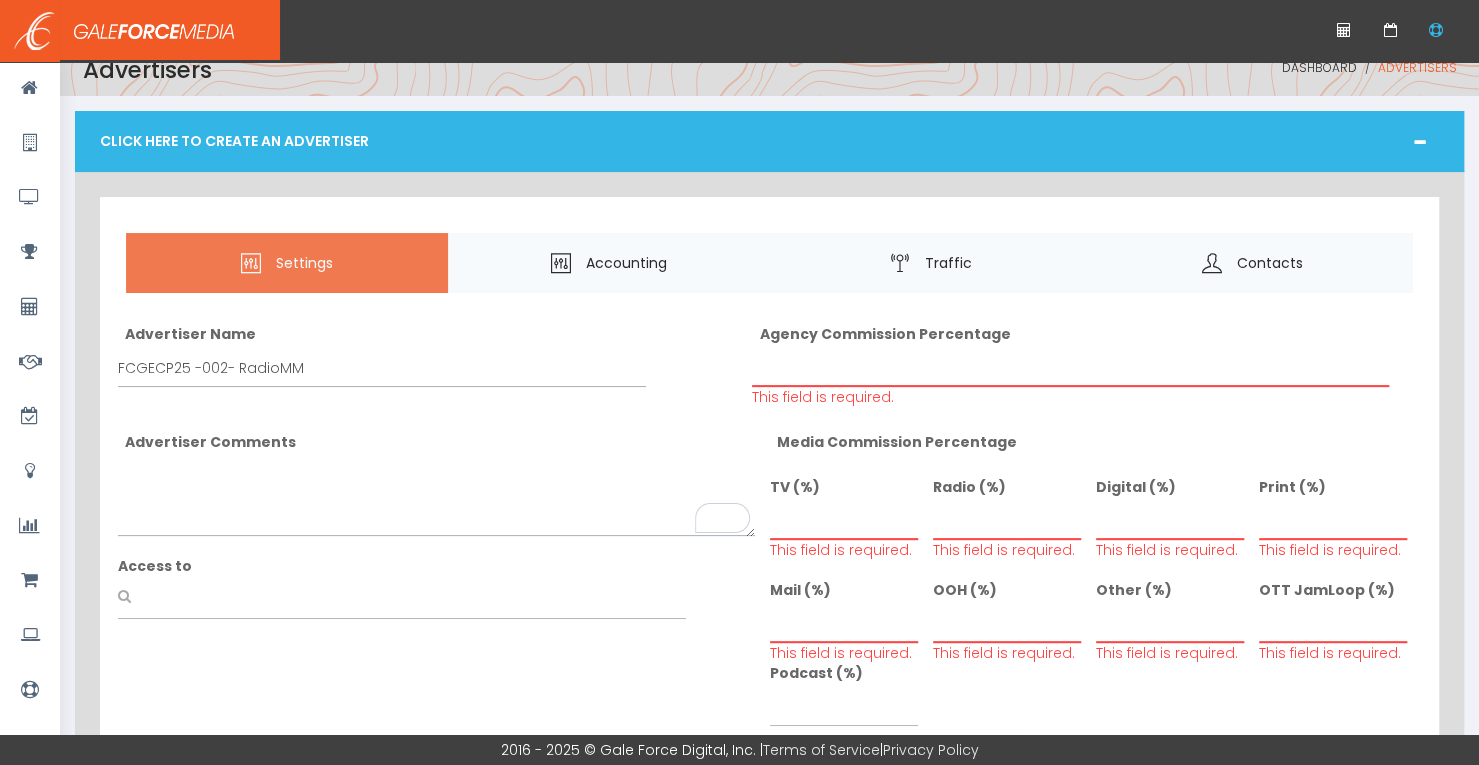 scroll, scrollTop: 0, scrollLeft: 0, axis: both 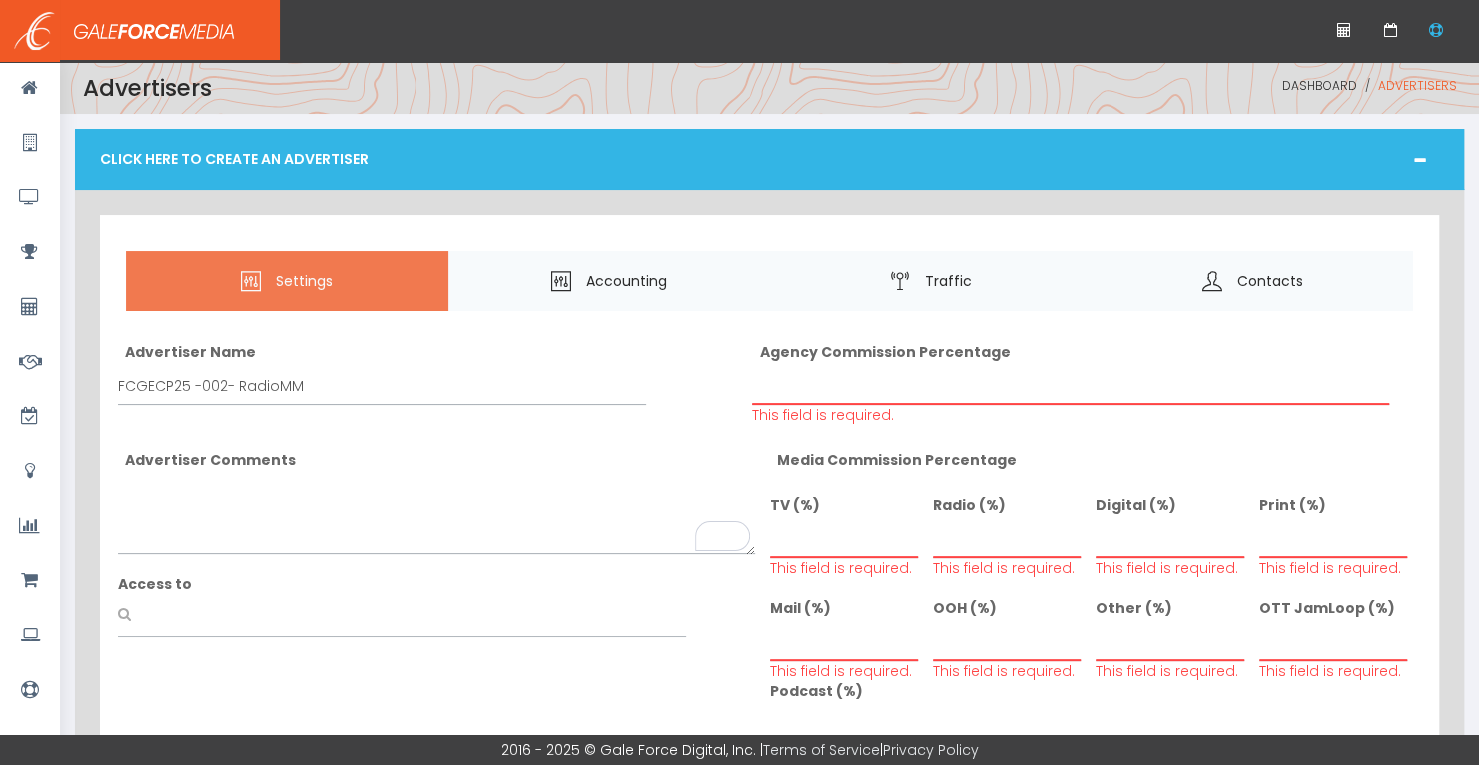 click on "Agency Commission Percentage" at bounding box center (1070, 386) 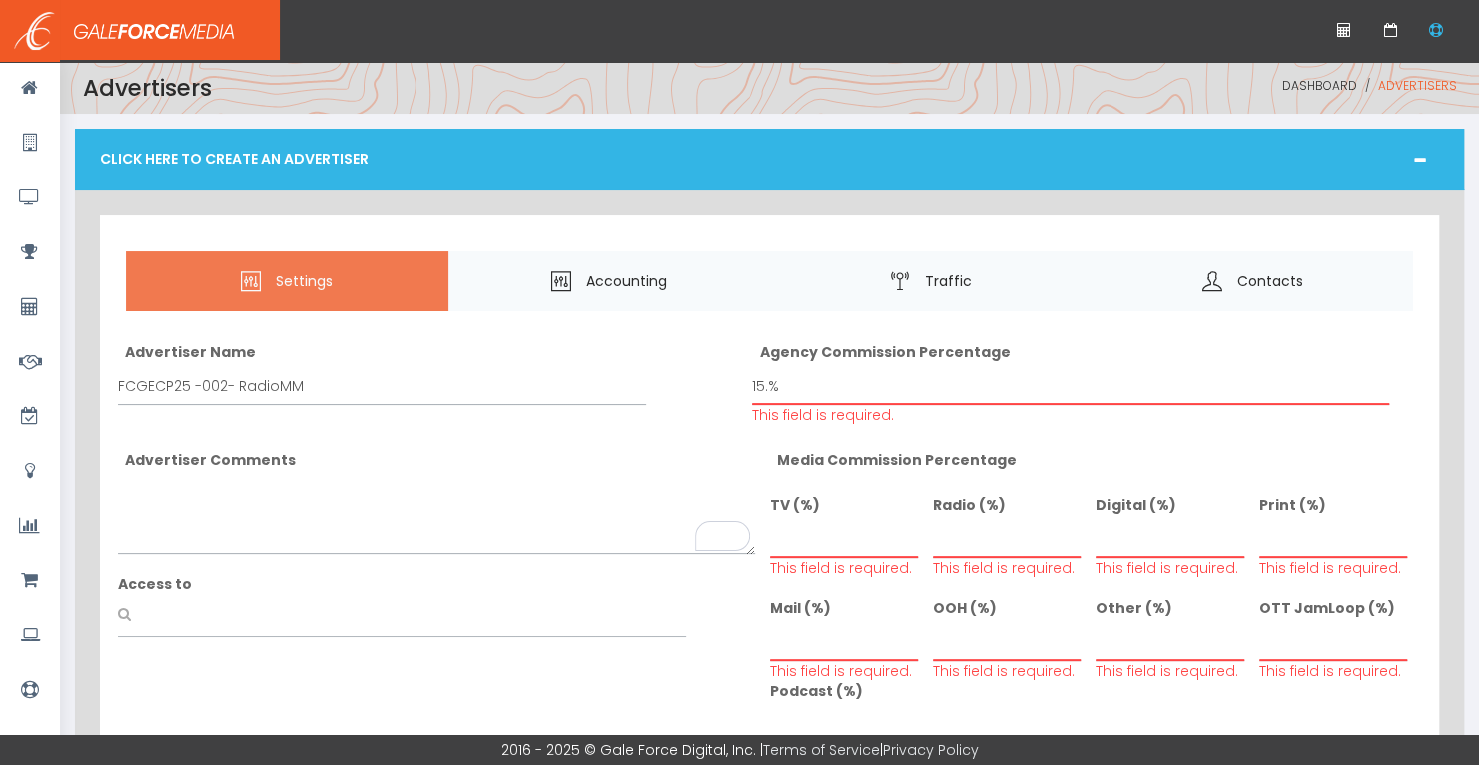 type on "15.%" 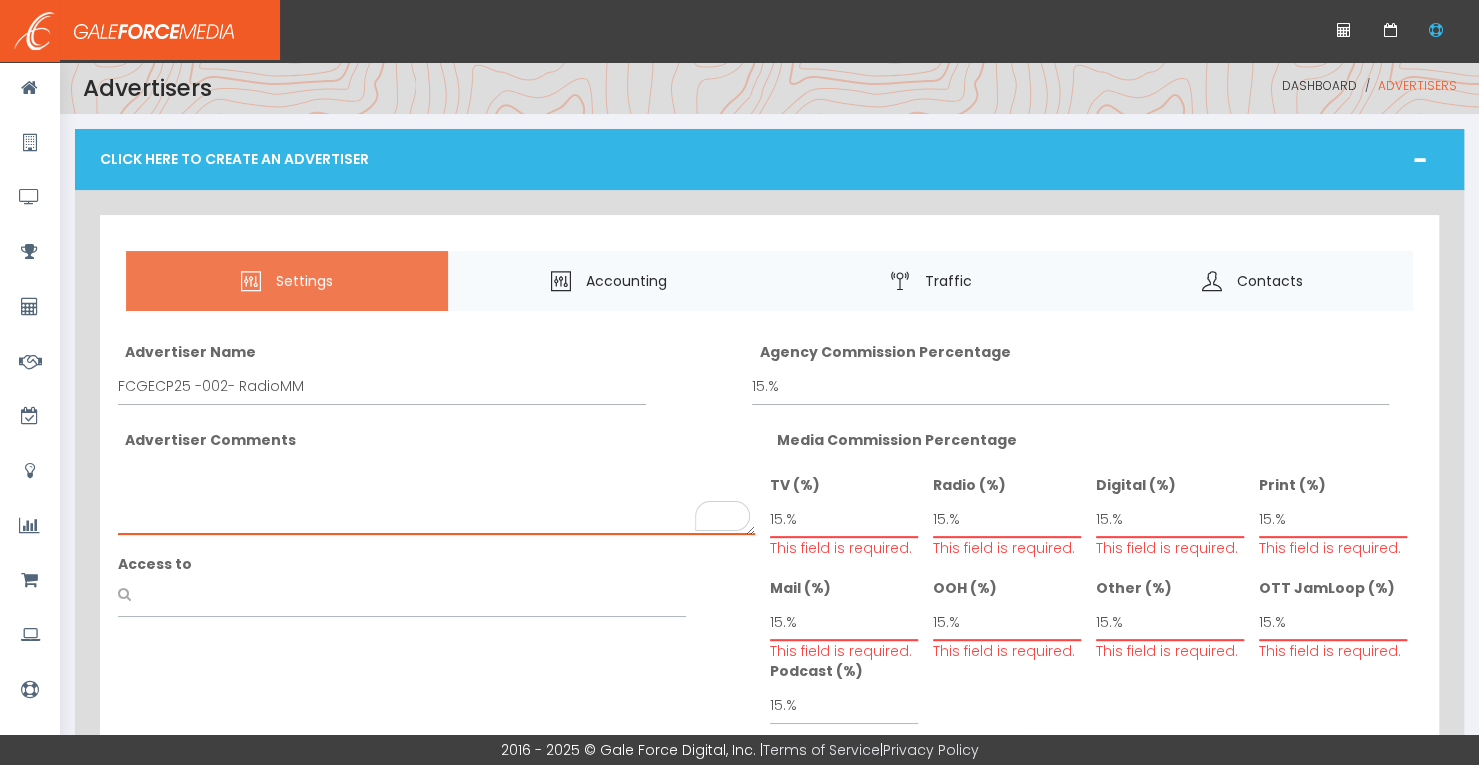click on "Advertiser Comments" at bounding box center (436, 495) 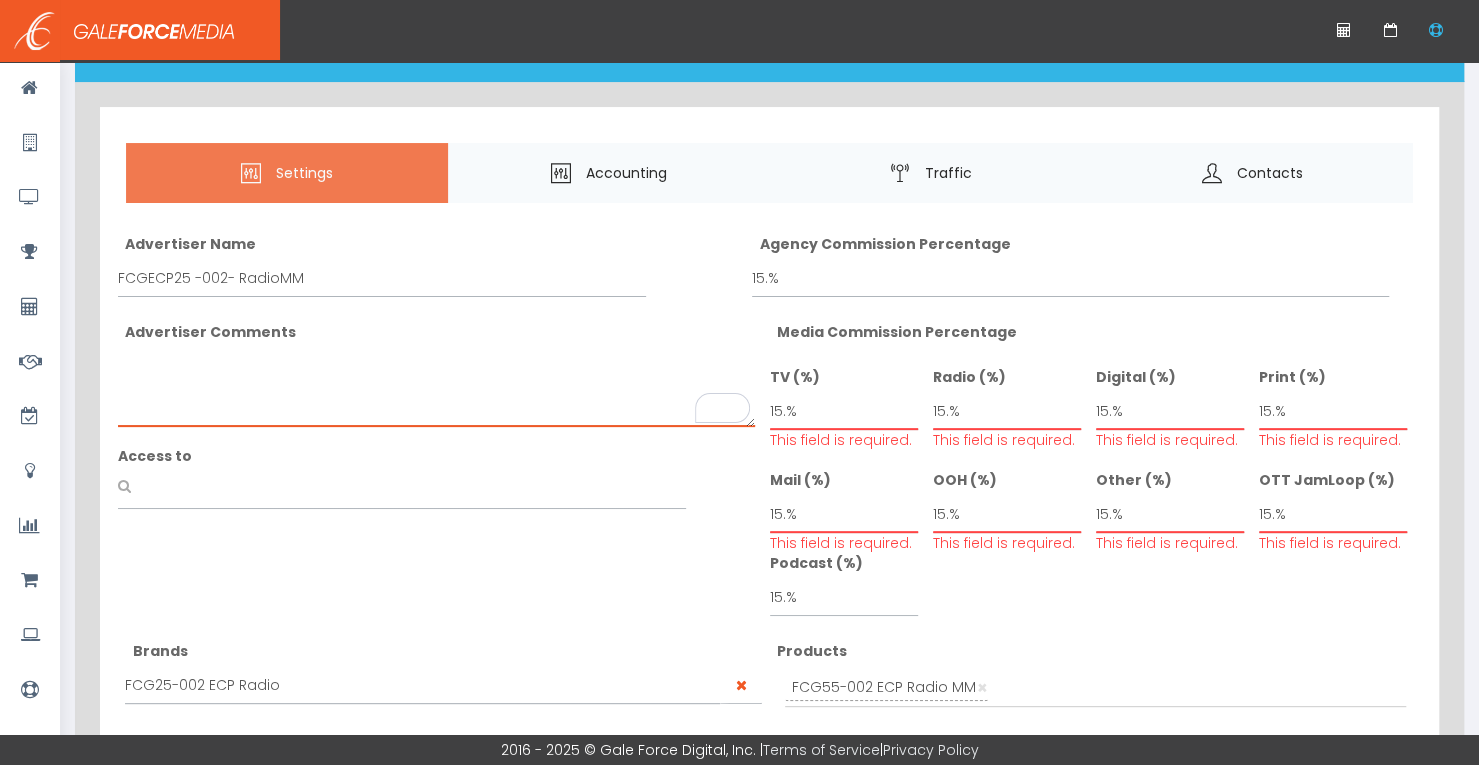 scroll, scrollTop: 100, scrollLeft: 0, axis: vertical 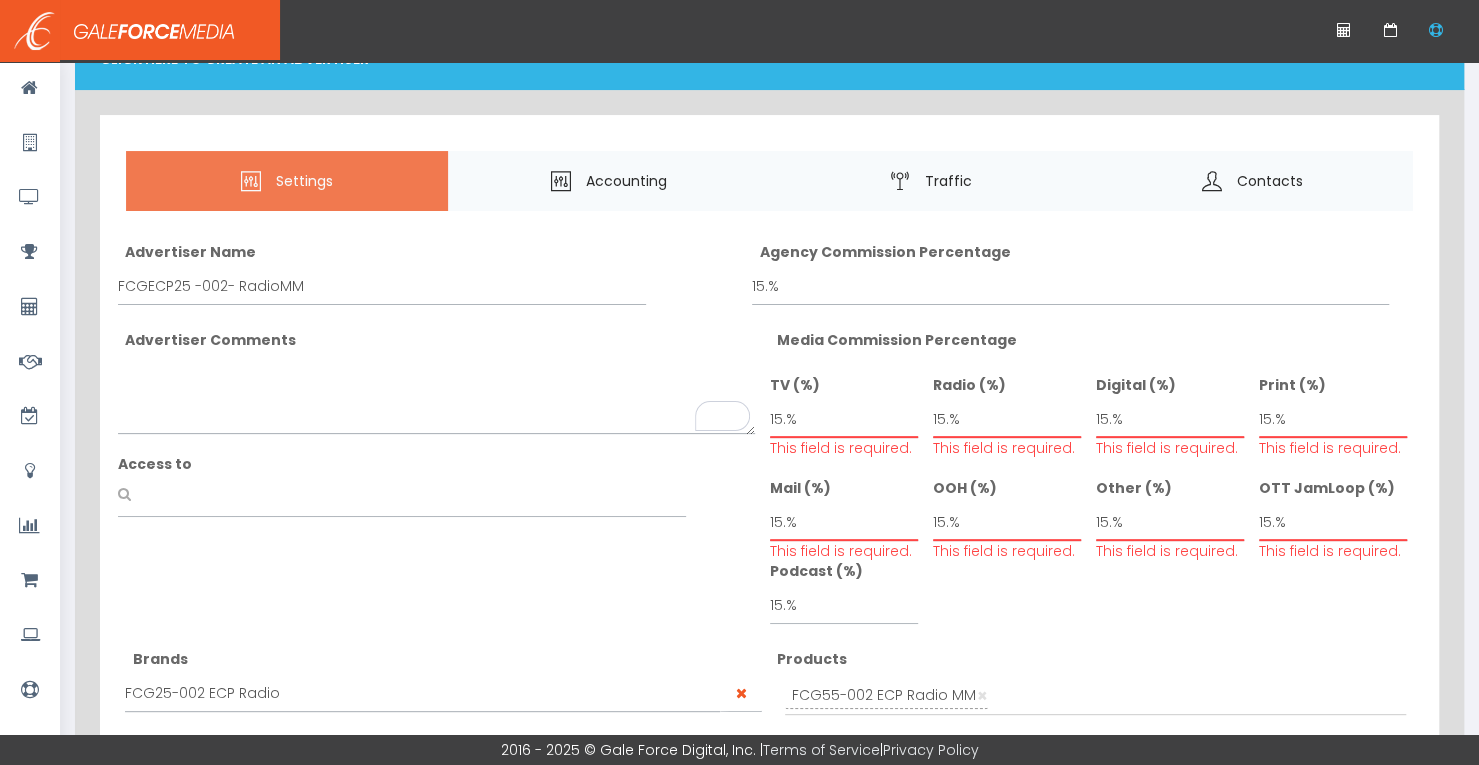 click at bounding box center (402, 491) 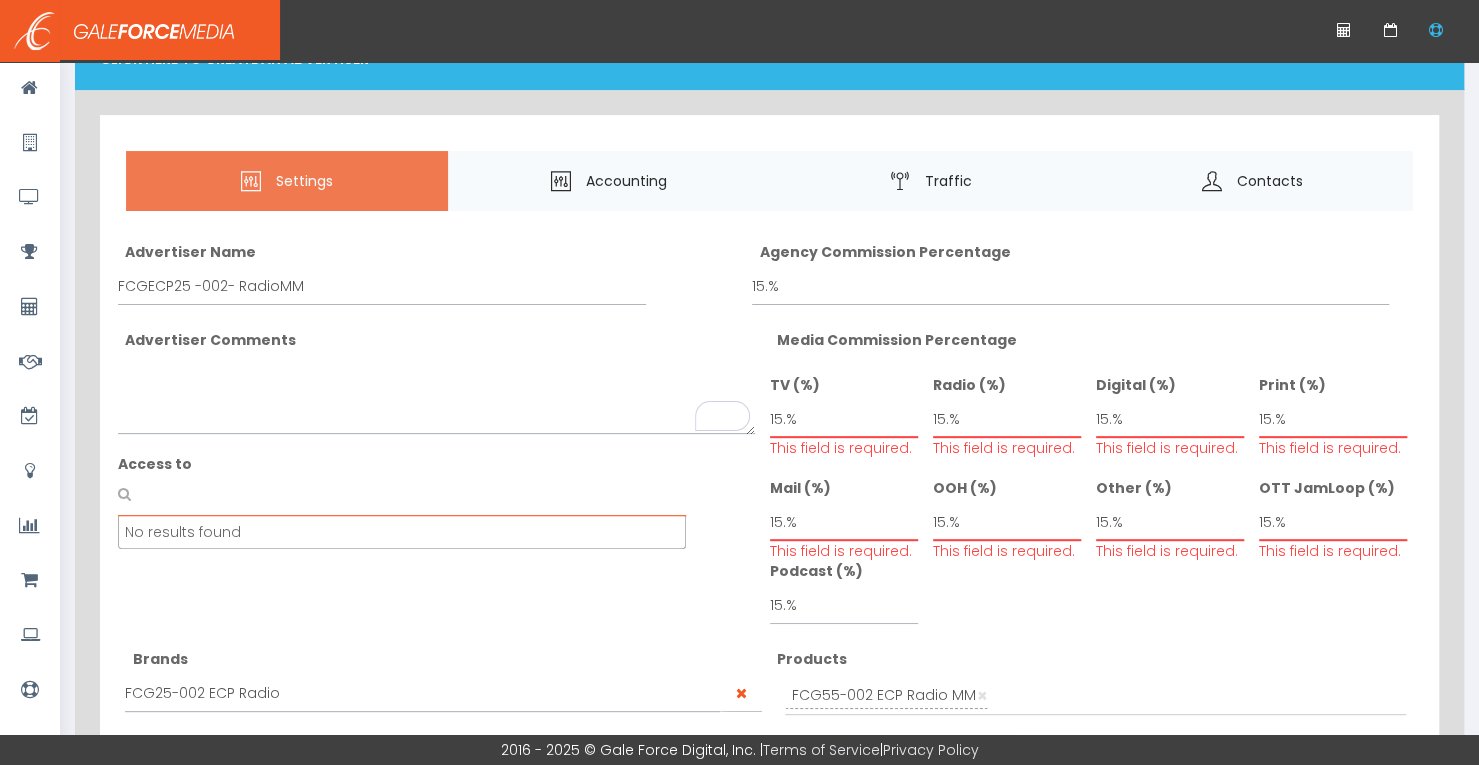 scroll, scrollTop: 300, scrollLeft: 0, axis: vertical 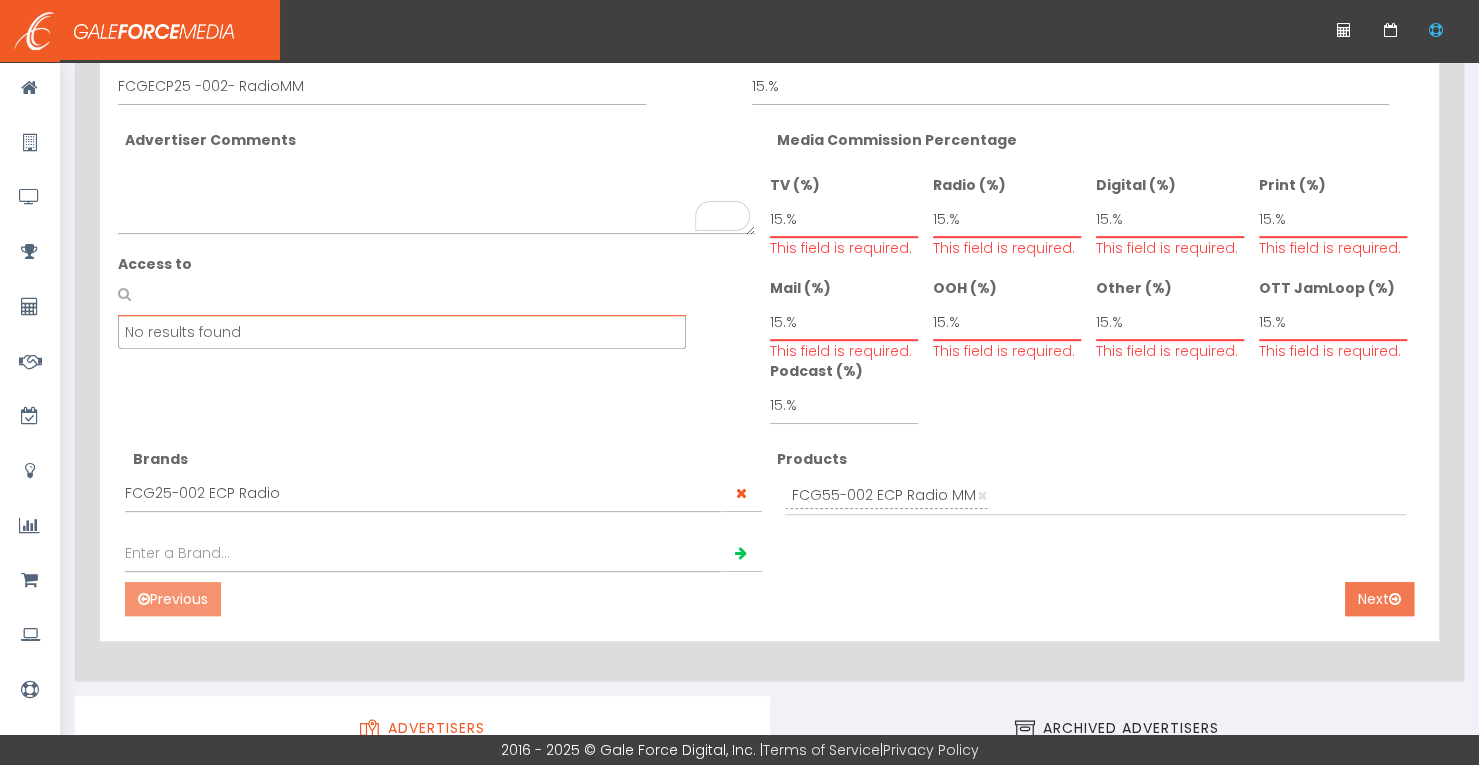 click on "Next" at bounding box center [1379, 599] 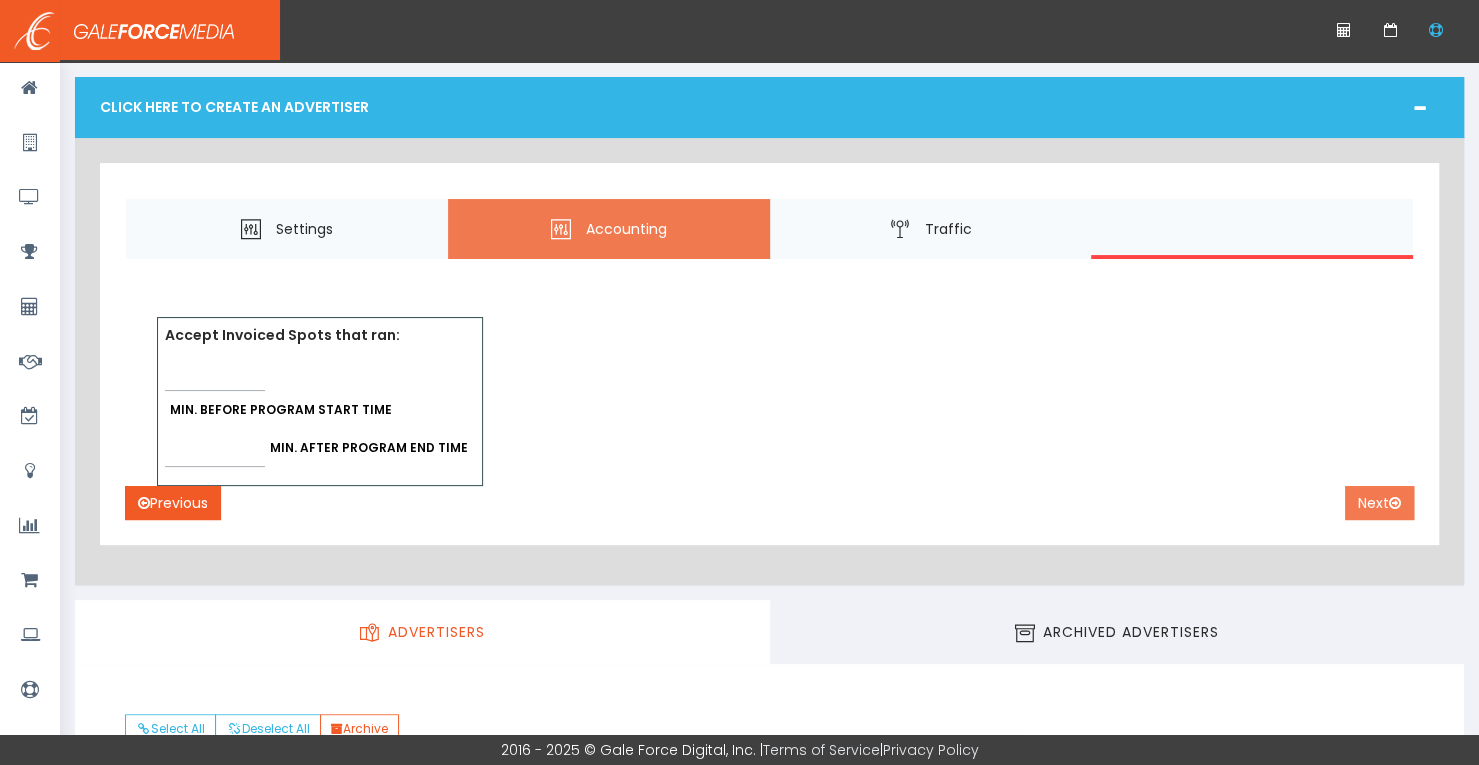 scroll, scrollTop: 0, scrollLeft: 0, axis: both 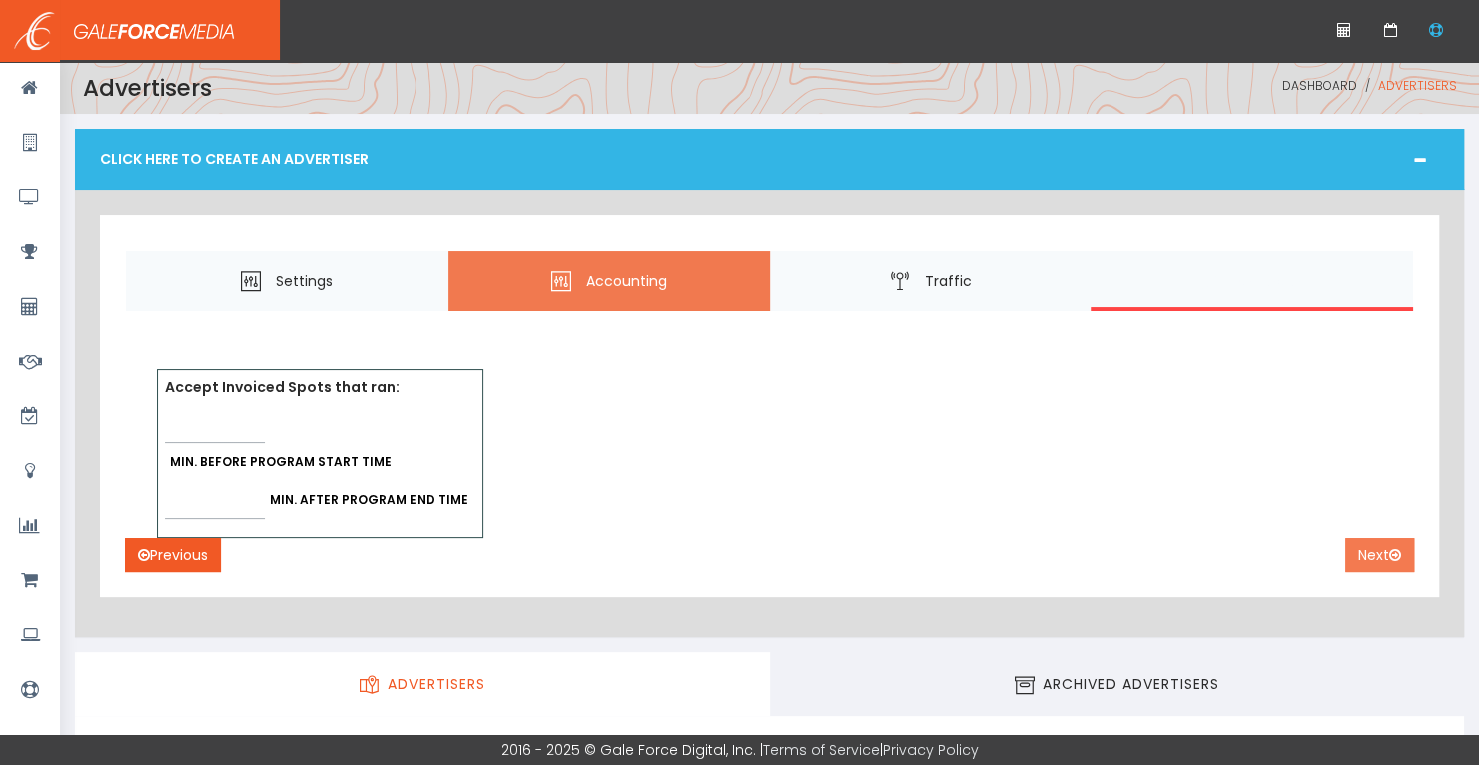 click on "Next" at bounding box center [1379, 555] 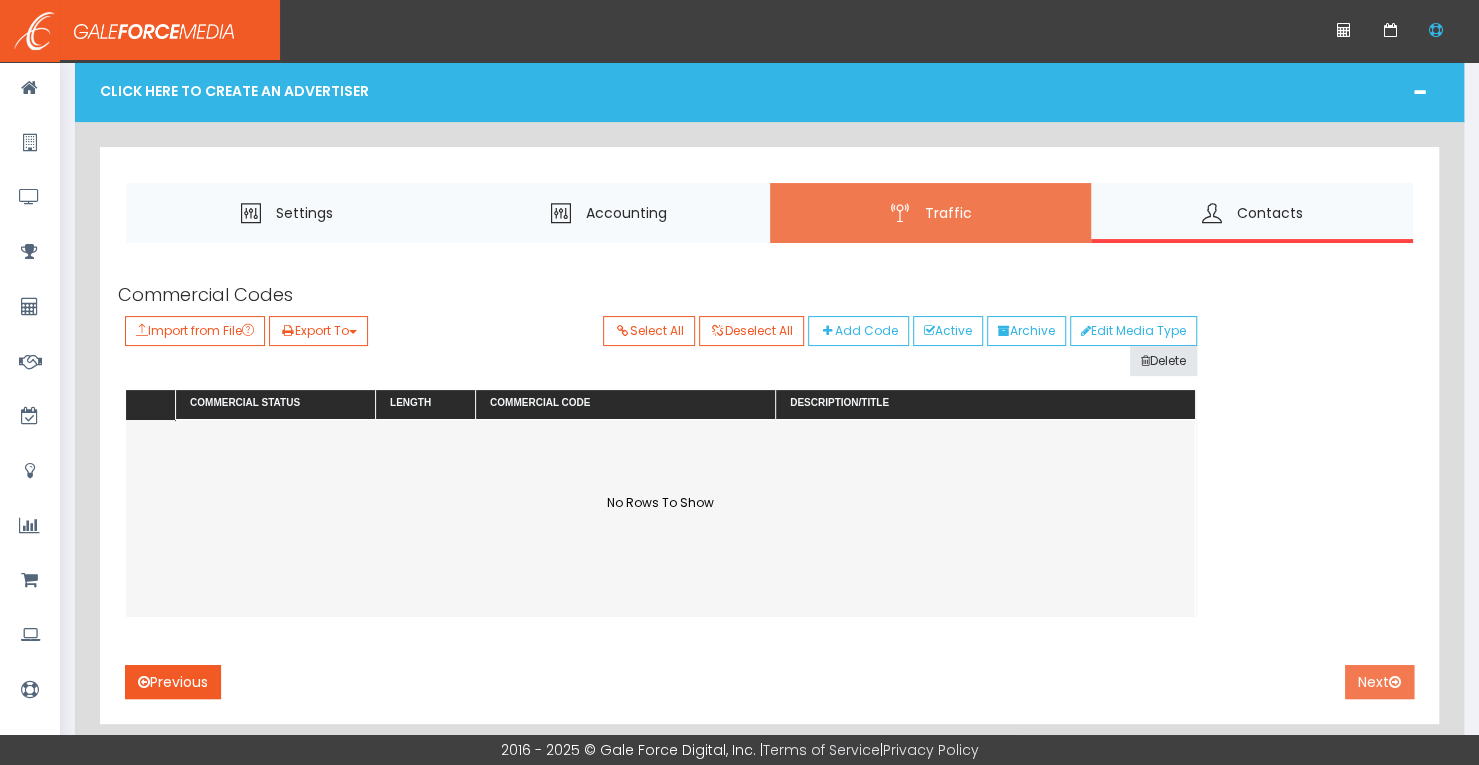 scroll, scrollTop: 100, scrollLeft: 0, axis: vertical 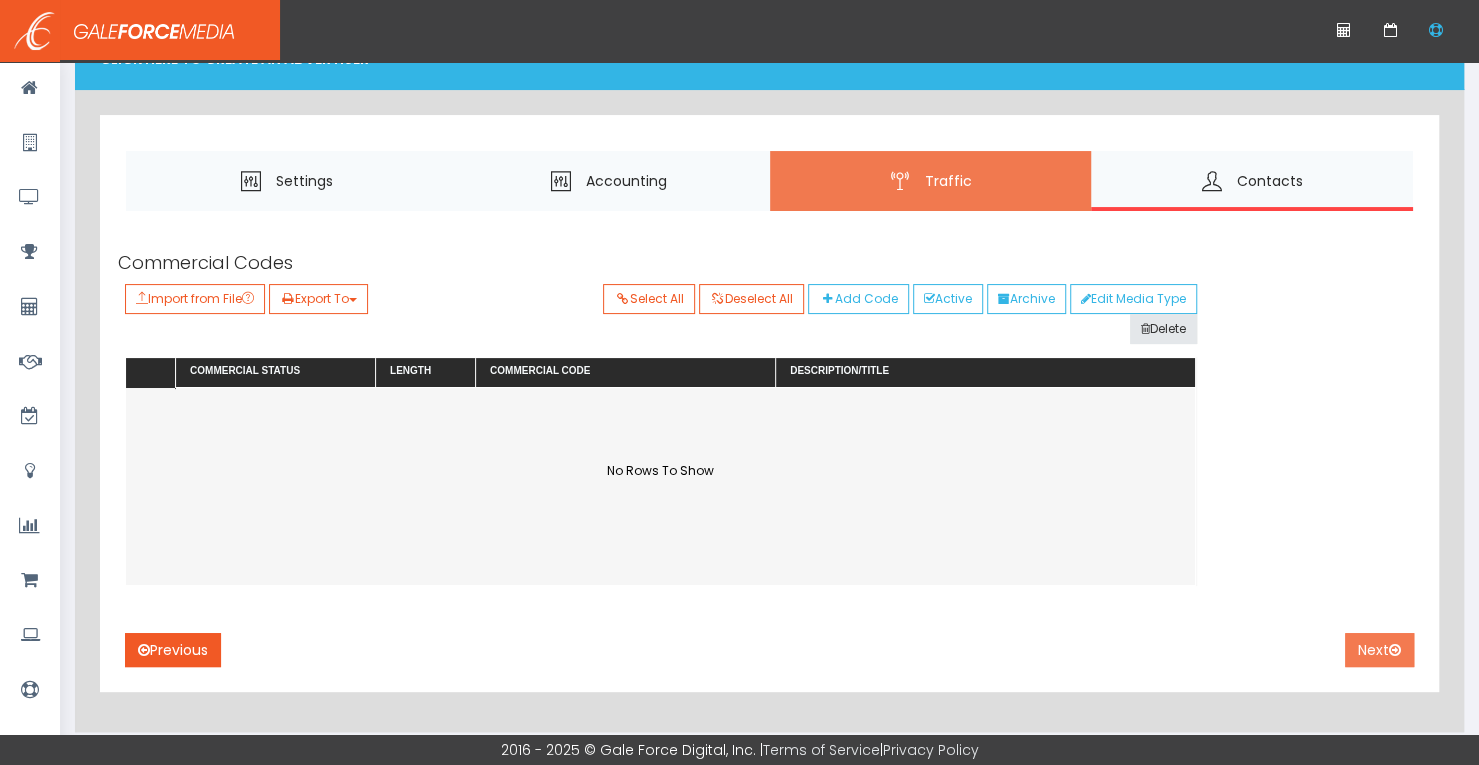 click on "Next" at bounding box center (1379, 650) 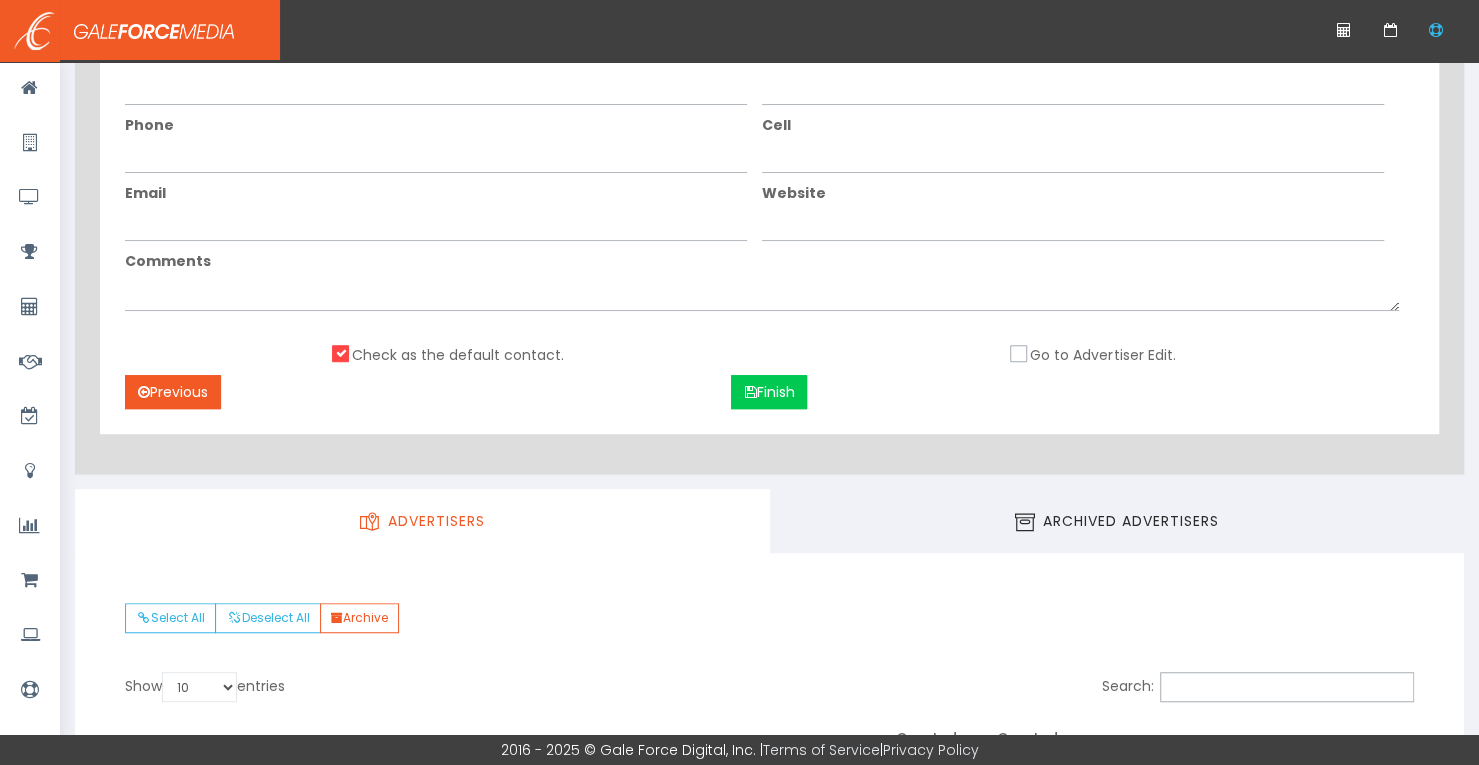 scroll, scrollTop: 500, scrollLeft: 0, axis: vertical 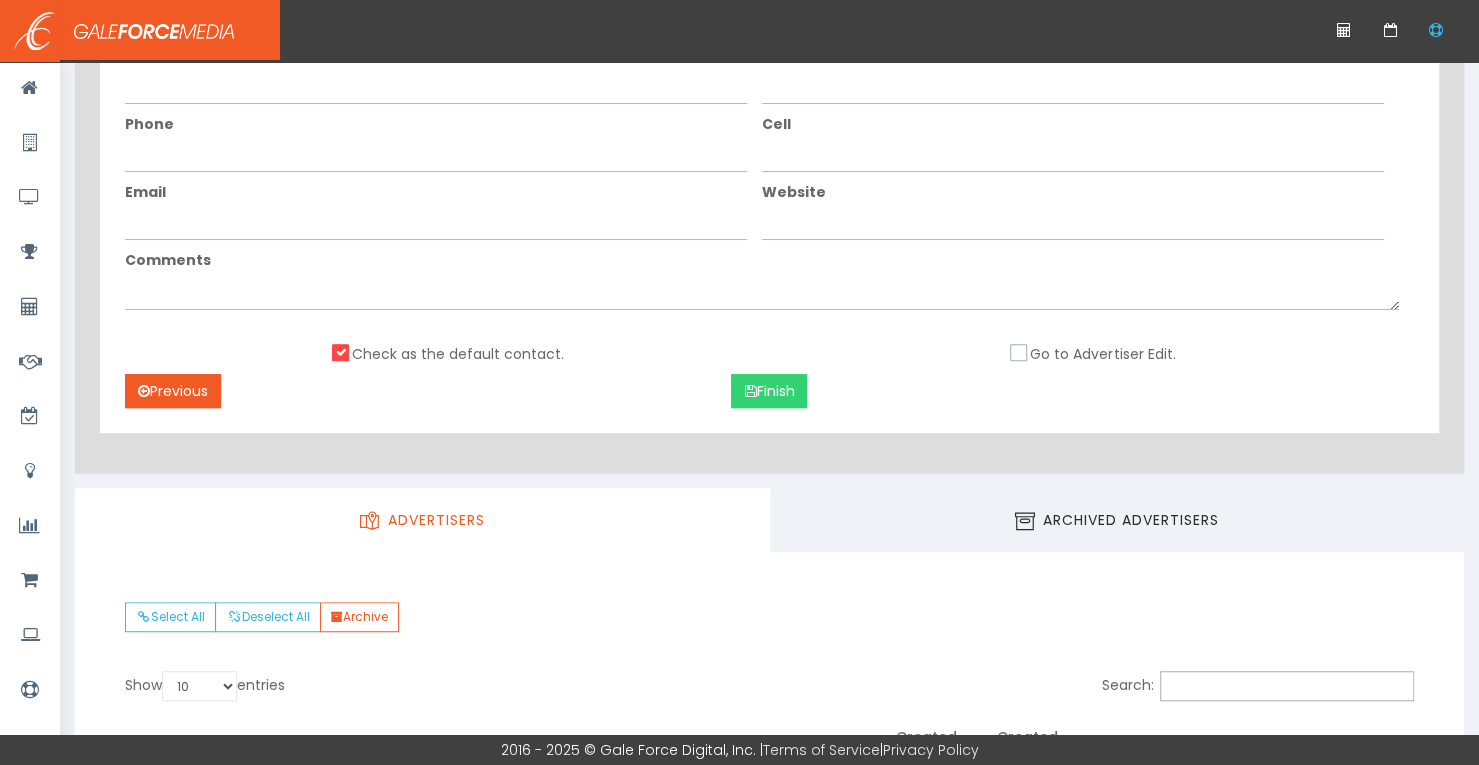 click on "Finish" at bounding box center [769, 391] 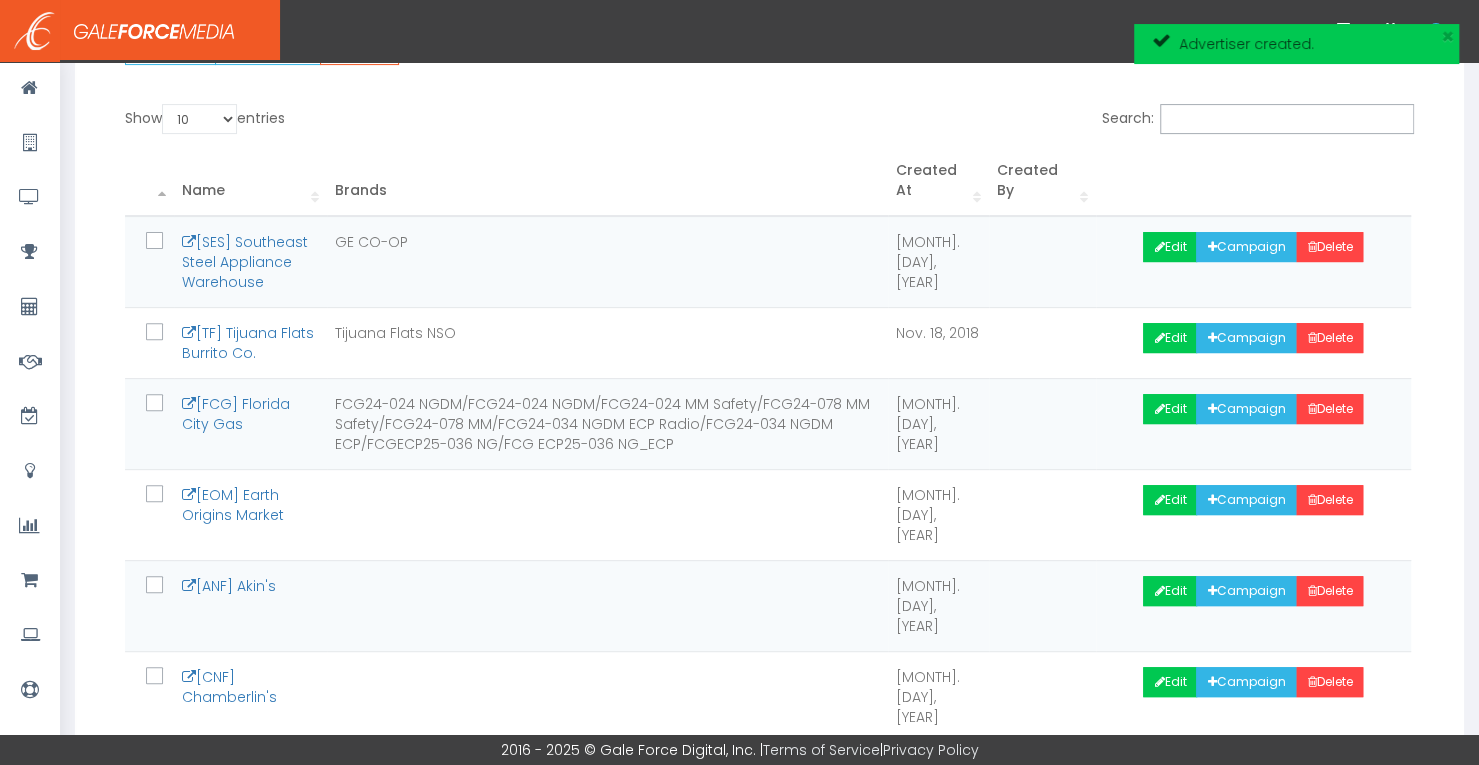 scroll, scrollTop: 108, scrollLeft: 0, axis: vertical 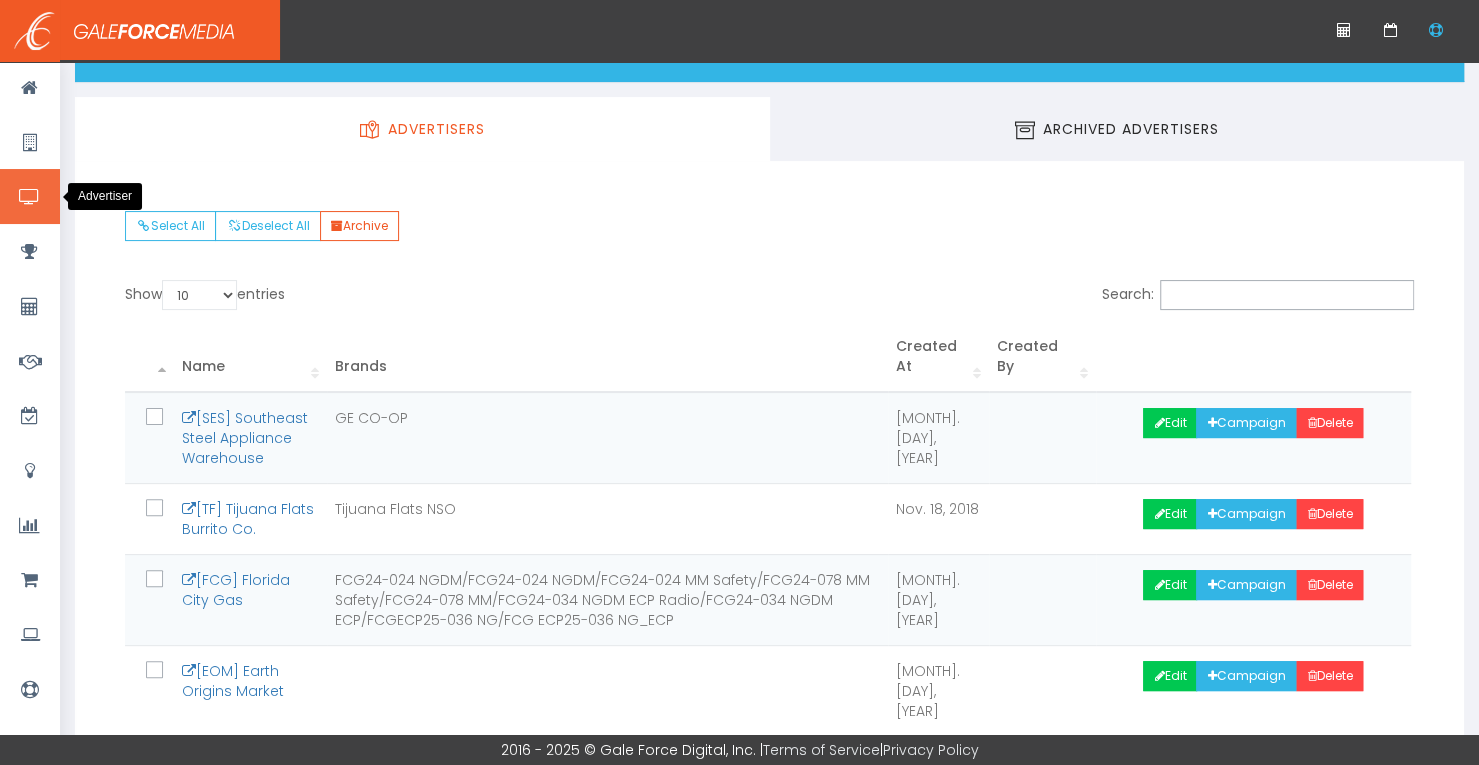 click at bounding box center (29, 197) 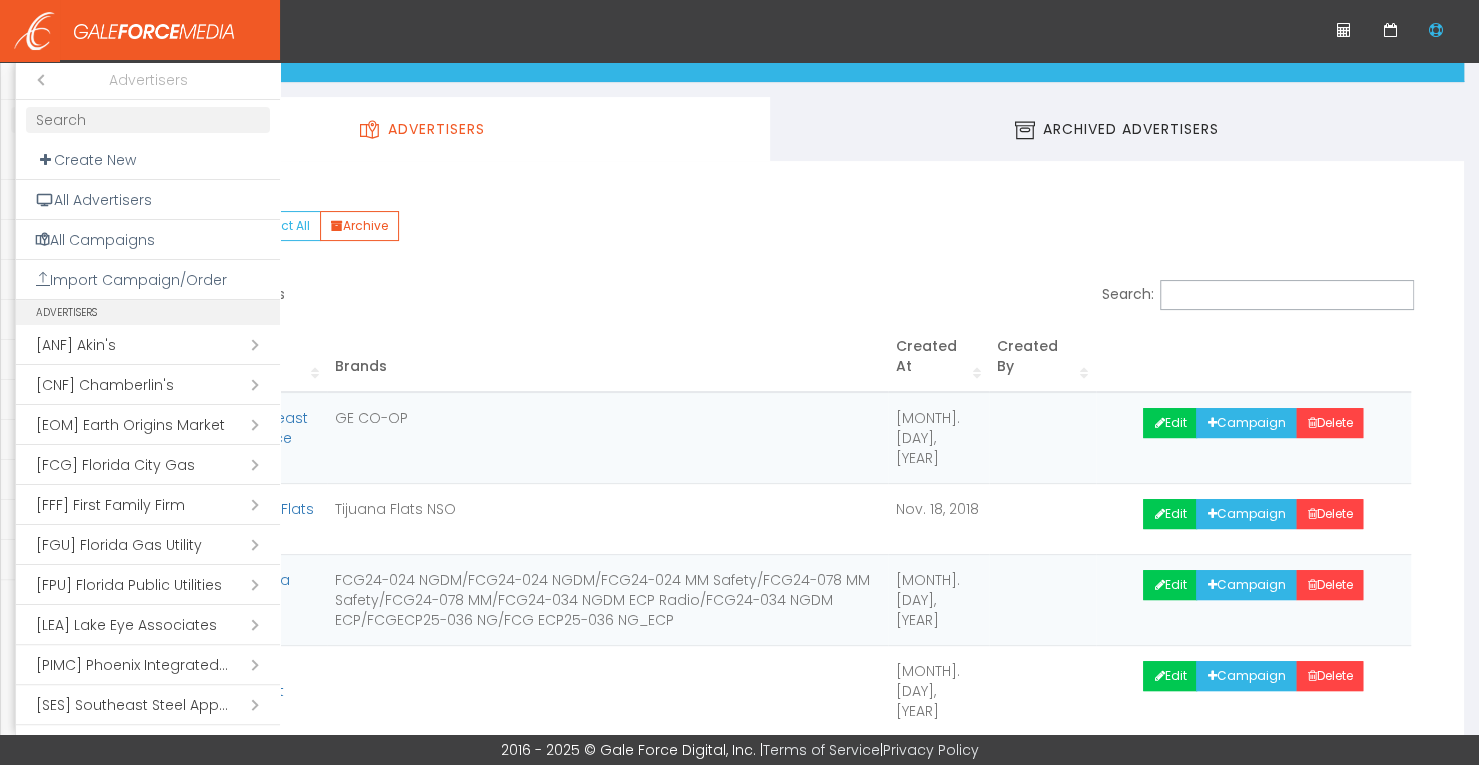 click on "Open submenu (  [FCG] Florida City Gas)" at bounding box center [148, 465] 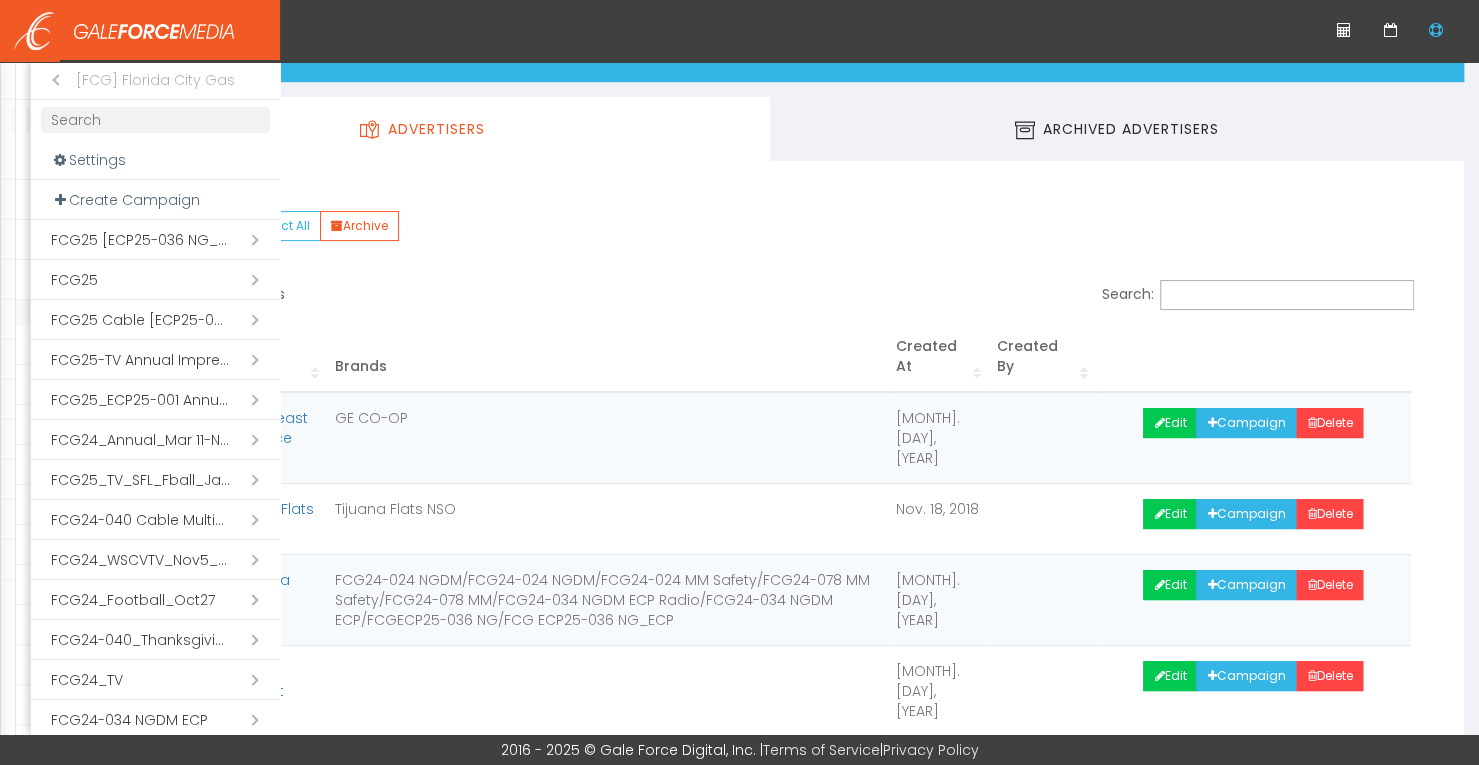 click on "Open submenu (   FCG25 [ECP25-036 NG_ECP_TV])" at bounding box center (155, 240) 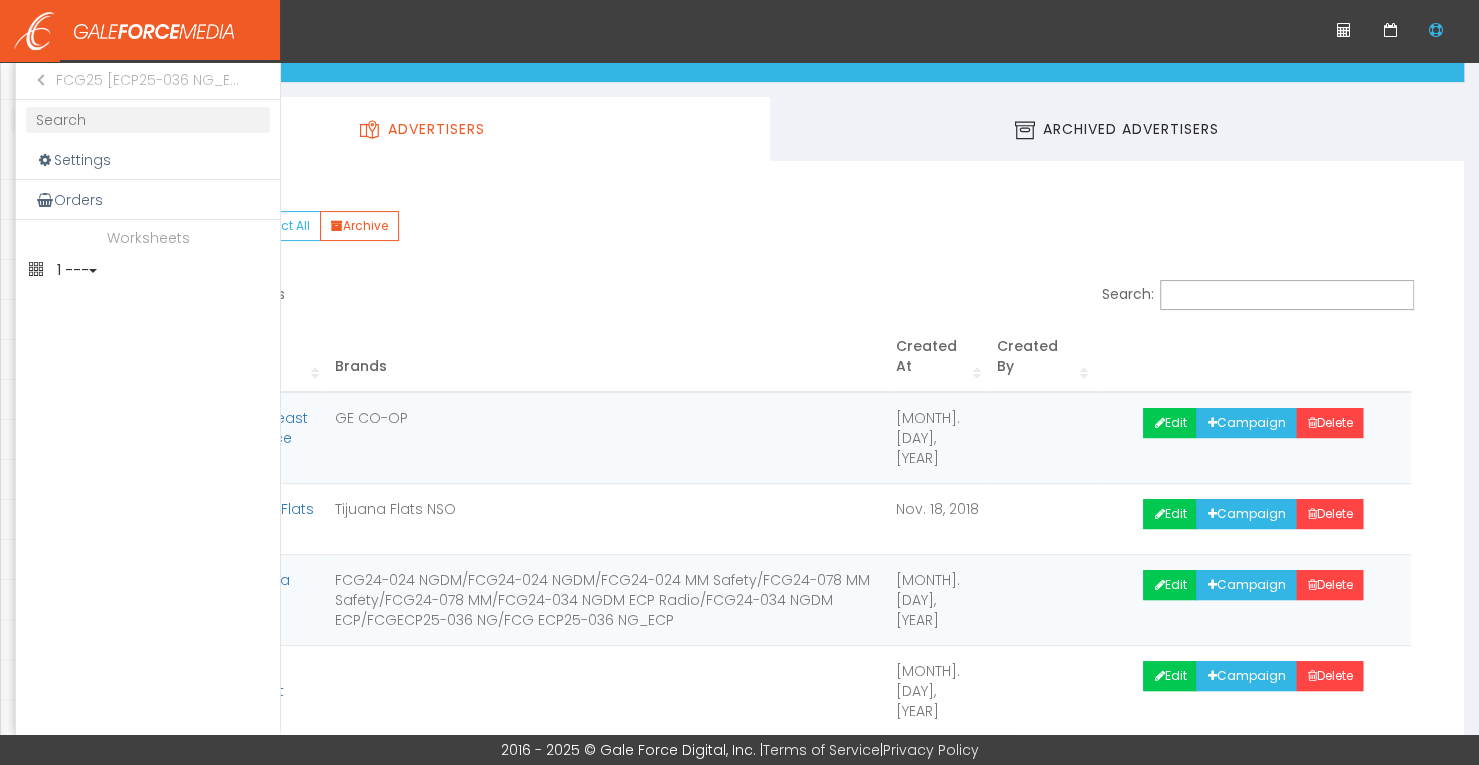 click on "1    ---" at bounding box center [148, 270] 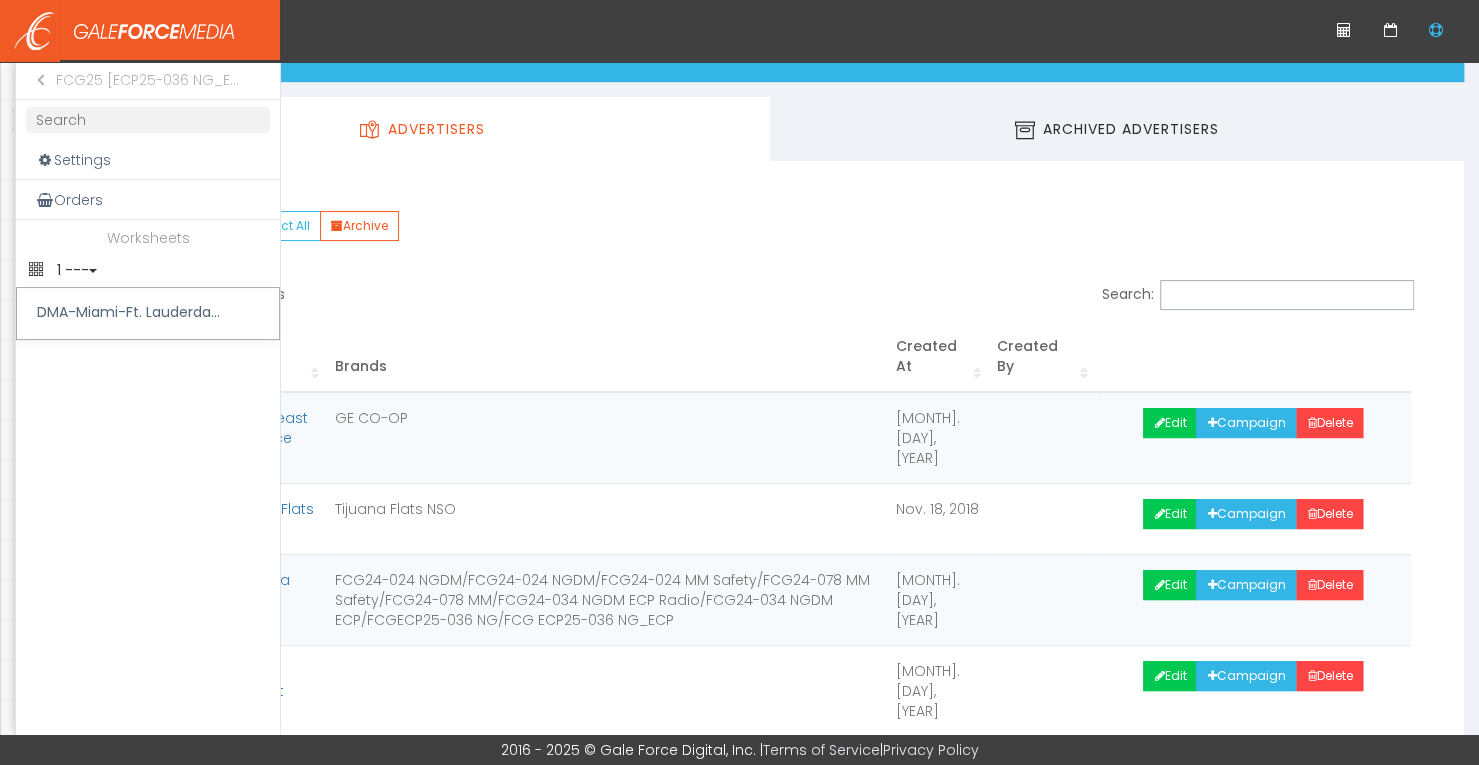 click on "1    ---" at bounding box center (148, 270) 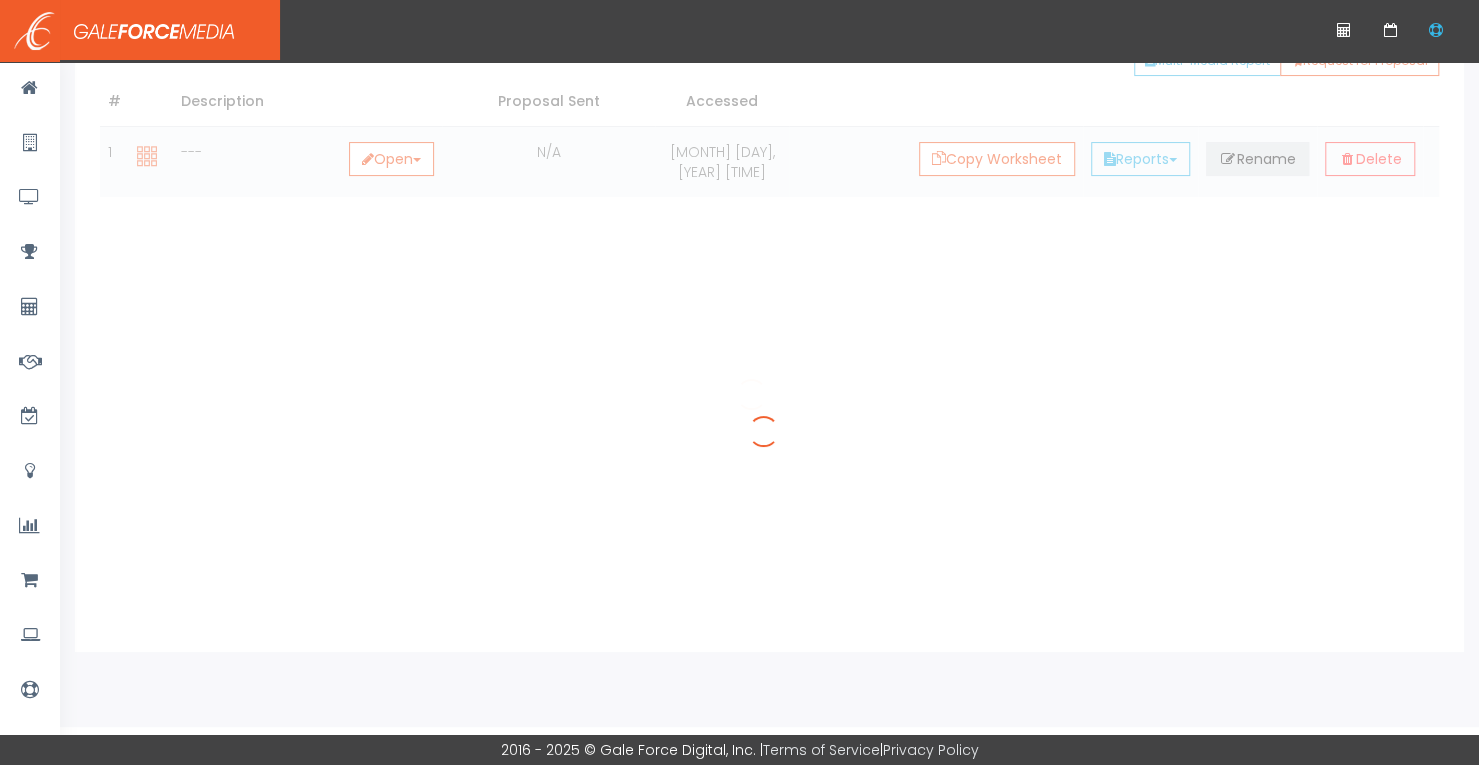 scroll, scrollTop: 0, scrollLeft: 0, axis: both 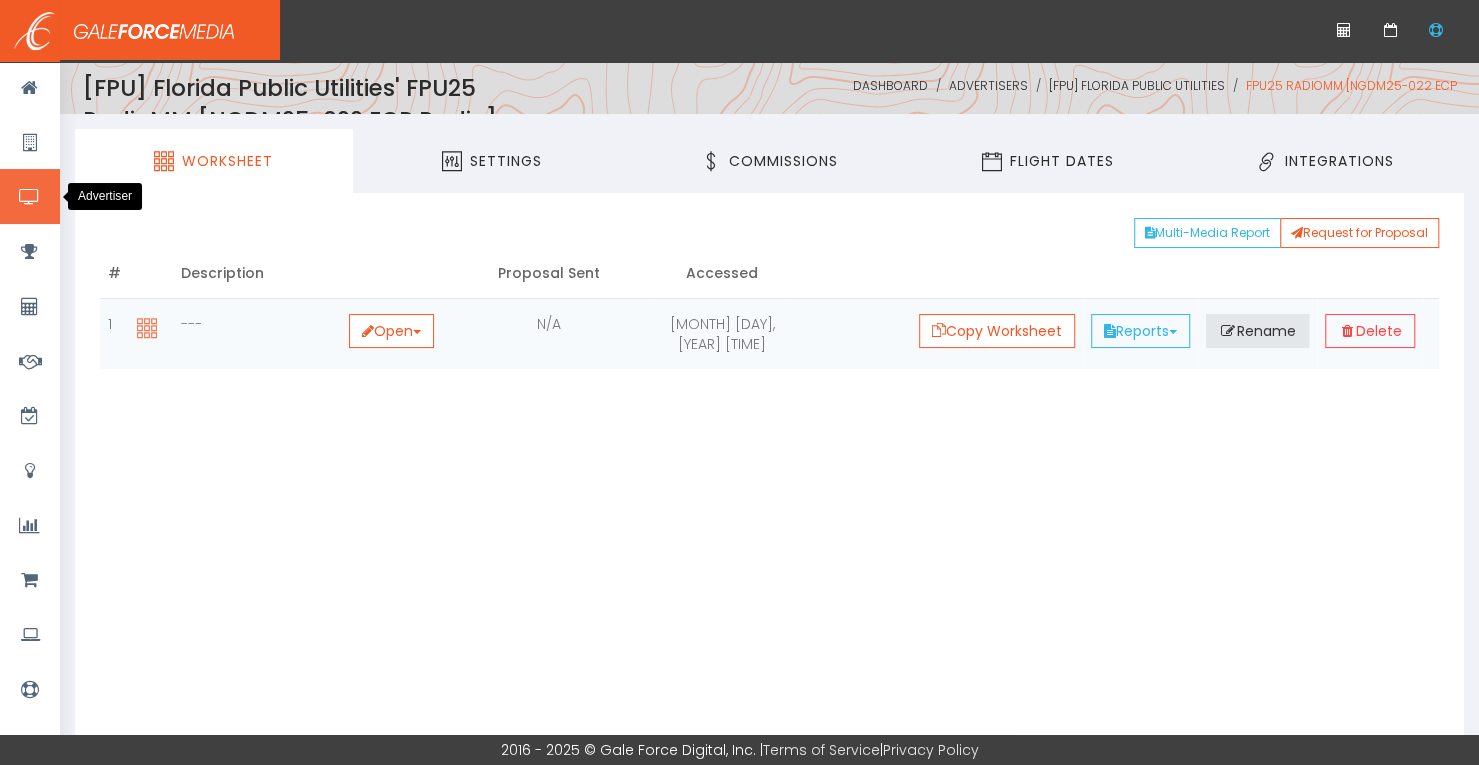 click at bounding box center [30, 196] 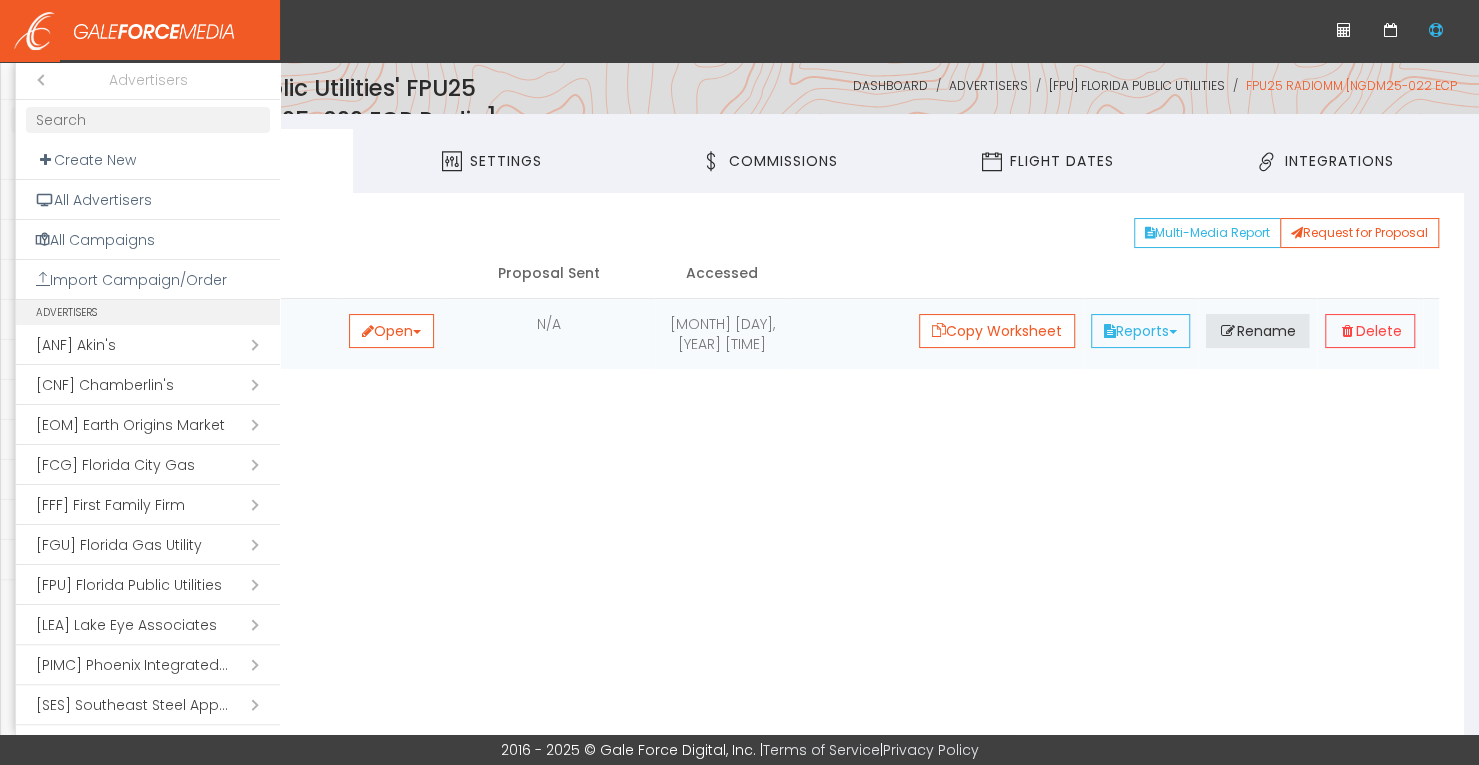 click on "Open submenu (  [FCG] Florida City Gas)" at bounding box center (148, 465) 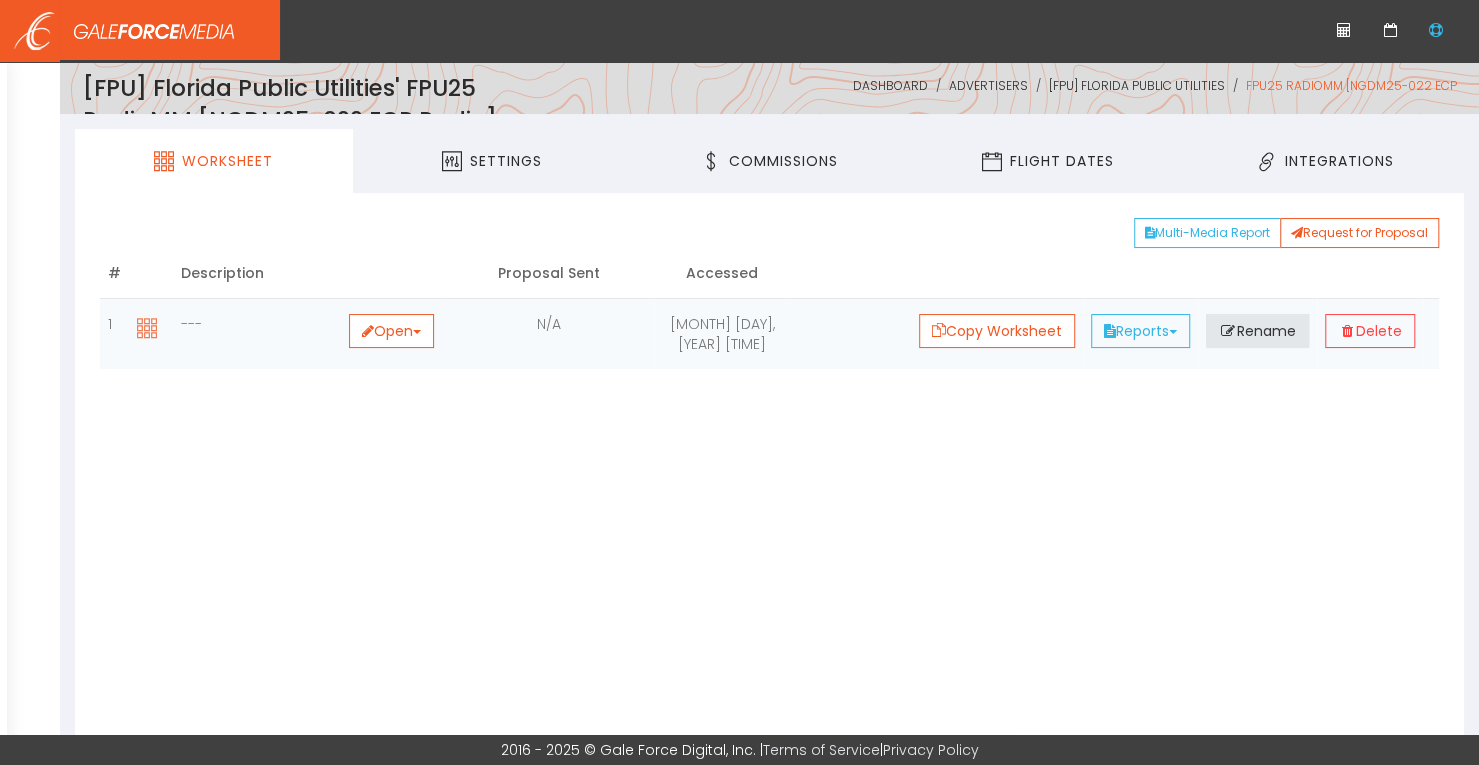 click at bounding box center [739, 382] 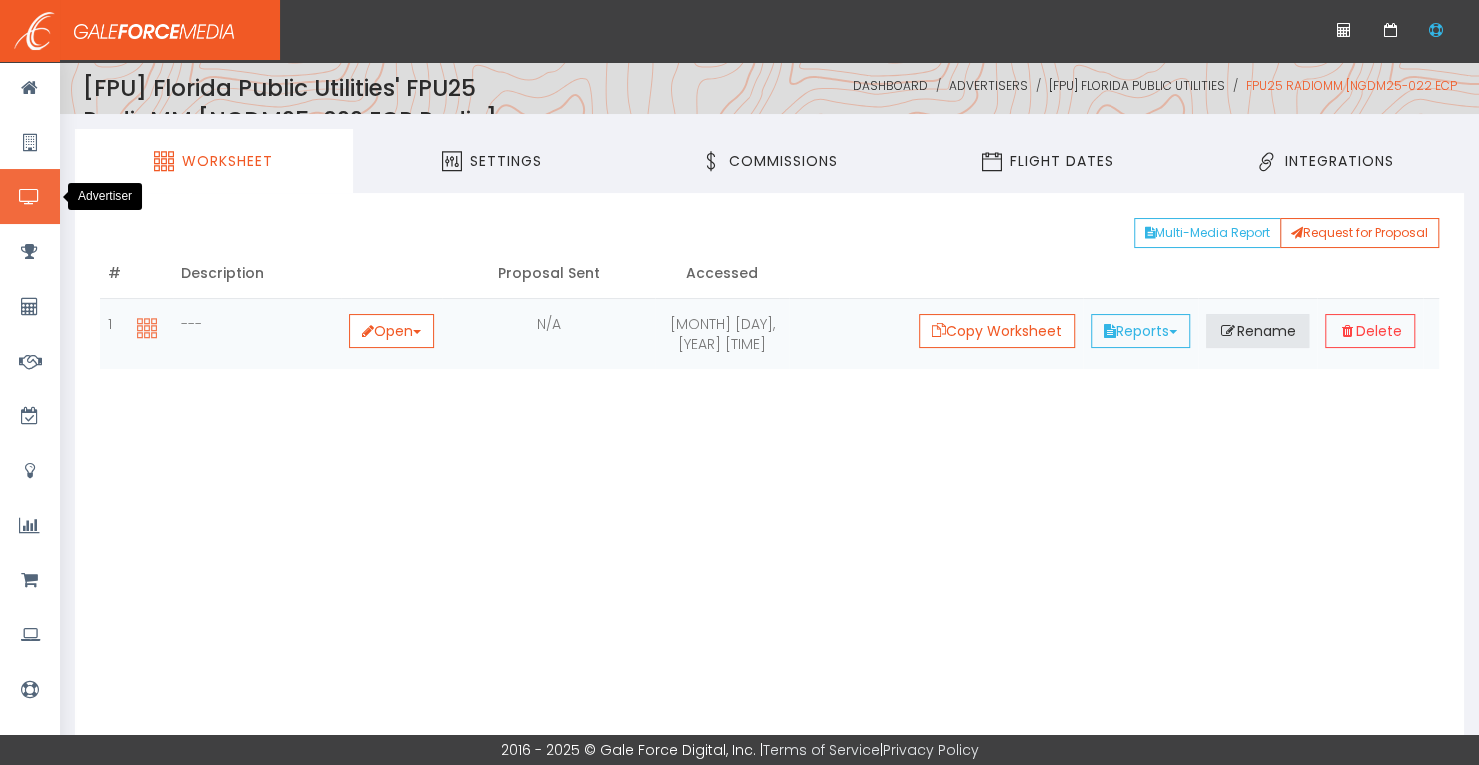 click at bounding box center [29, 197] 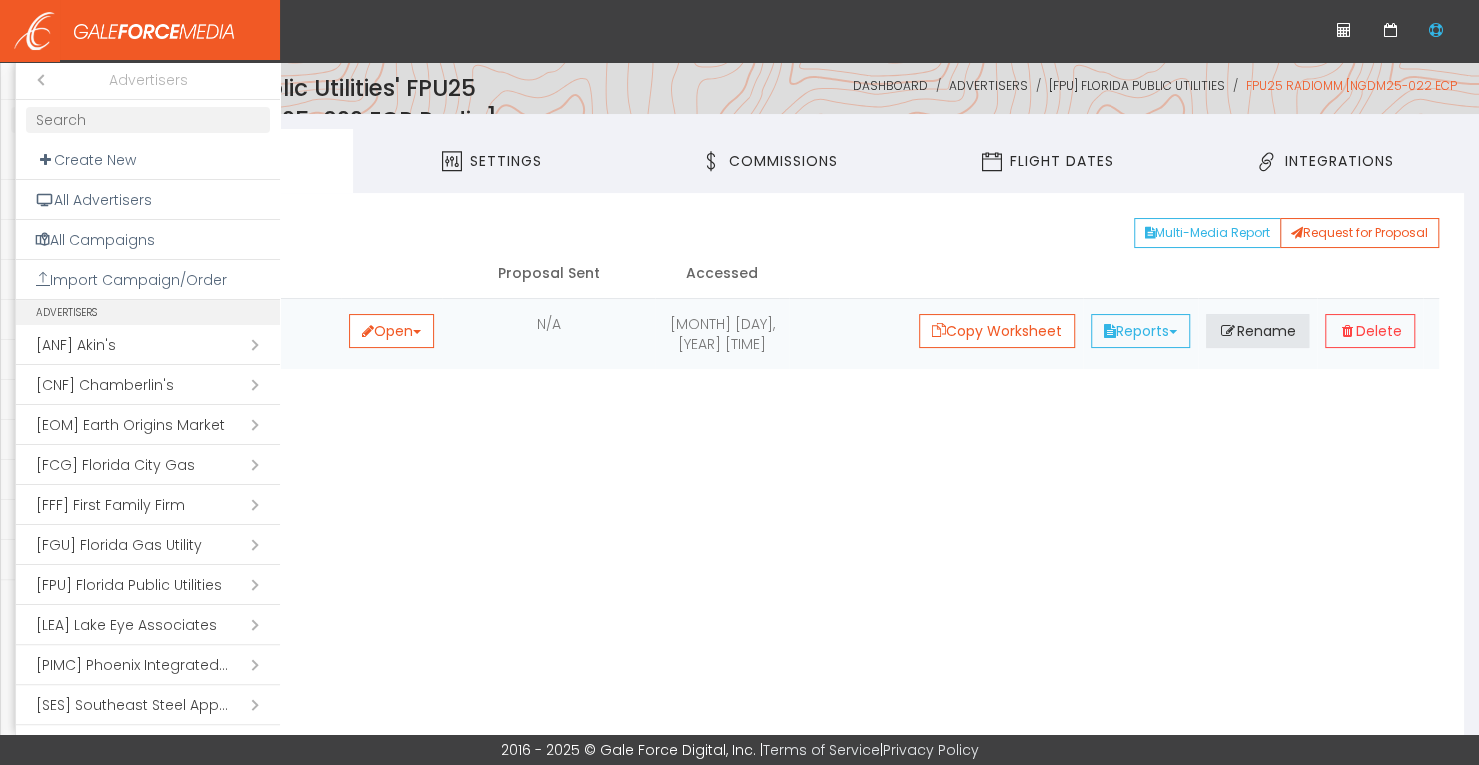 click at bounding box center [739, 382] 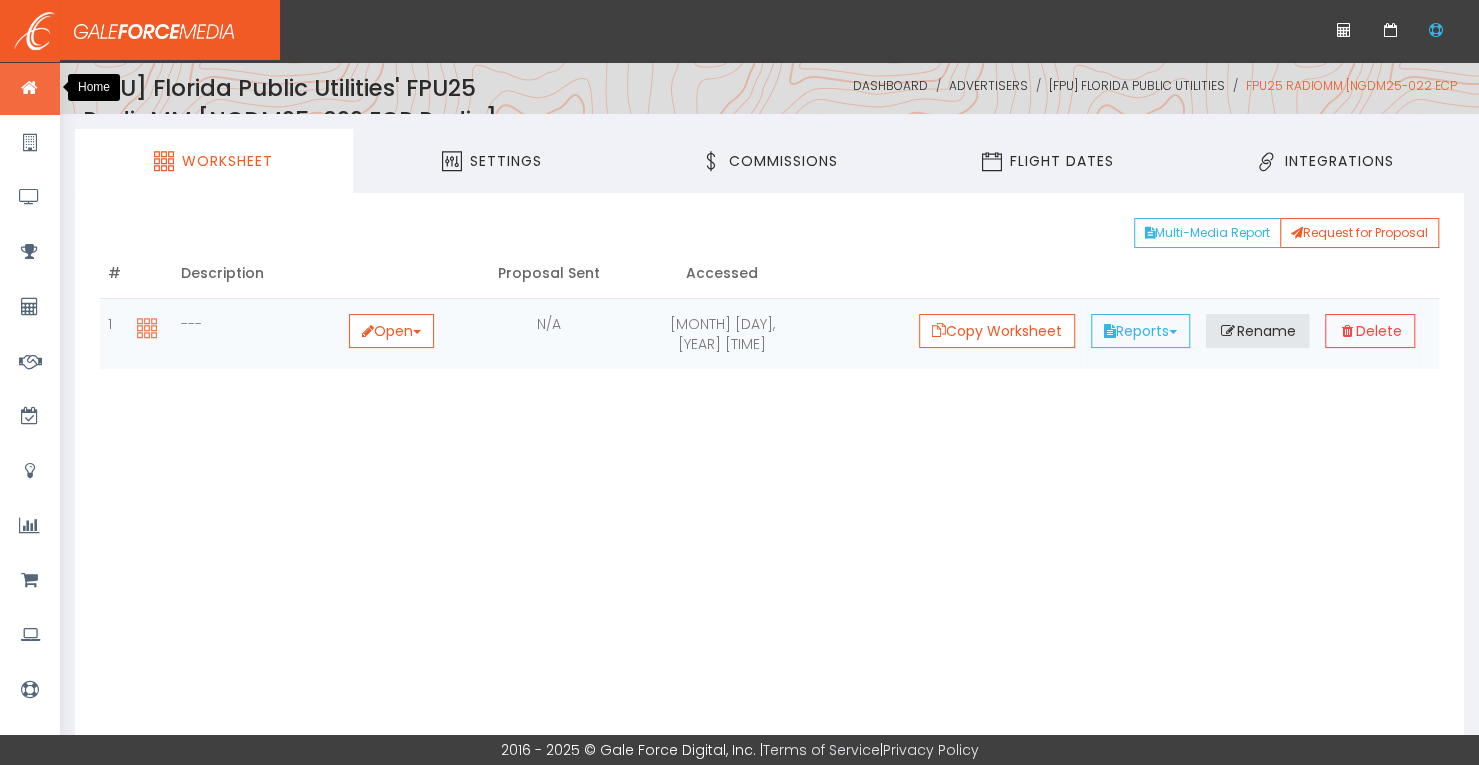 click at bounding box center (30, 87) 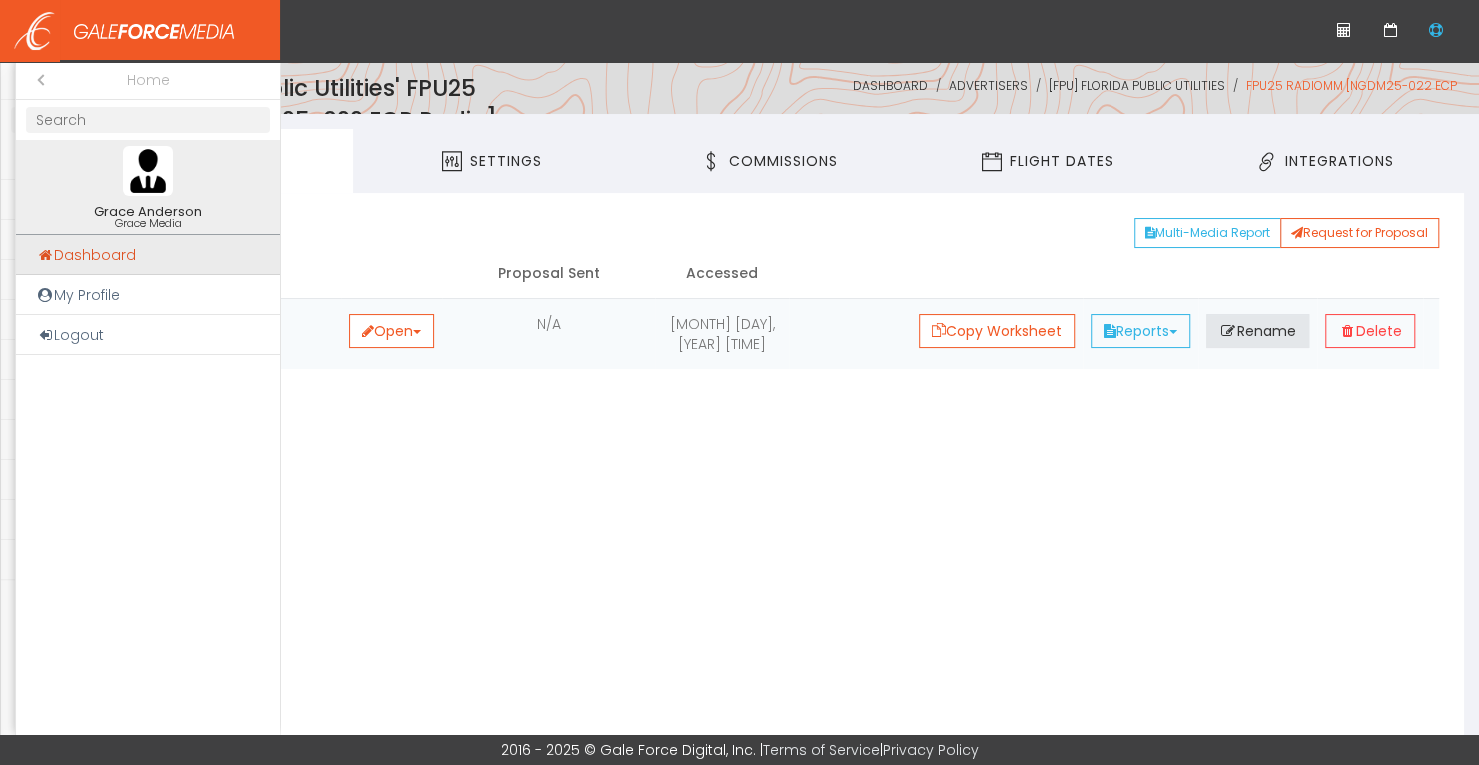 click on "Dashboard" at bounding box center [148, 255] 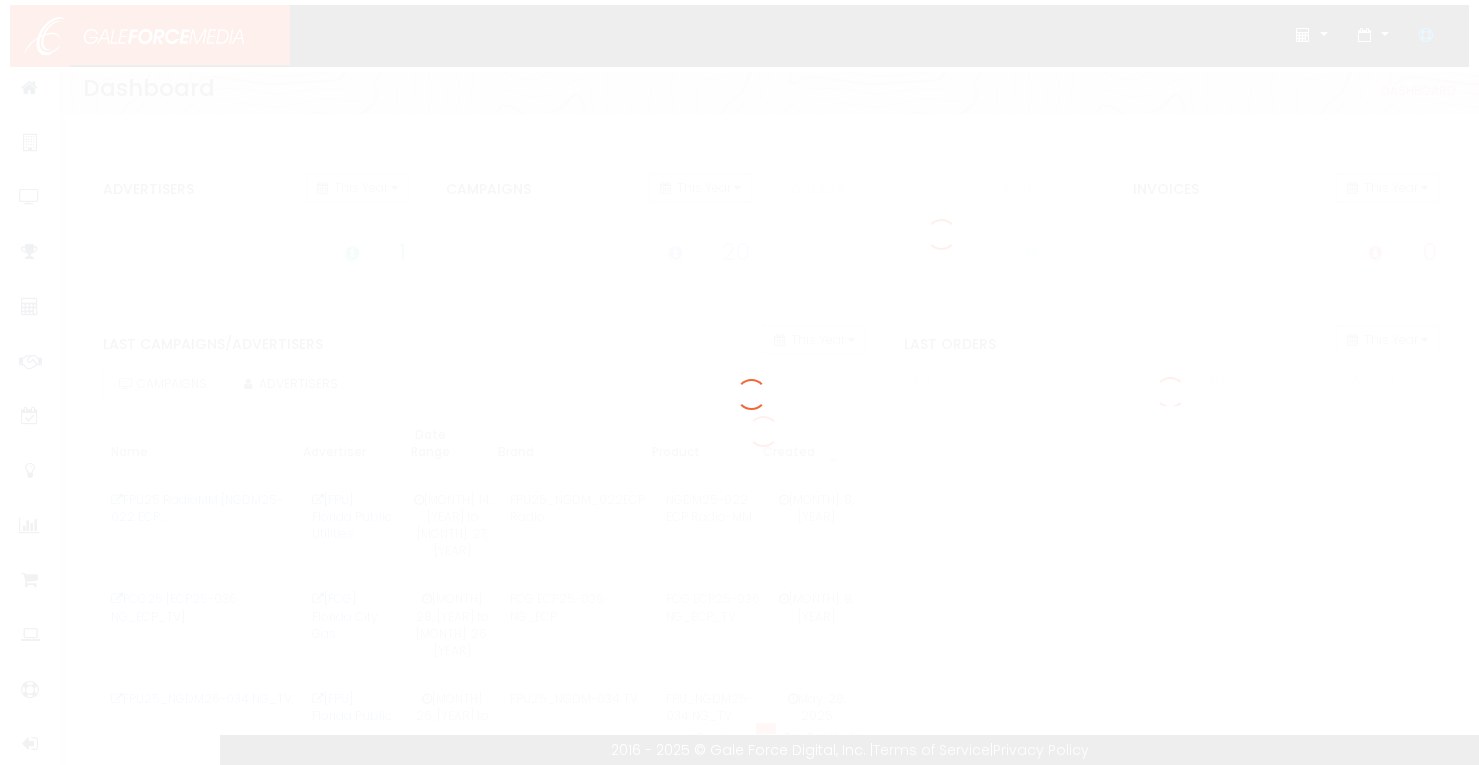 scroll, scrollTop: 0, scrollLeft: 0, axis: both 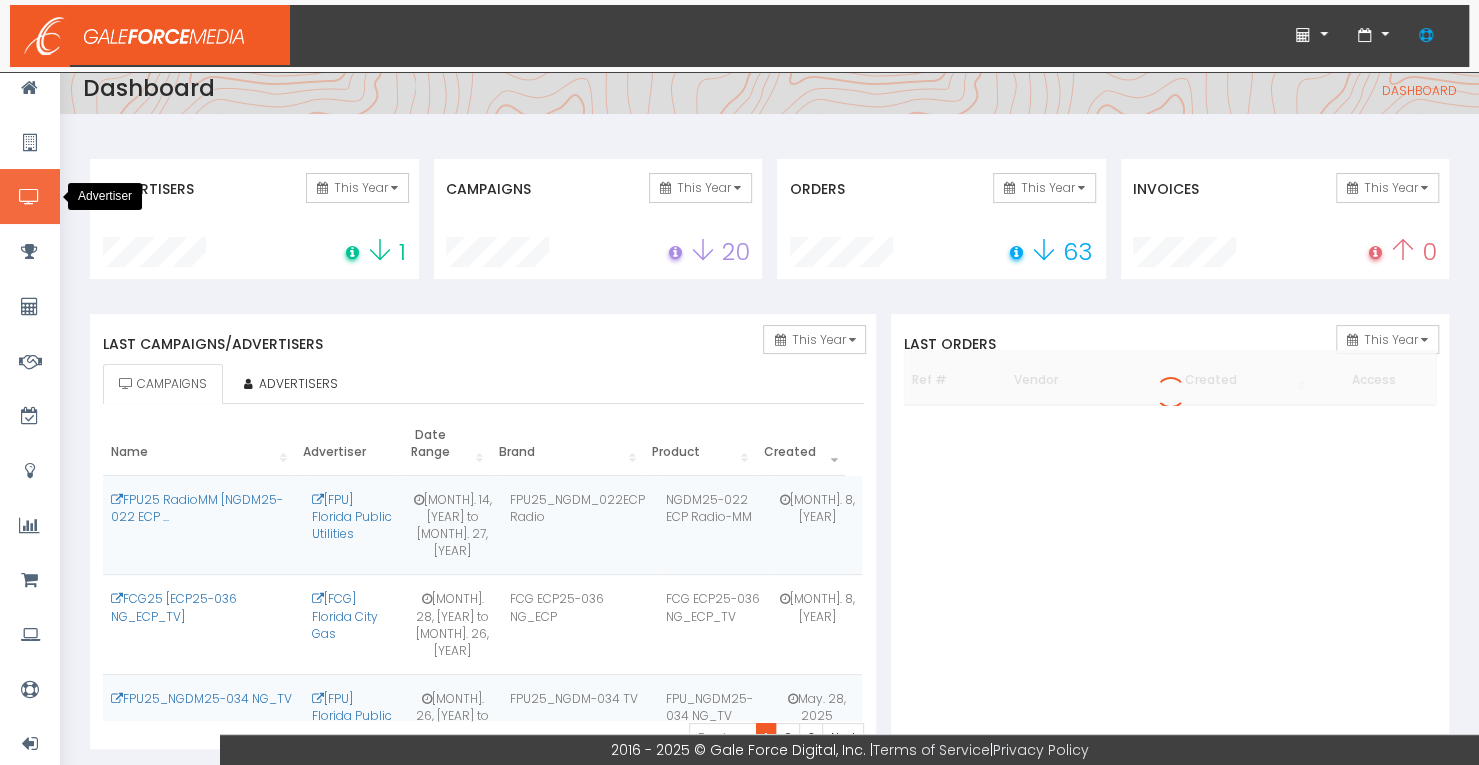 click at bounding box center (30, 196) 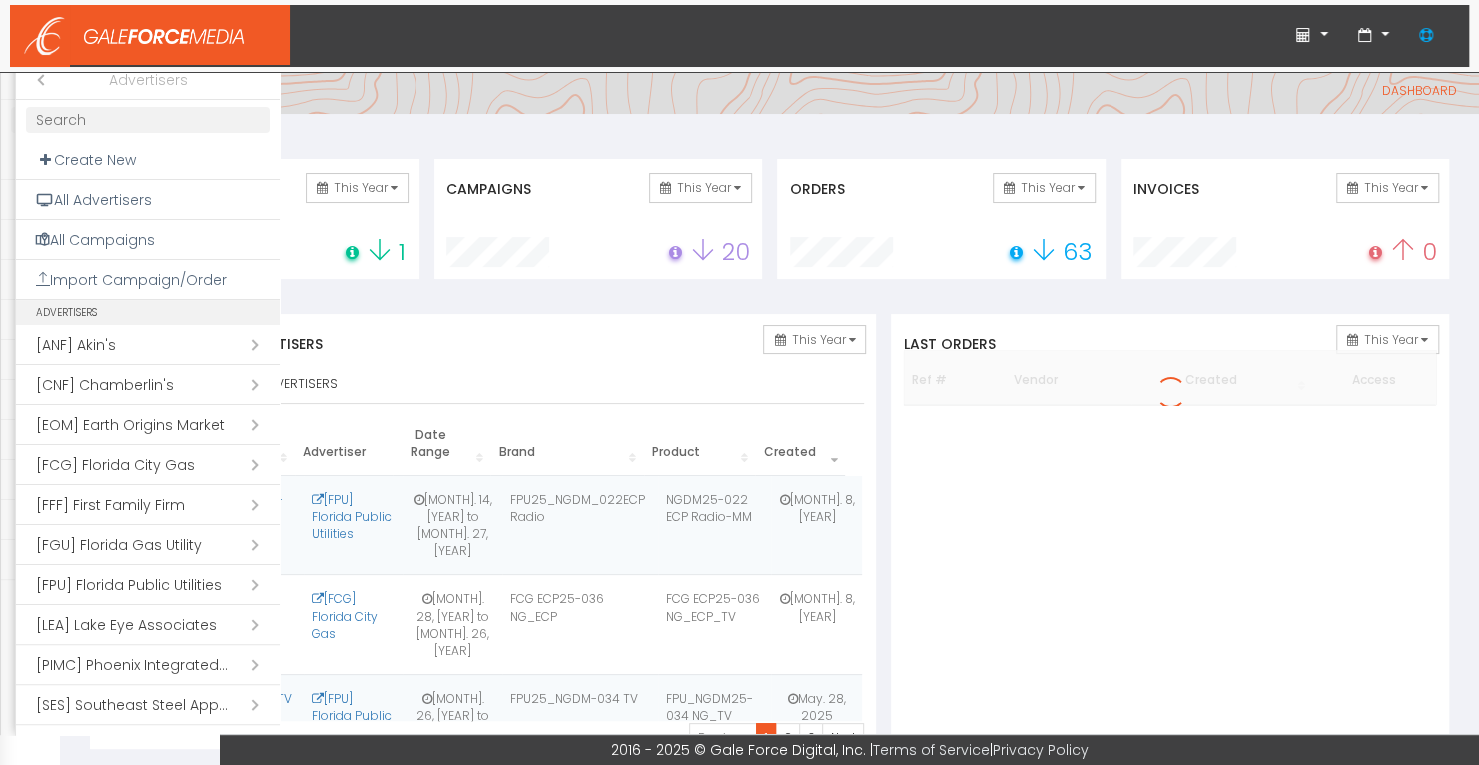 click on "Open submenu (  [FCG] Florida City Gas)" at bounding box center (148, 465) 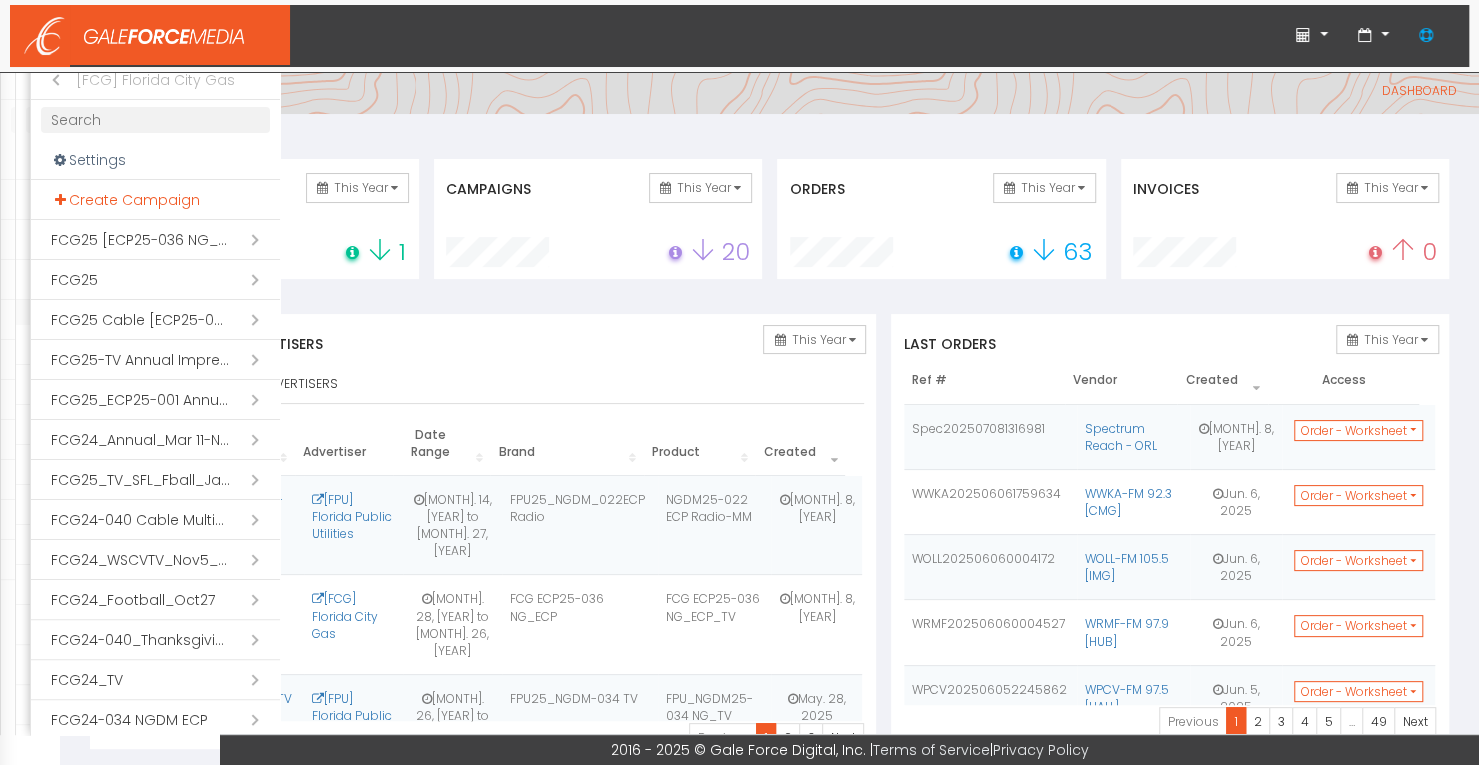 click on "Create Campaign" at bounding box center [155, 200] 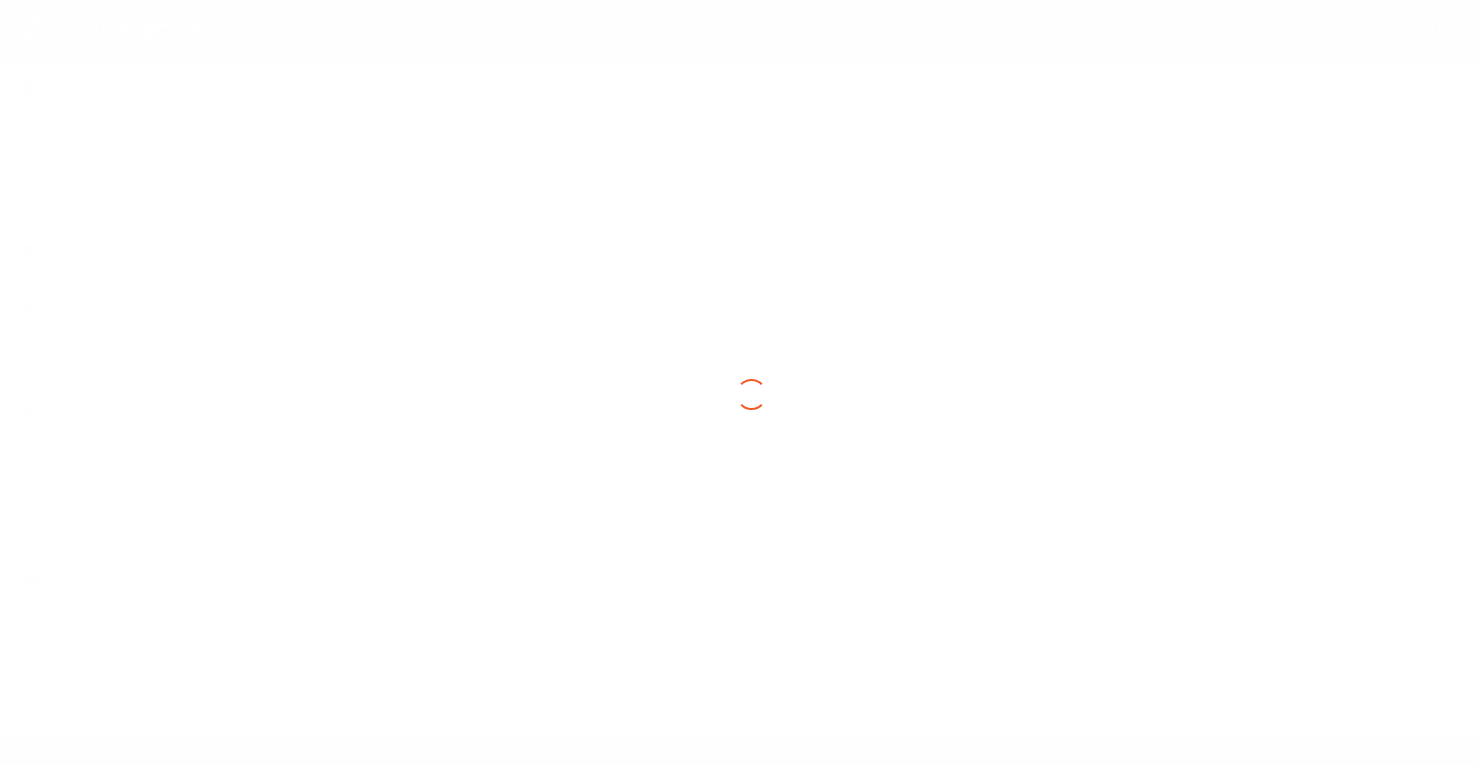 scroll, scrollTop: 0, scrollLeft: 0, axis: both 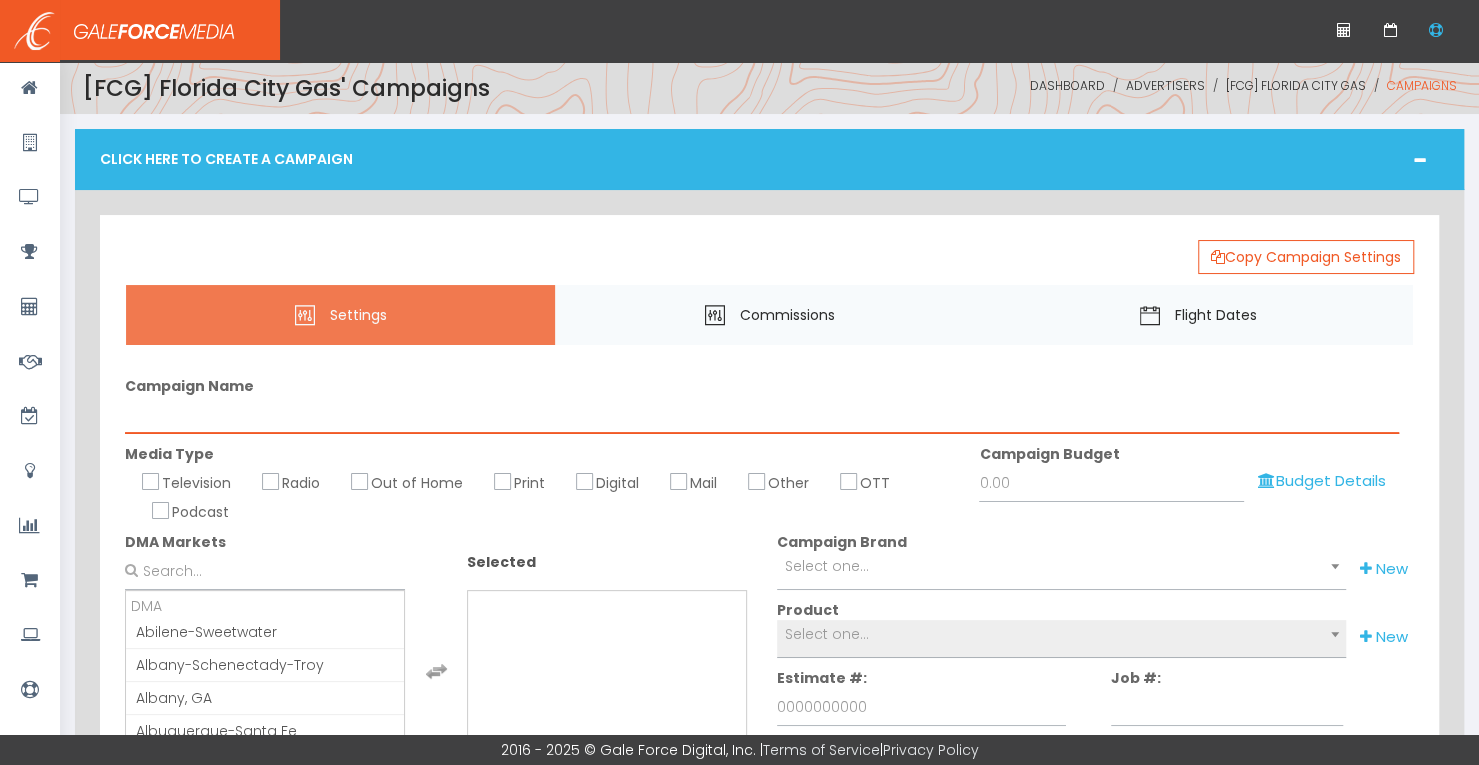 click on "Campaign Name" at bounding box center (762, 415) 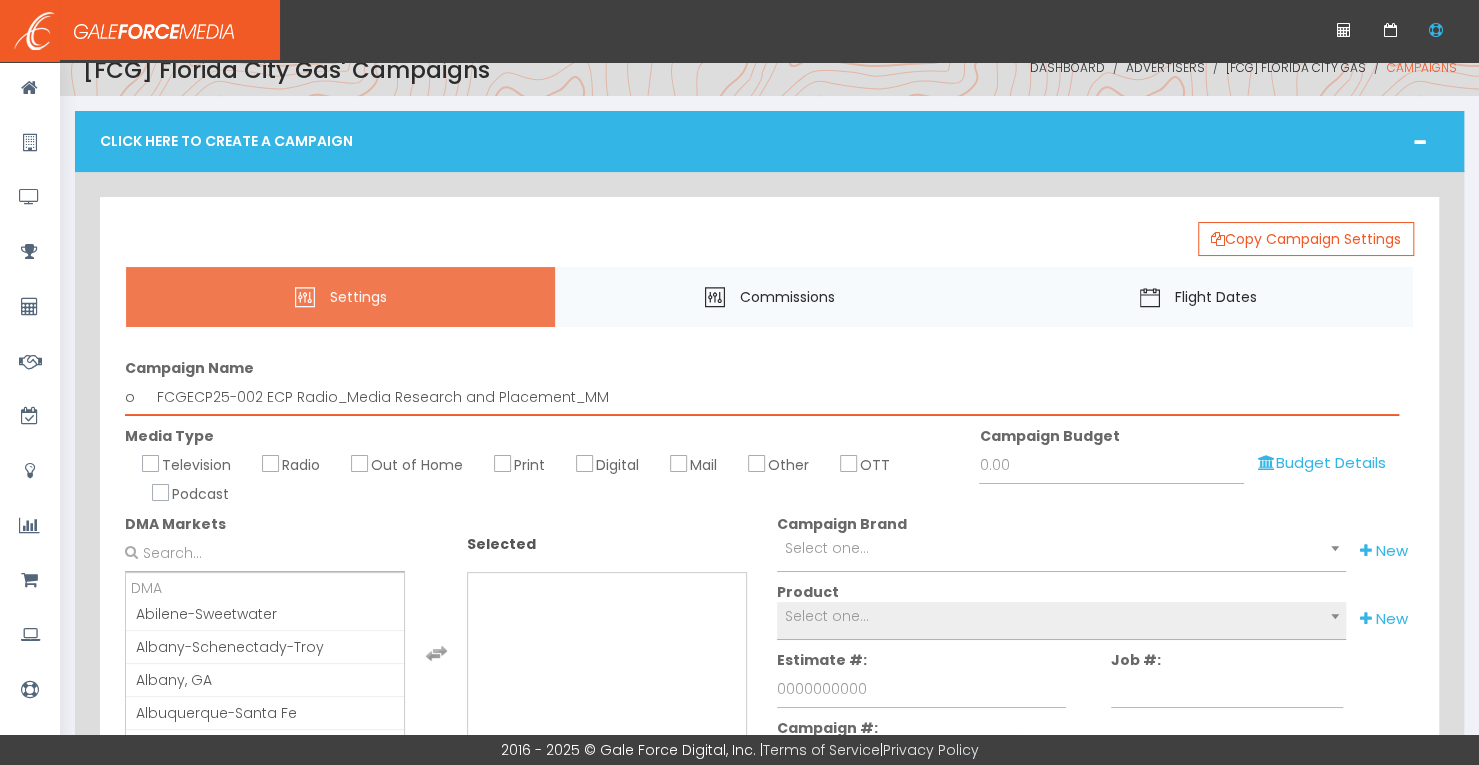 scroll, scrollTop: 0, scrollLeft: 0, axis: both 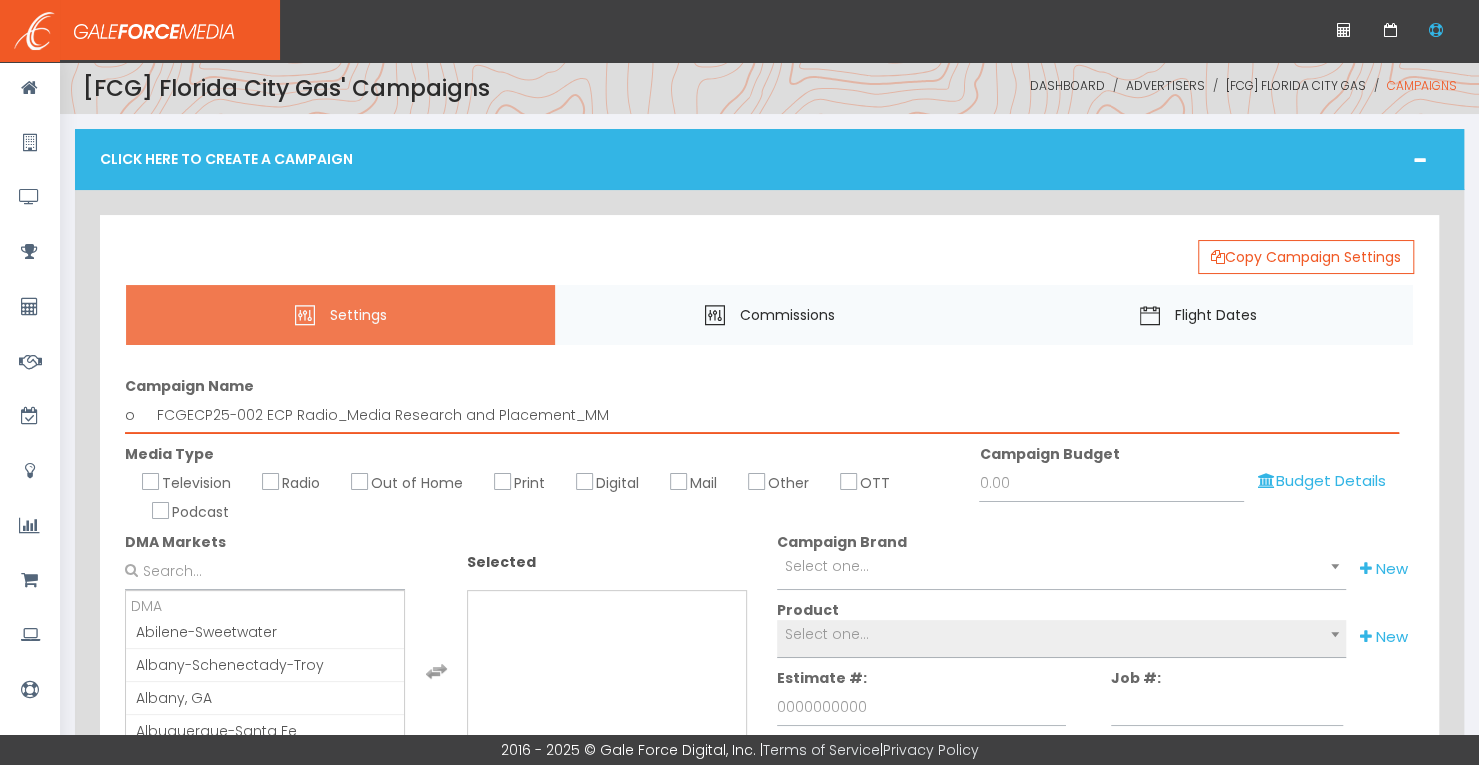type on "o	FCGECP25-002 ECP Radio_Media Research and Placement_MM" 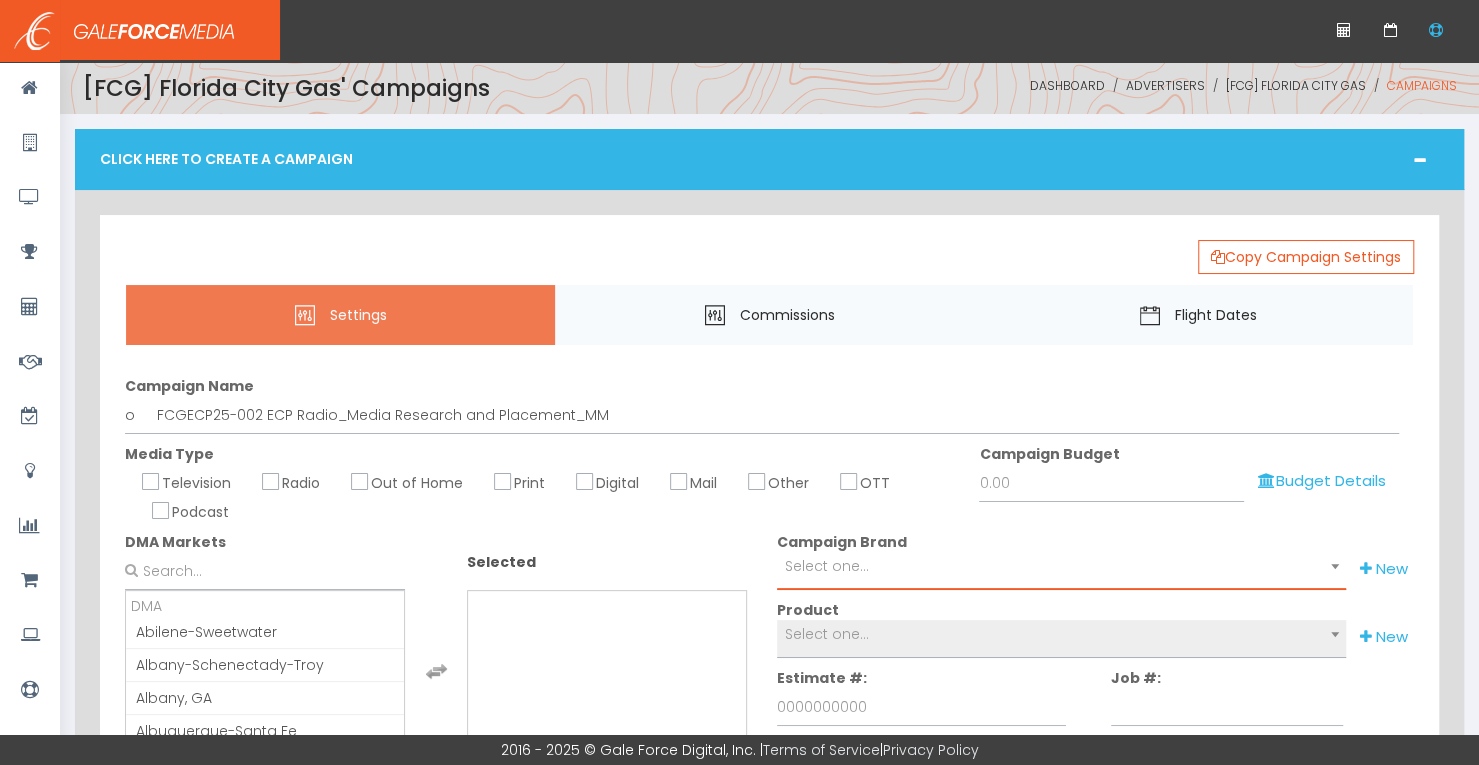 click on "Select one..." at bounding box center (827, 566) 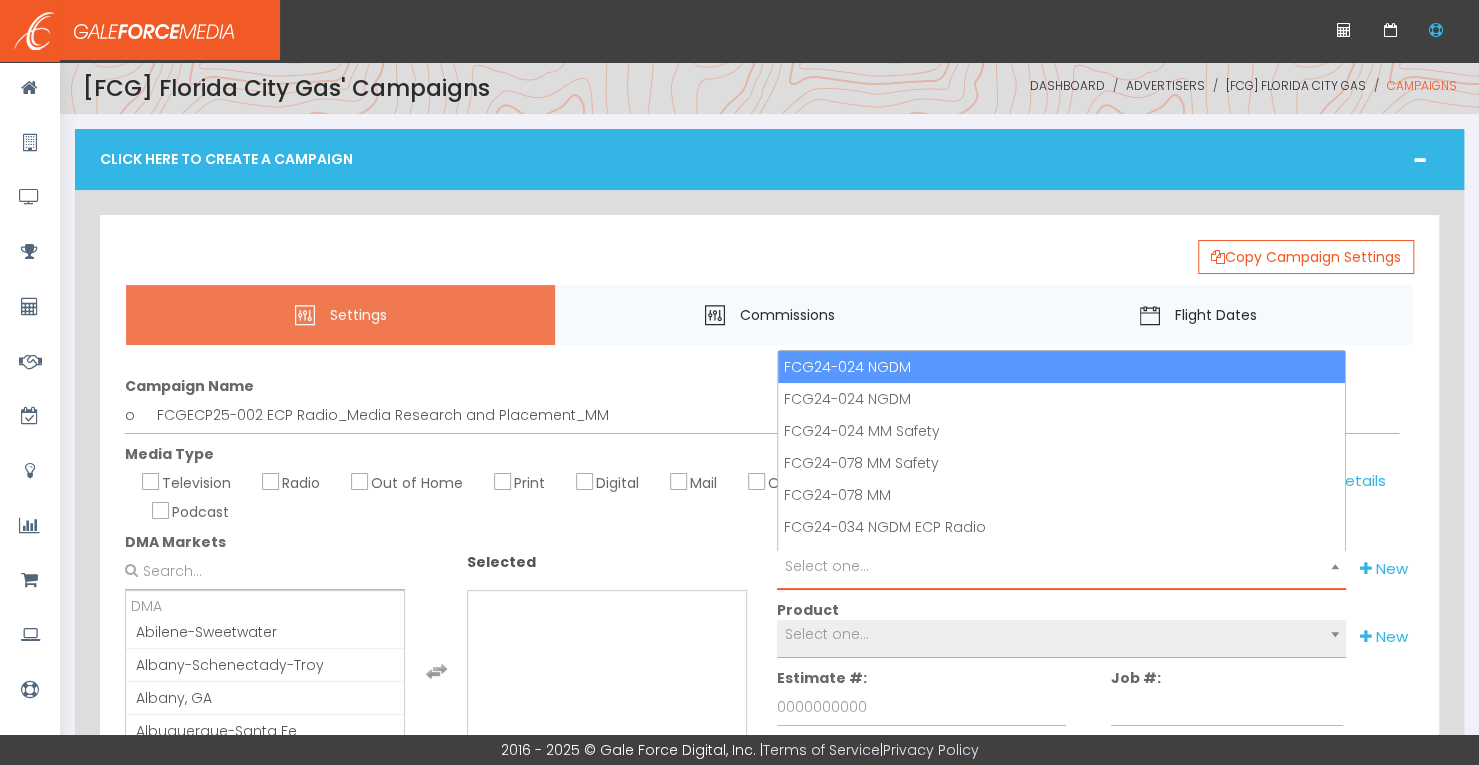 click on "Selected" at bounding box center [607, 571] 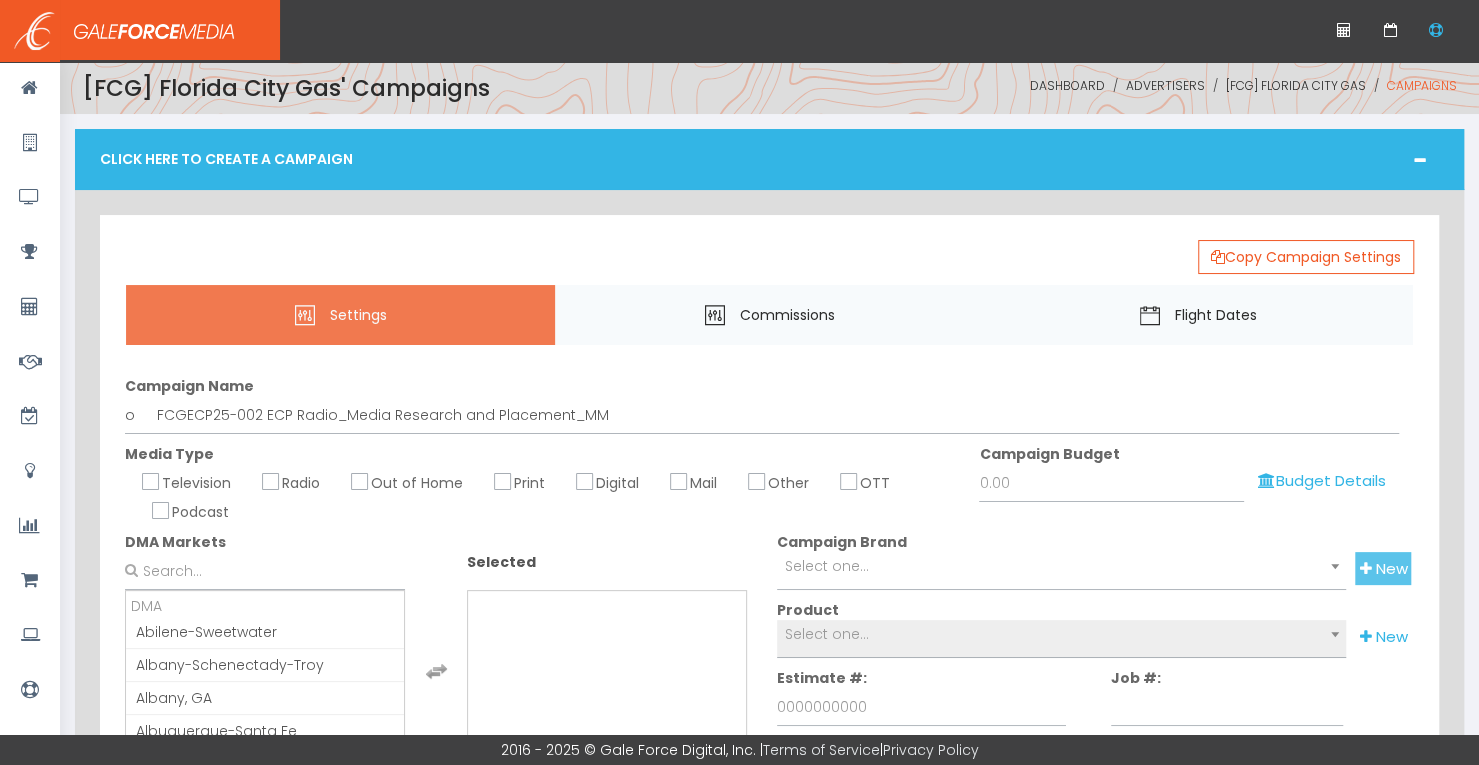click at bounding box center (1366, 568) 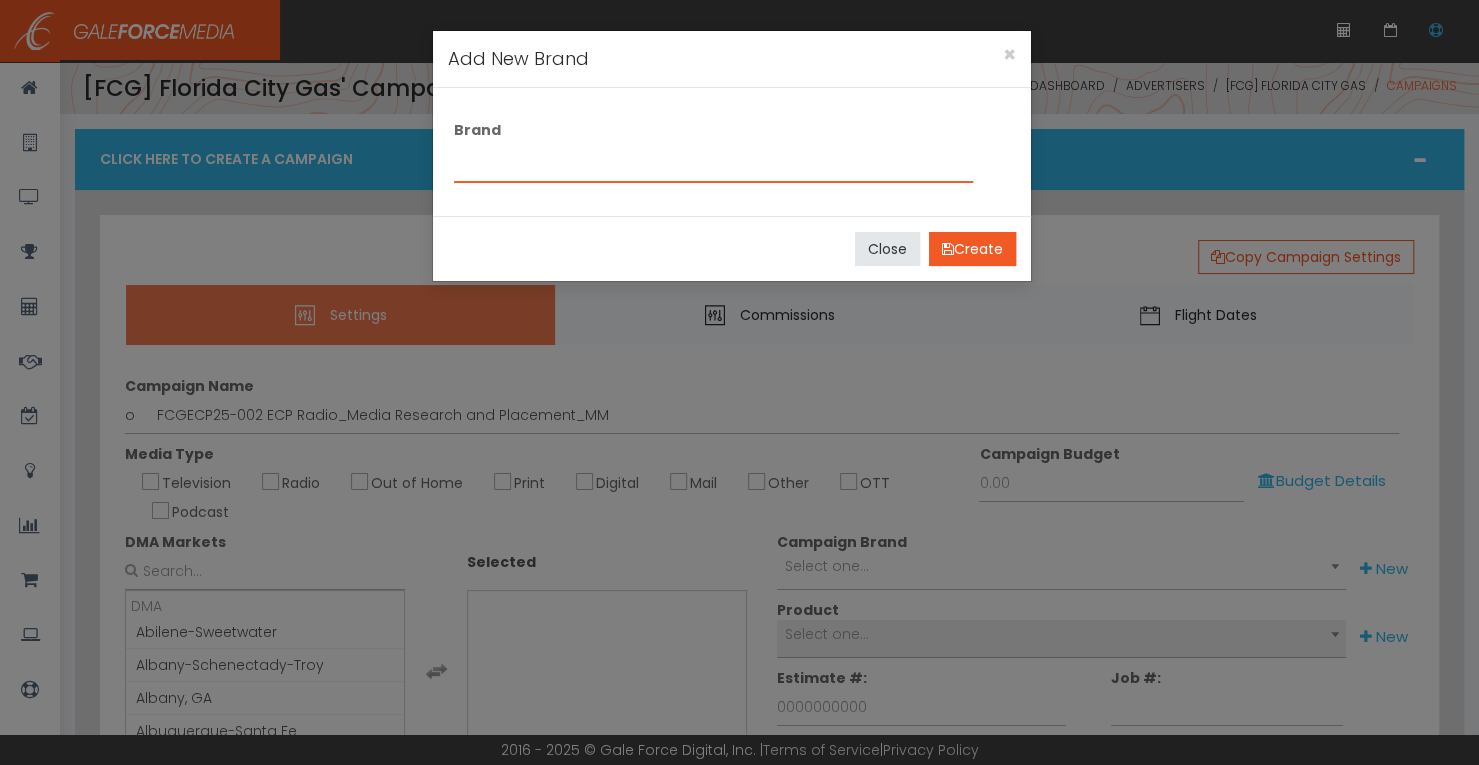 paste on "o	FCGECP25-002 ECP Radio_Media Research and Placement_MM" 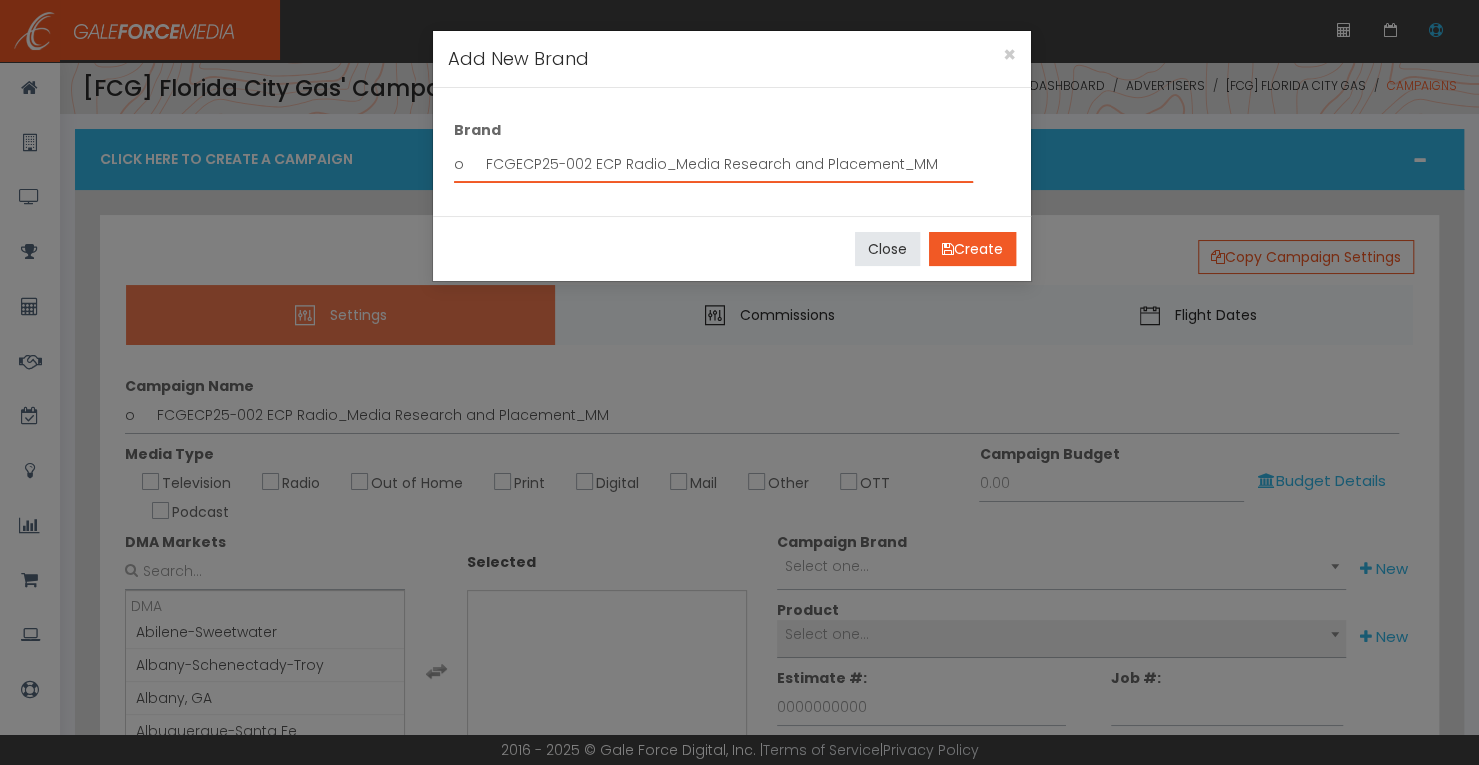 drag, startPoint x: 890, startPoint y: 165, endPoint x: 668, endPoint y: 160, distance: 222.0563 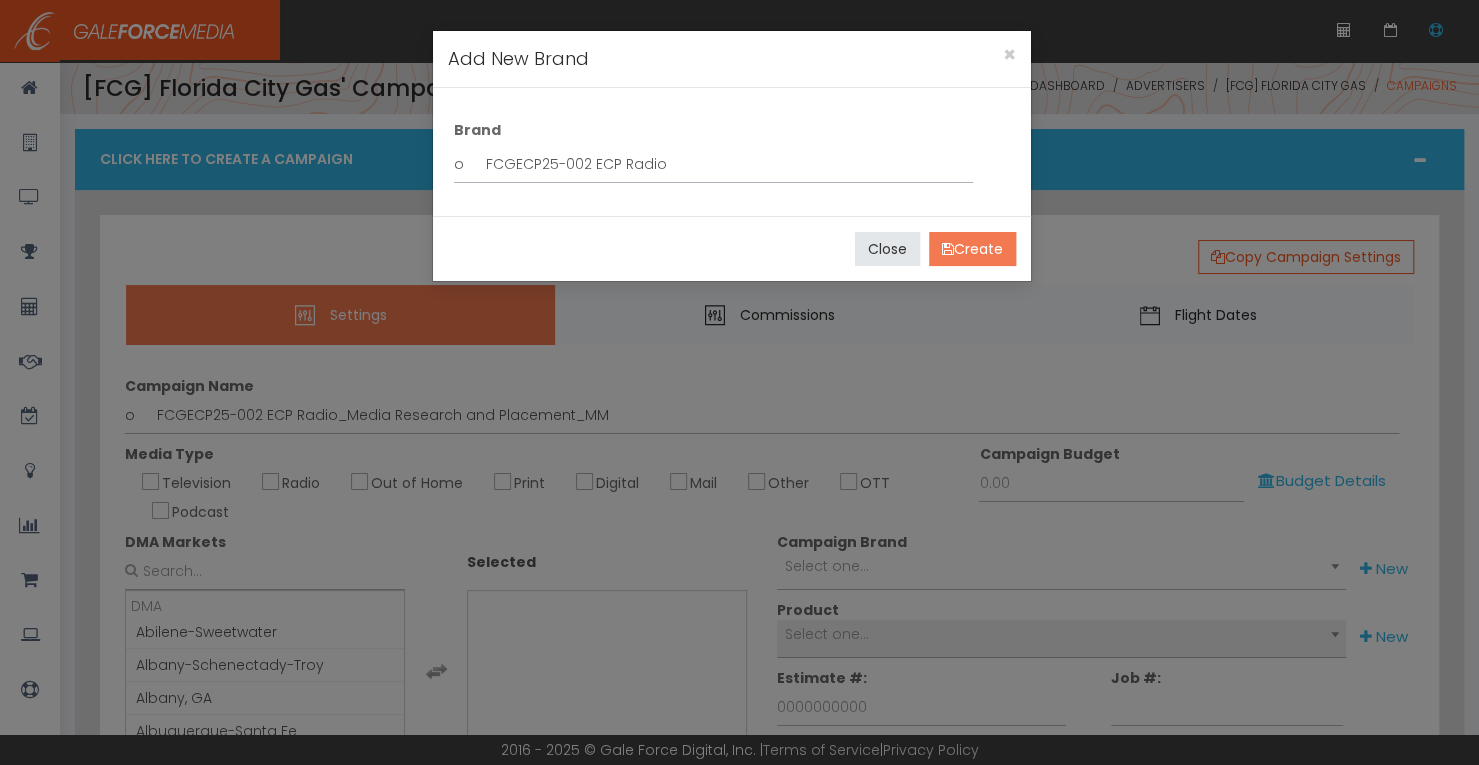 click on "Create" at bounding box center (972, 249) 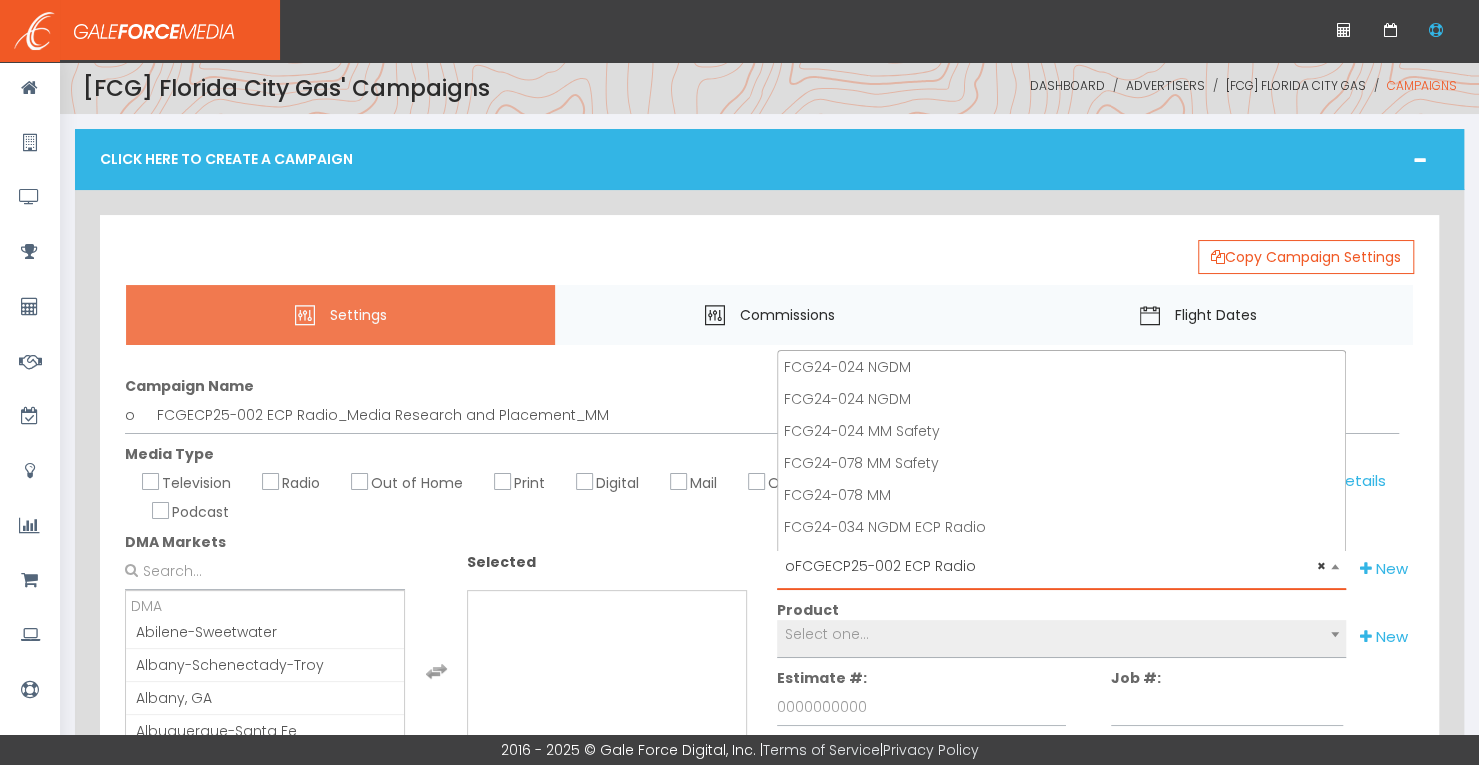 click on "× oFCGECP25-002 ECP Radio" at bounding box center (1061, 566) 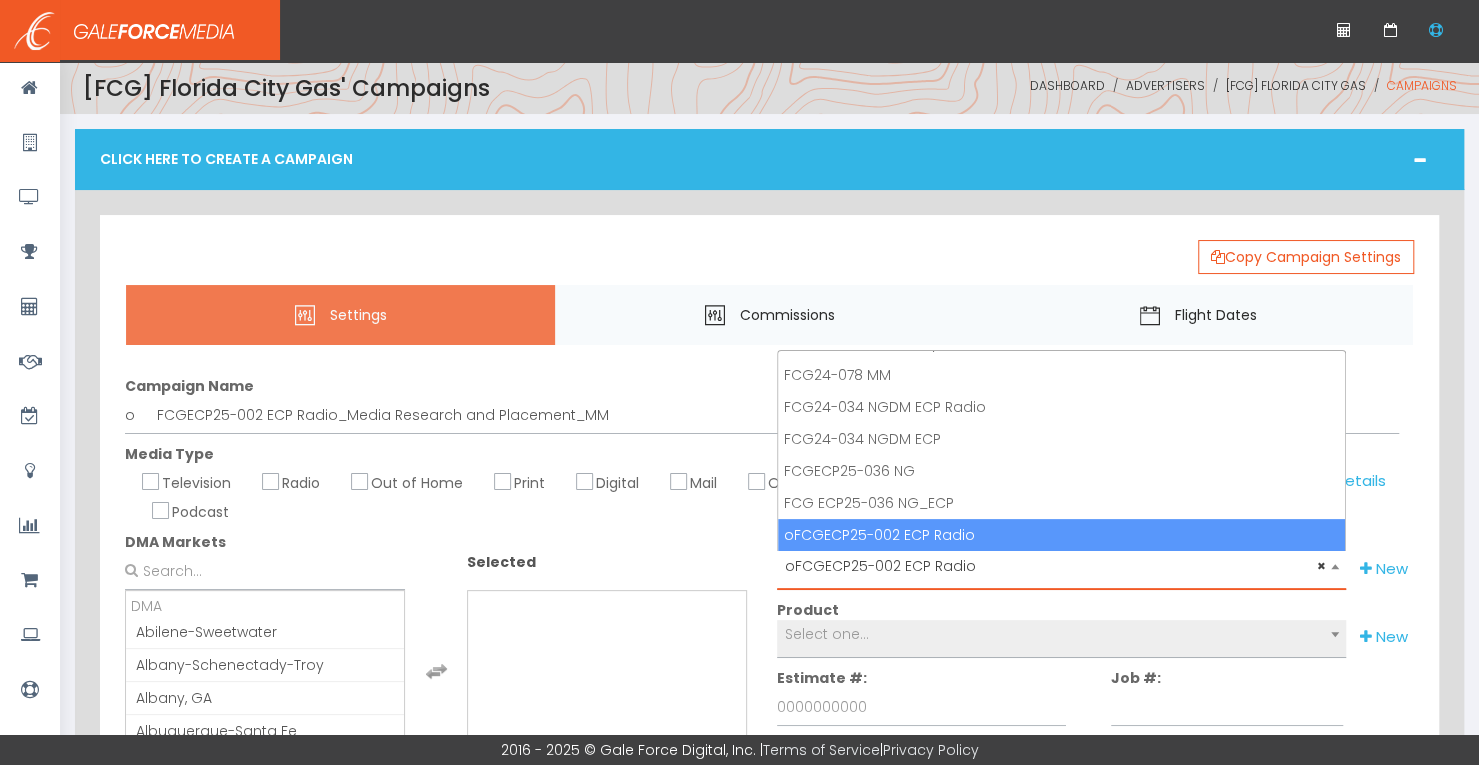 click on "× oFCGECP25-002 ECP Radio" at bounding box center (1061, 566) 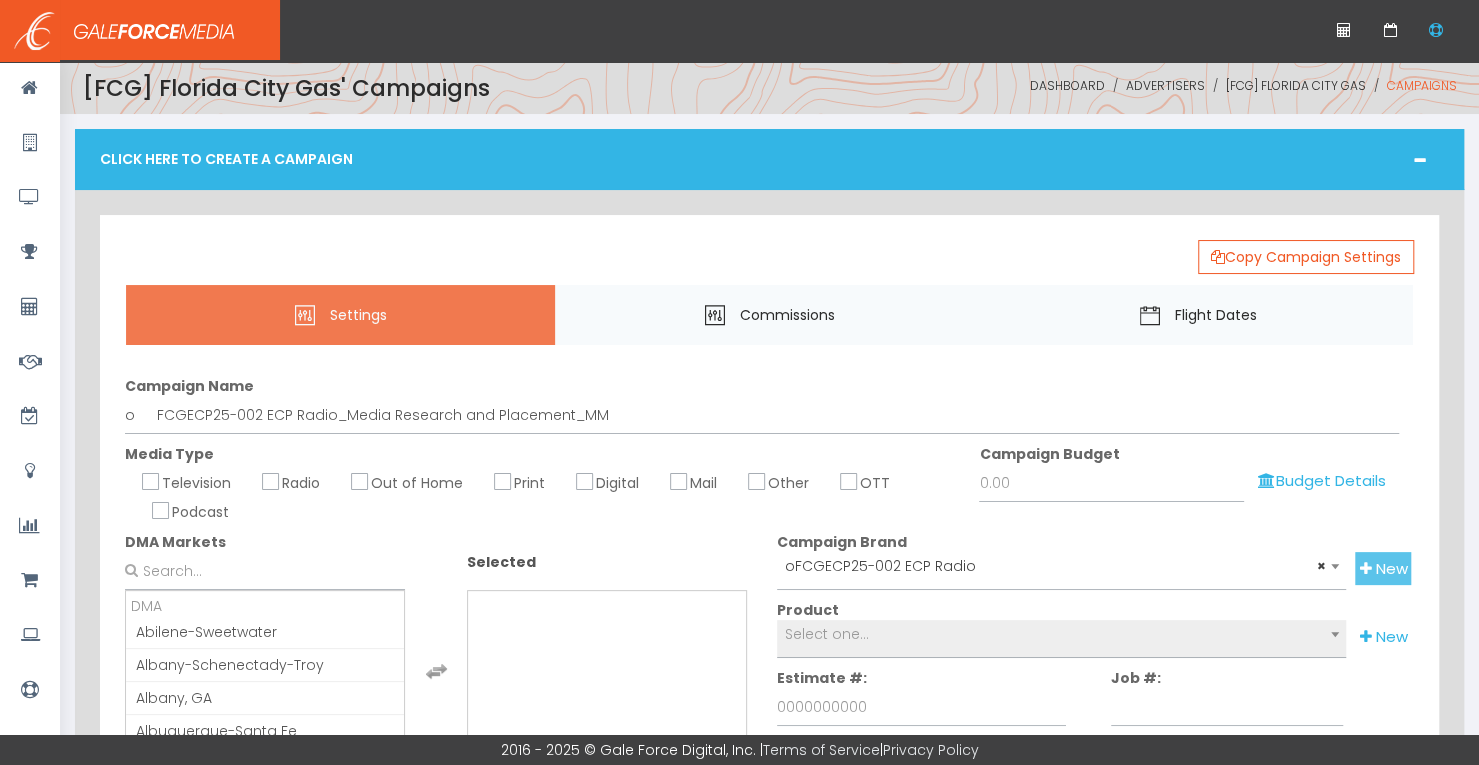 click on "New" at bounding box center (1383, 568) 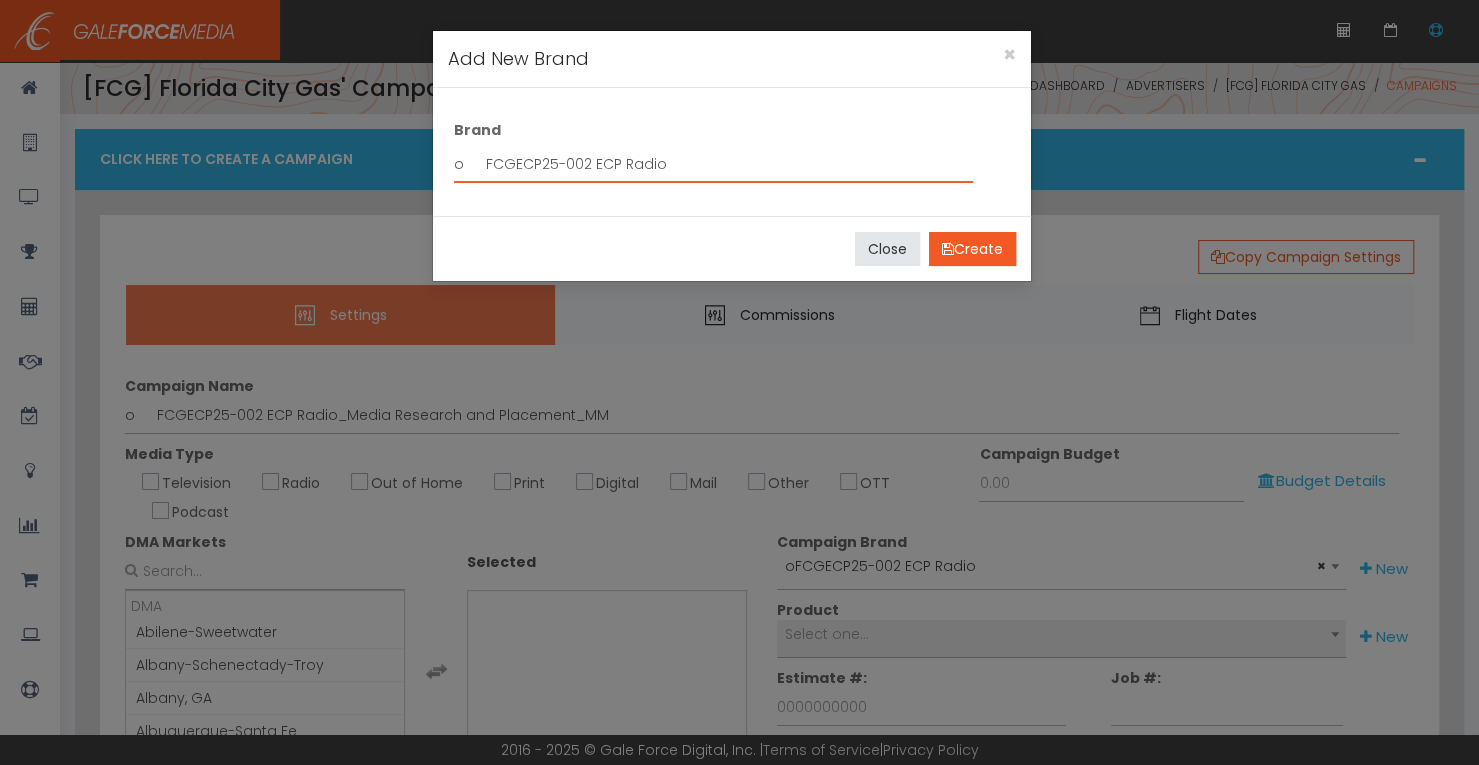click on "o	FCGECP25-002 ECP Radio" at bounding box center (713, 164) 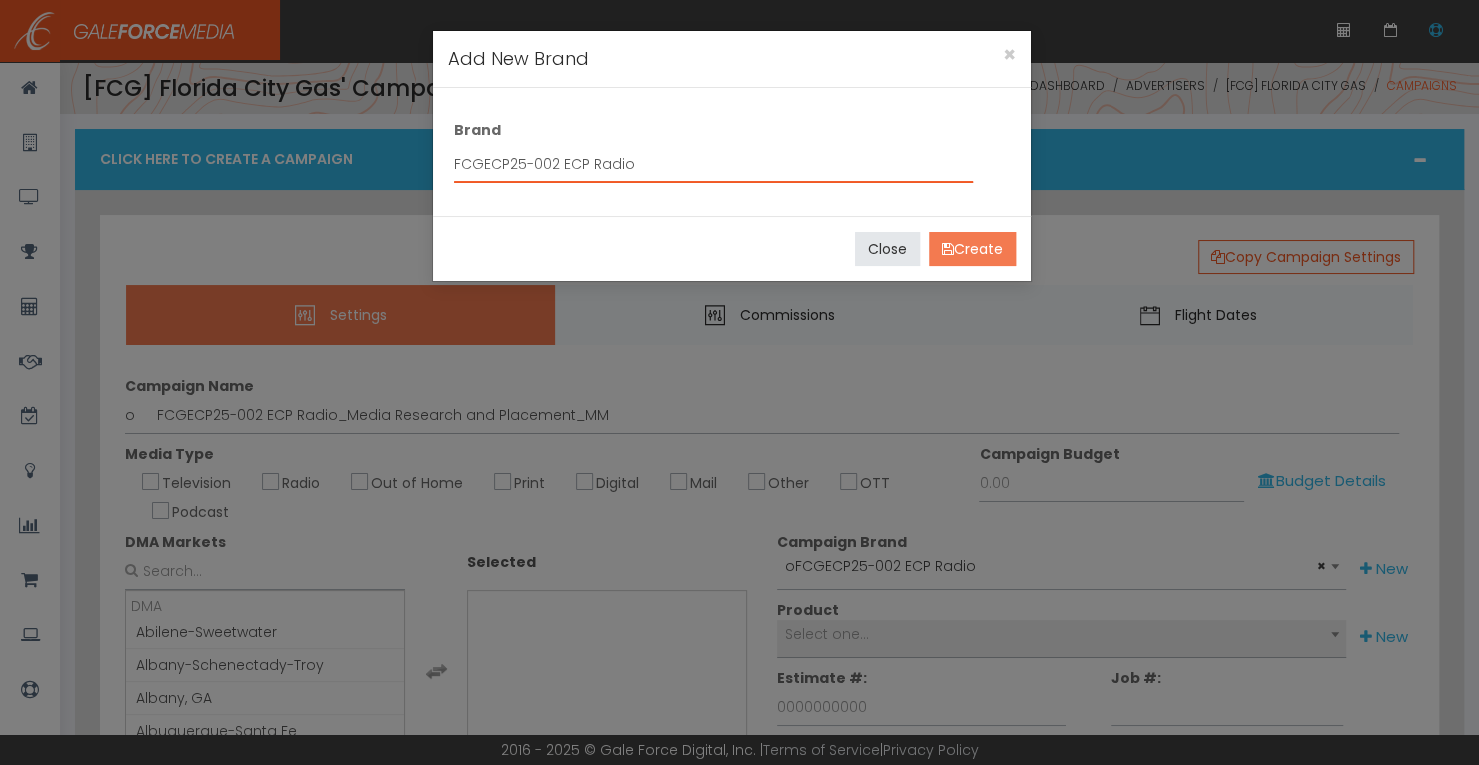 type on "FCGECP25-002 ECP Radio" 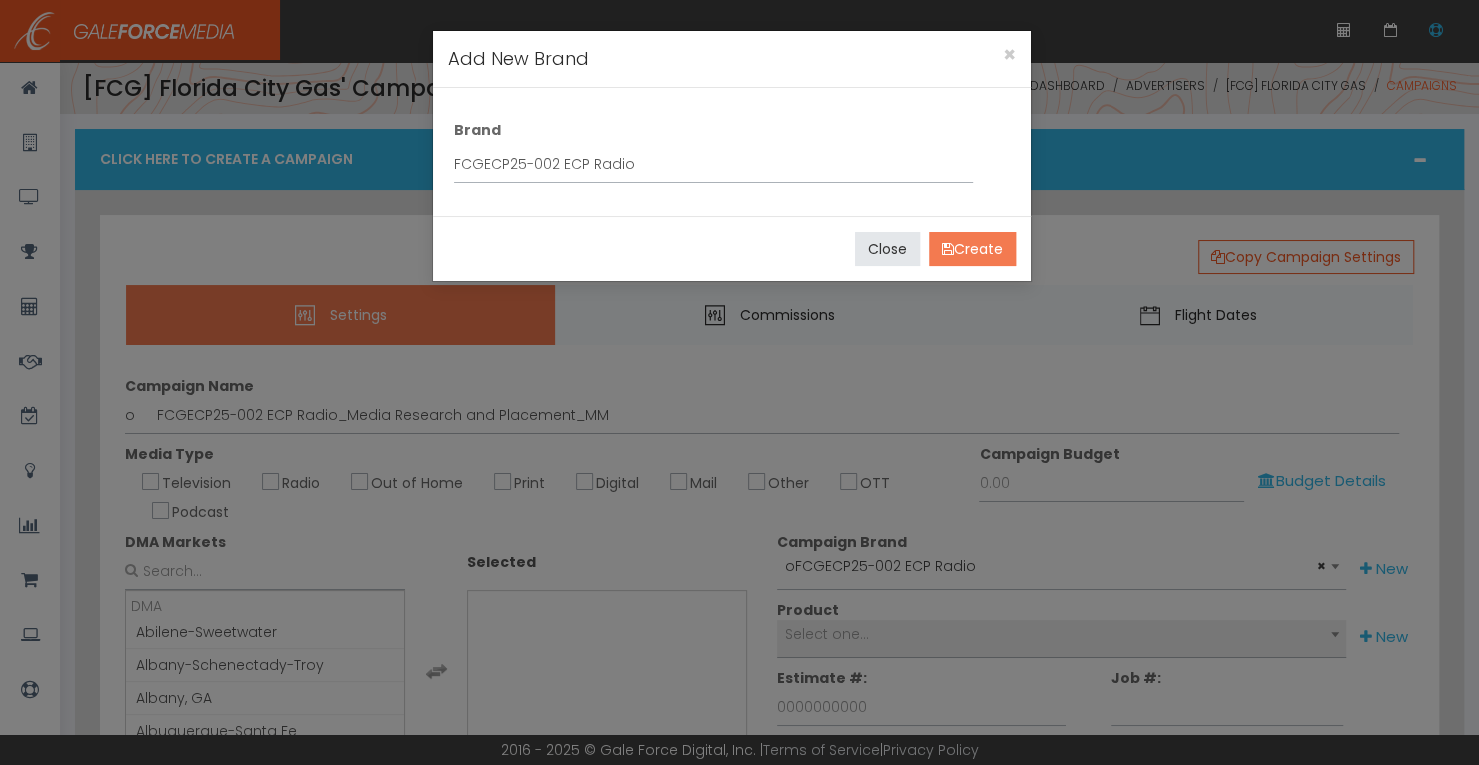 click on "Create" at bounding box center (972, 249) 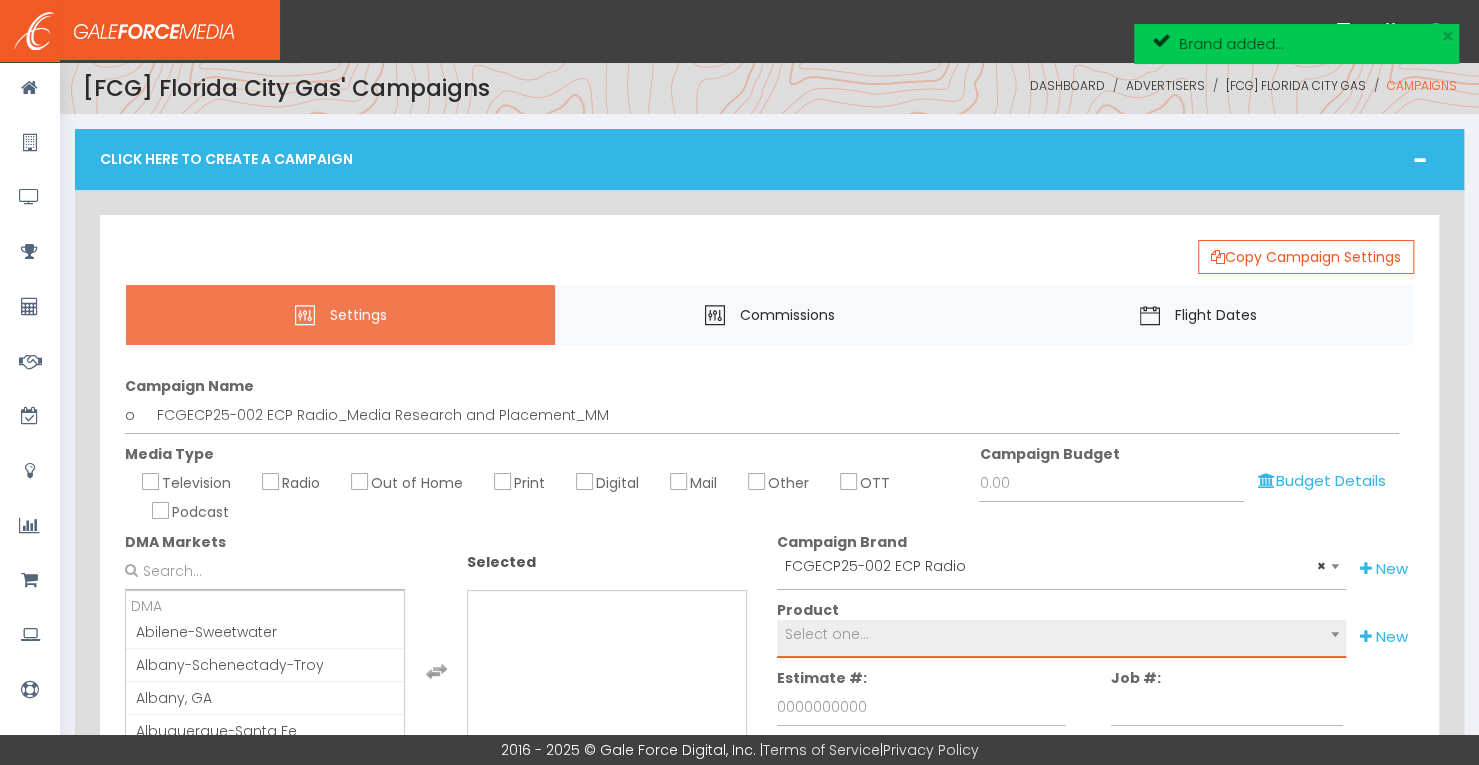click on "Select one..." at bounding box center [827, 634] 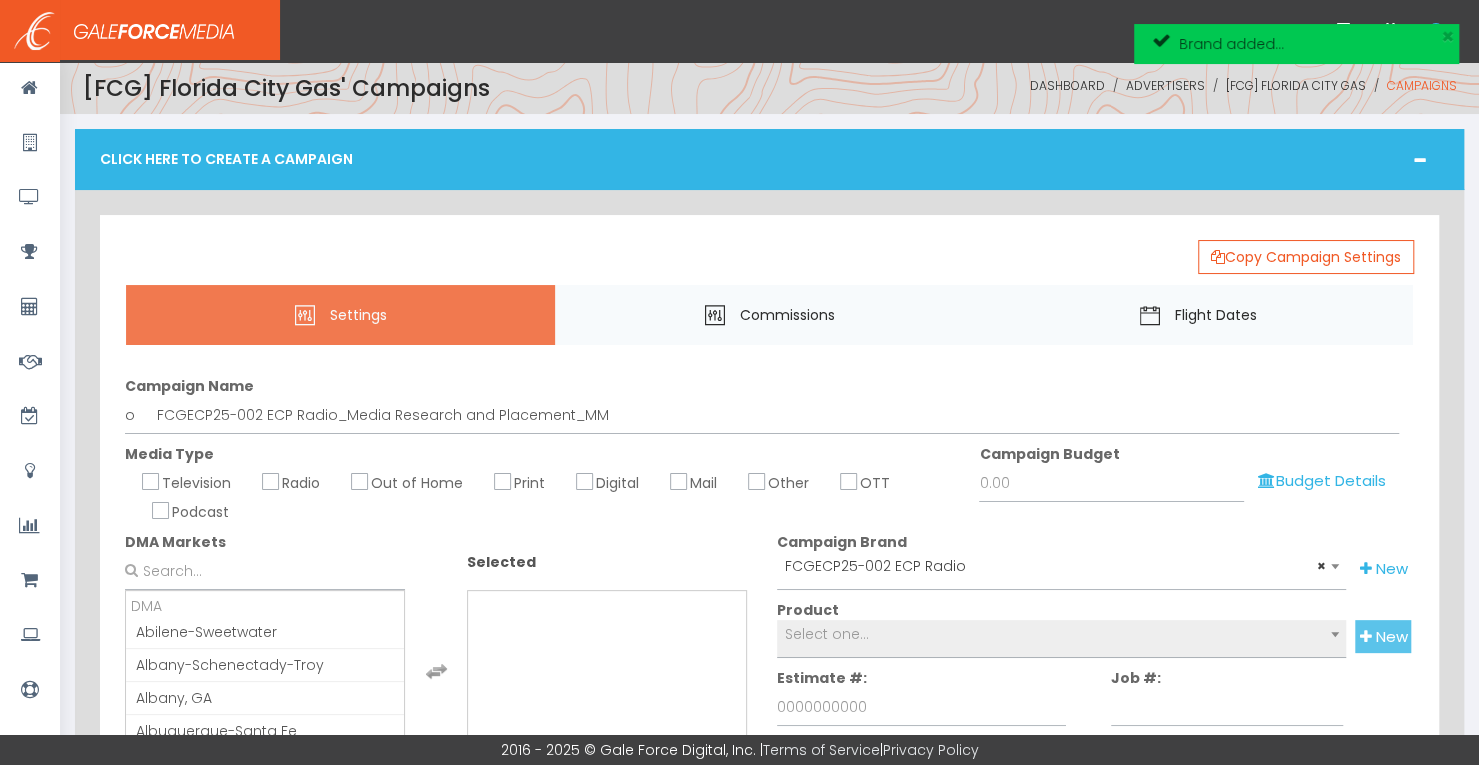 click on "New" at bounding box center (1383, 636) 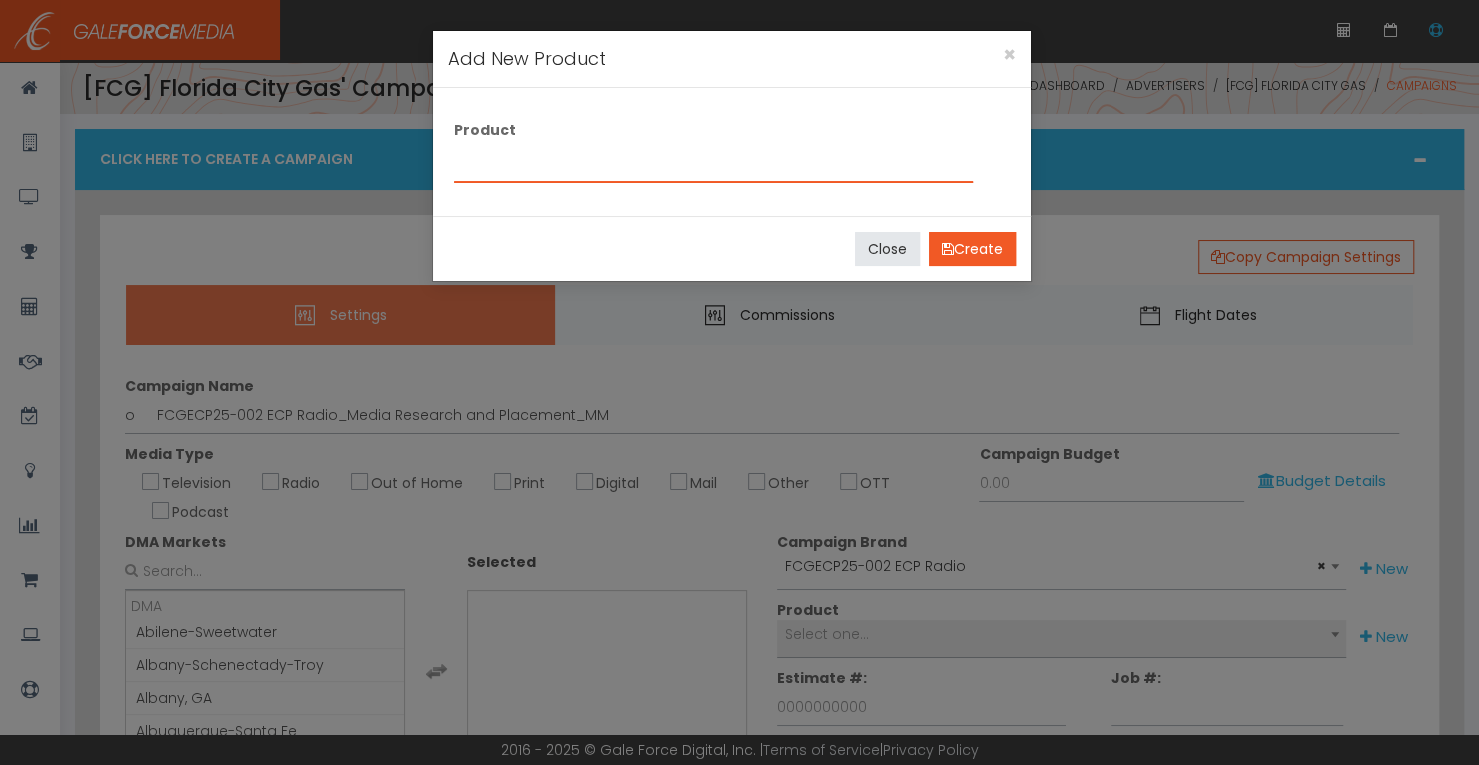 paste on "o	FCGECP25-002 ECP Radio_Media Research and Placement_MM" 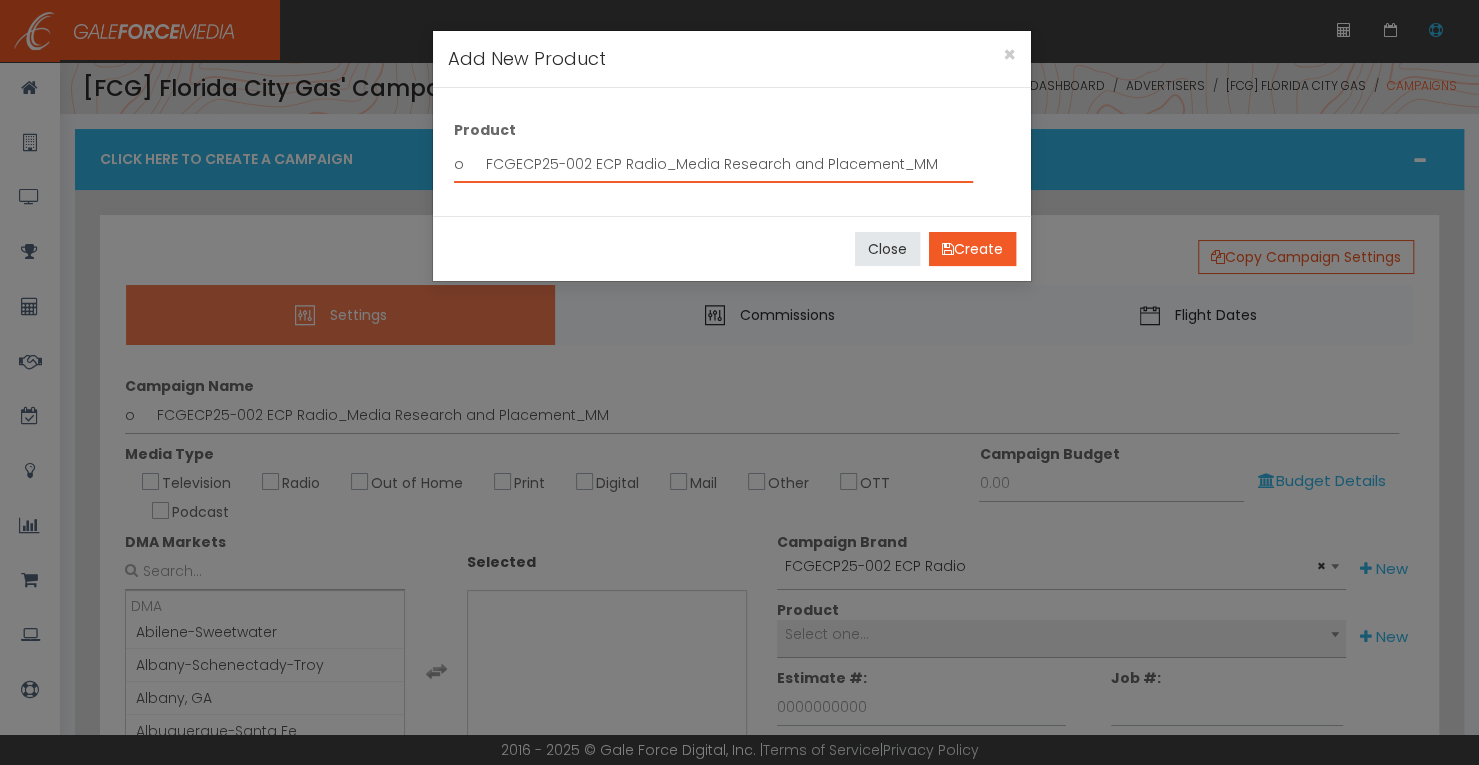 drag, startPoint x: 892, startPoint y: 161, endPoint x: 662, endPoint y: 166, distance: 230.05434 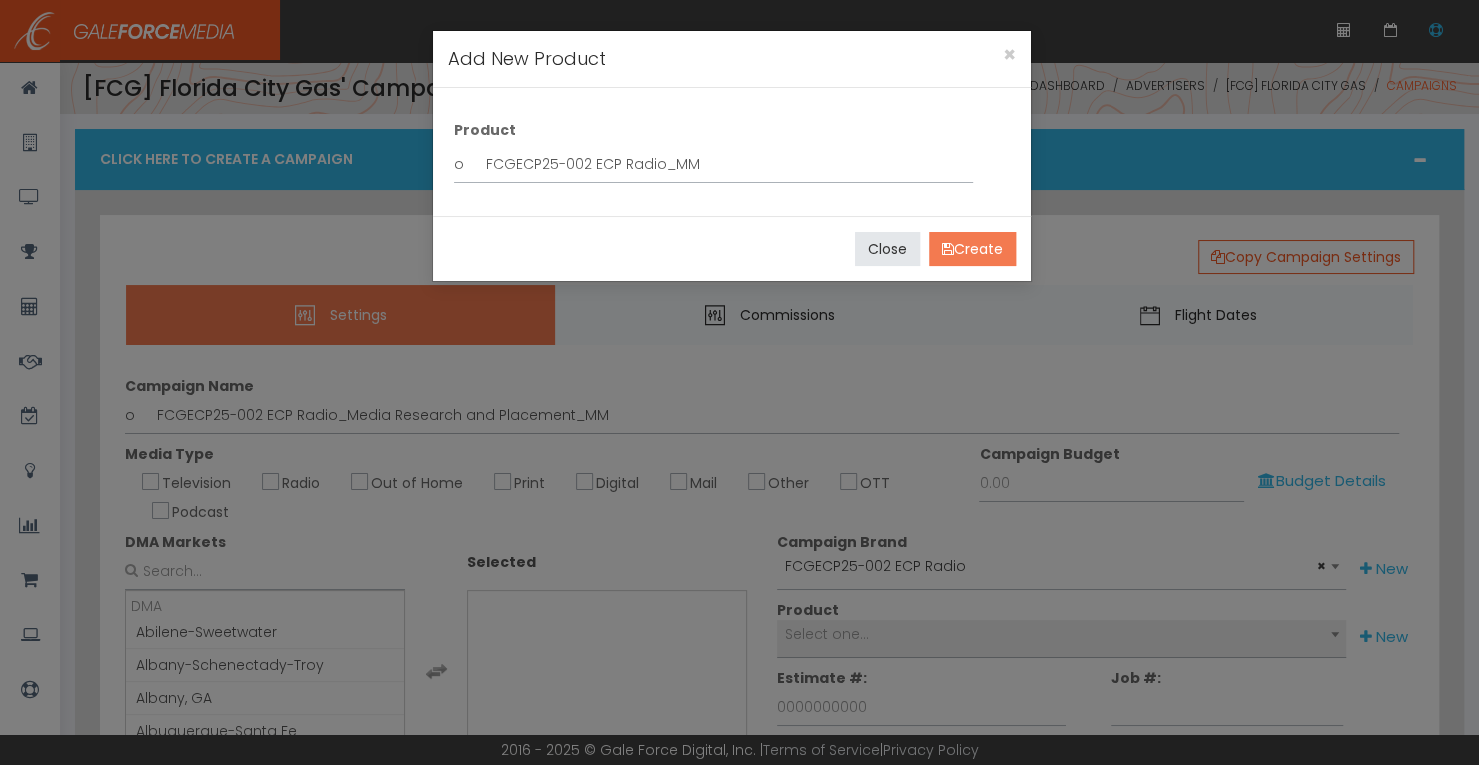 click on "Create" at bounding box center [972, 249] 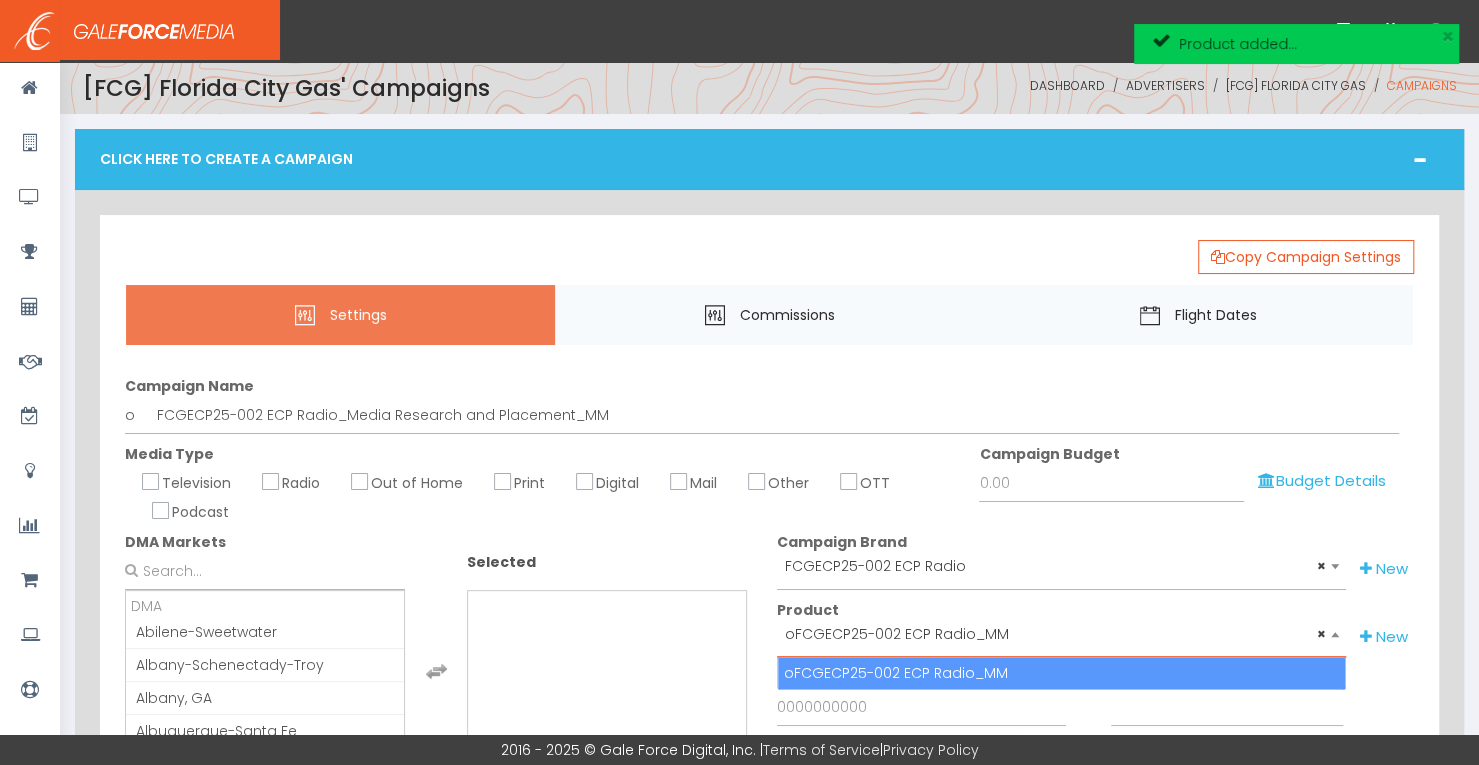drag, startPoint x: 1072, startPoint y: 629, endPoint x: 800, endPoint y: 625, distance: 272.02942 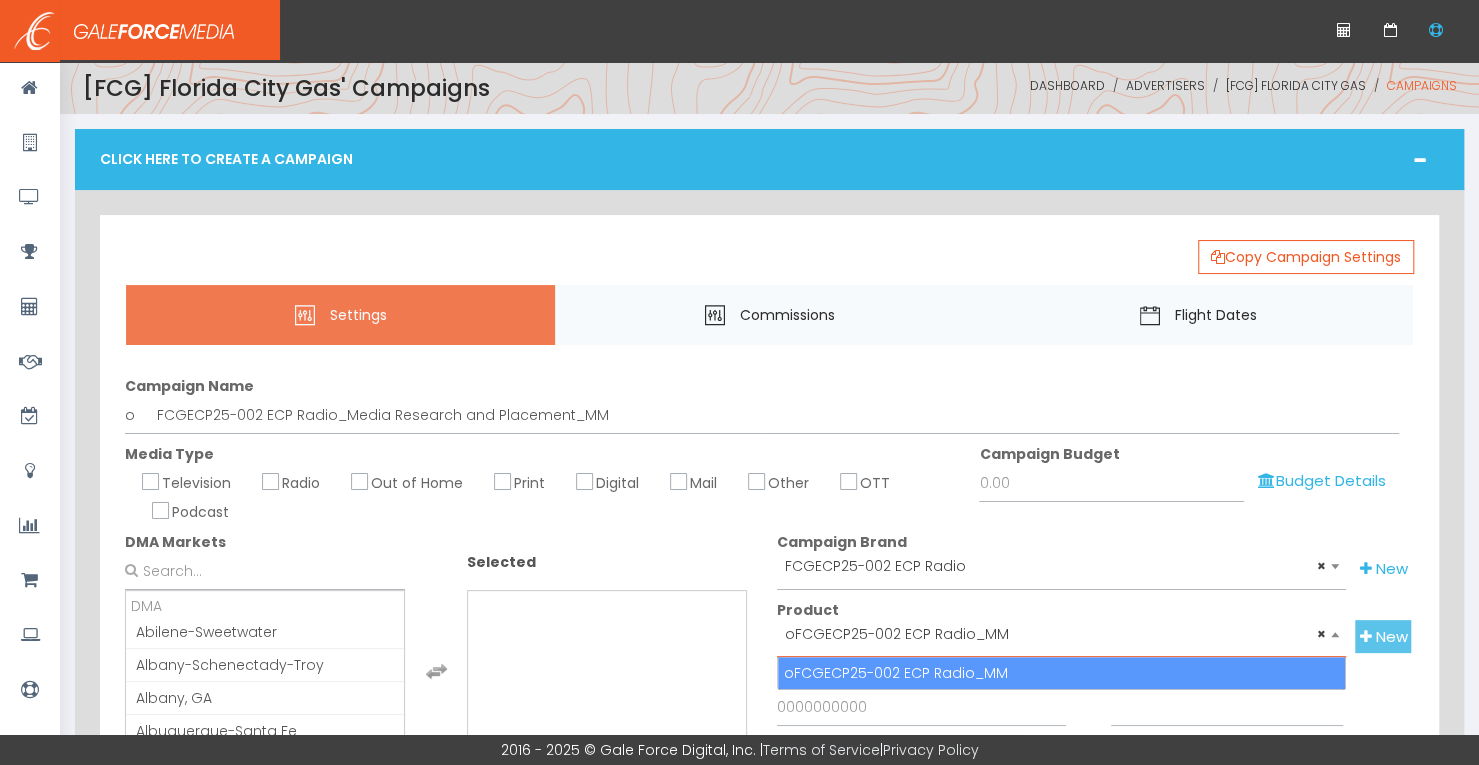 click at bounding box center [1366, 636] 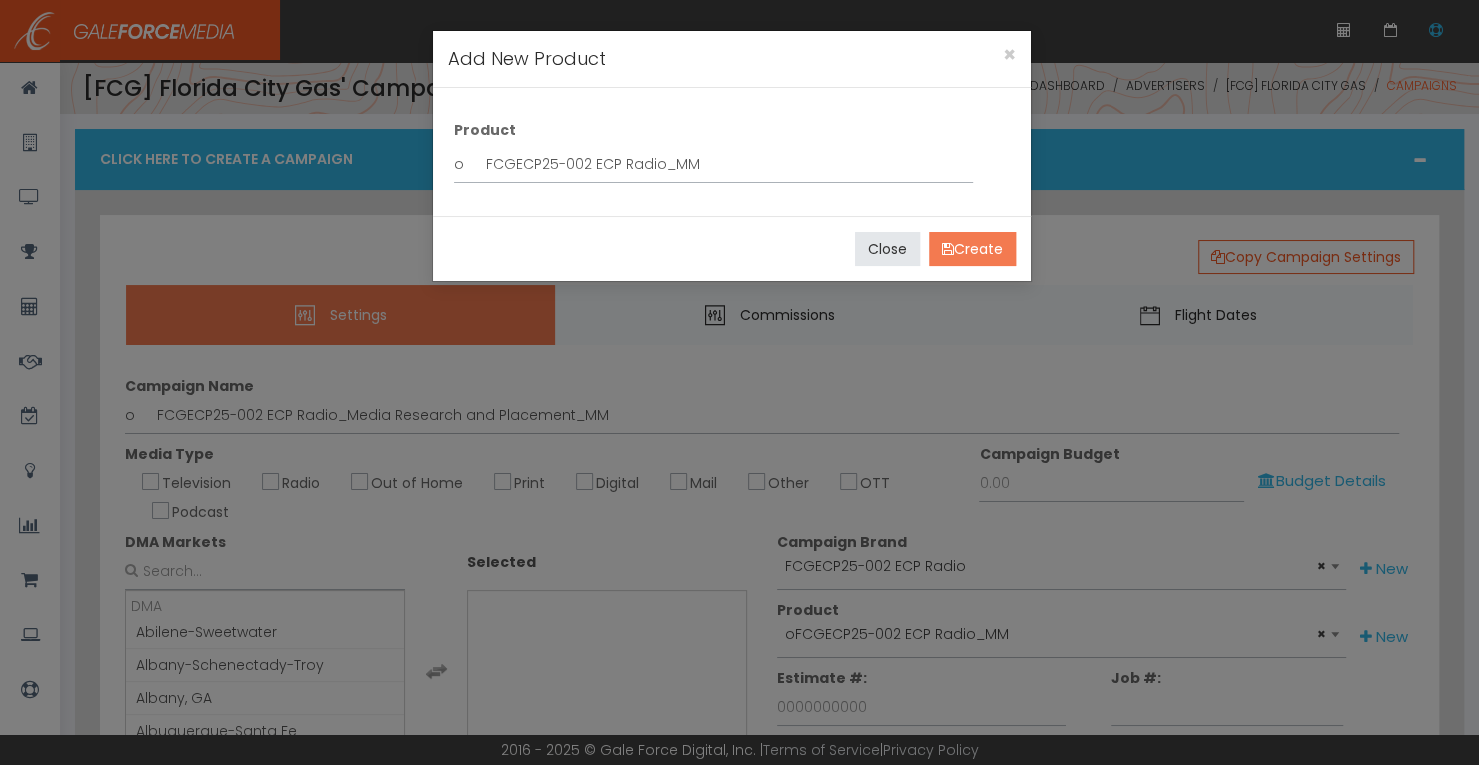 click on "Create" at bounding box center [972, 249] 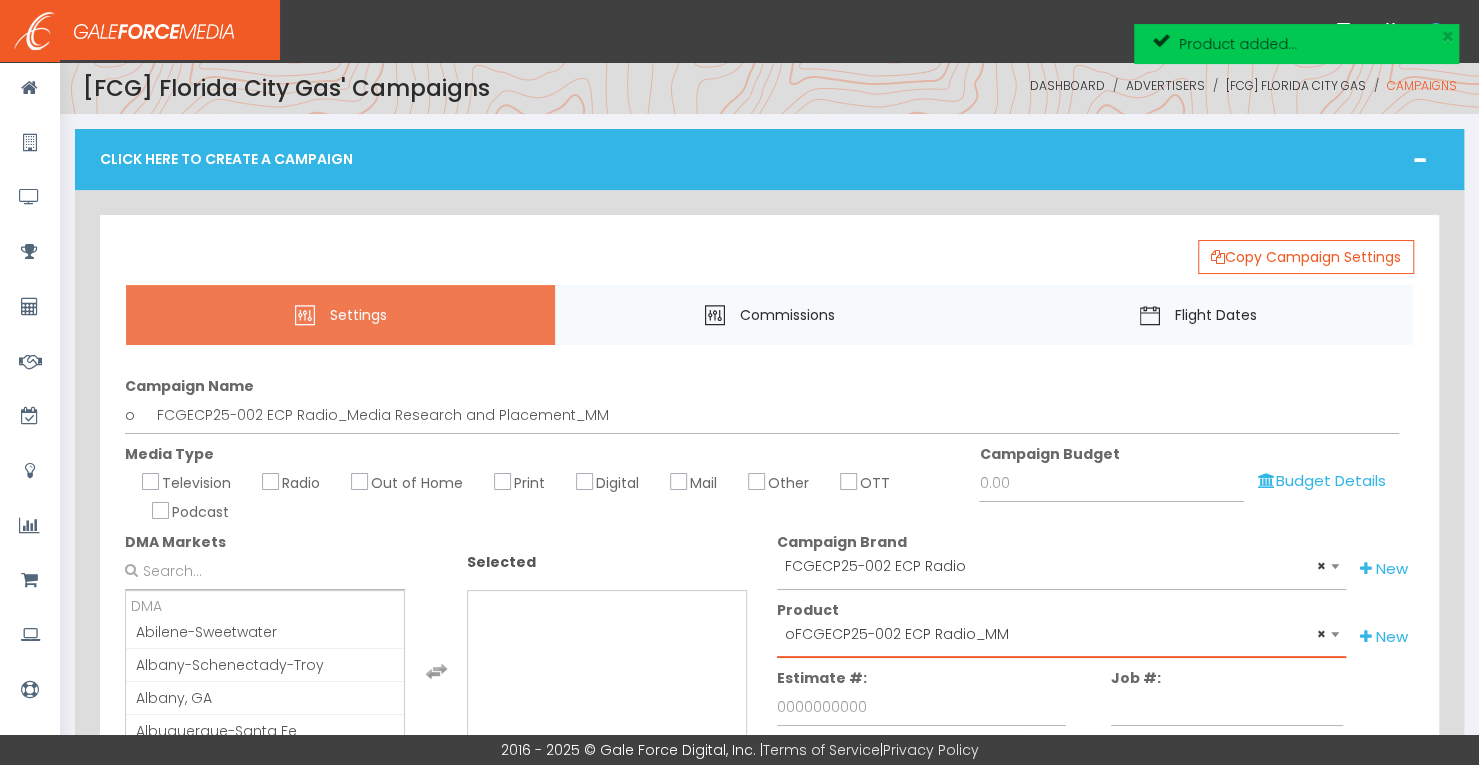 click on "× oFCGECP25-002 ECP Radio_MM" at bounding box center [1061, 634] 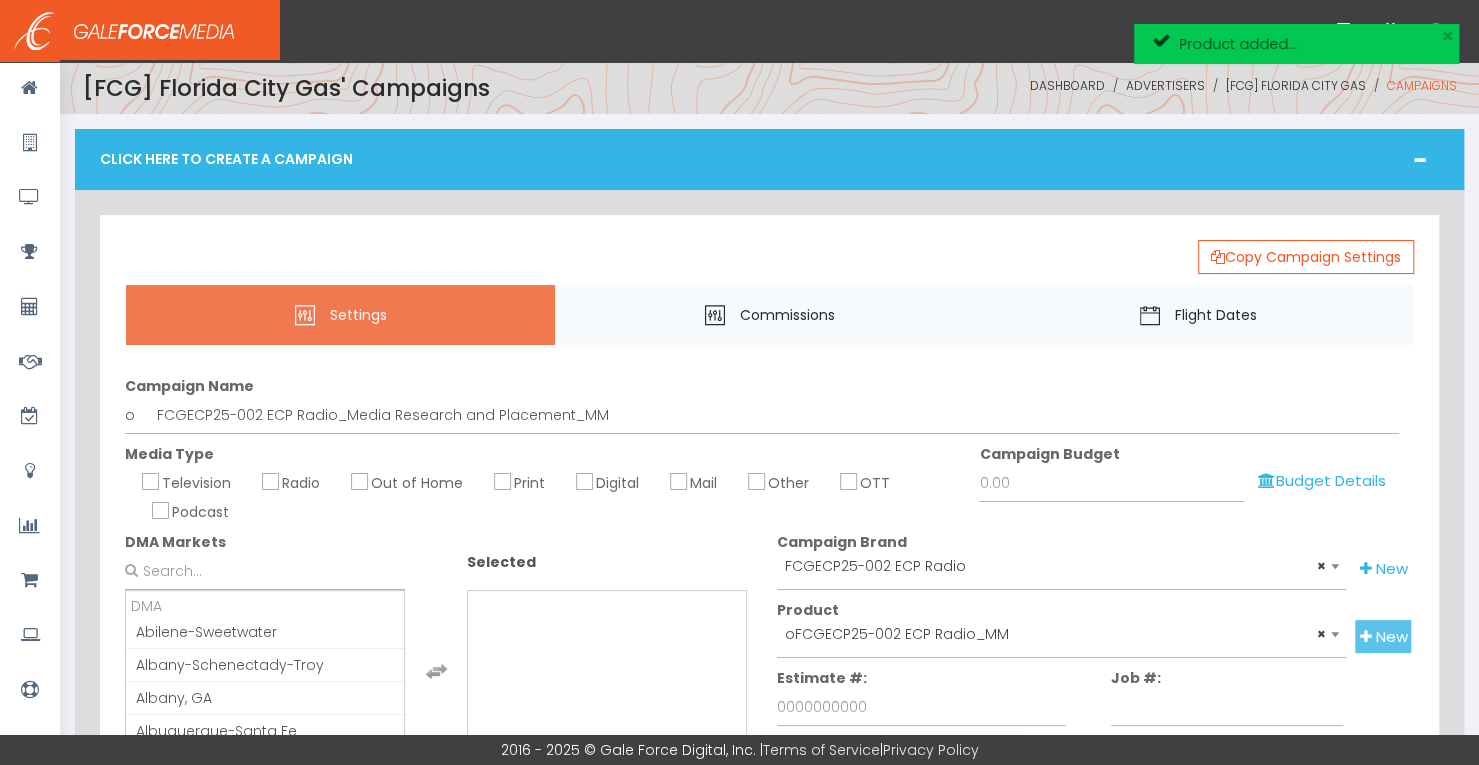 click on "New" at bounding box center (1383, 636) 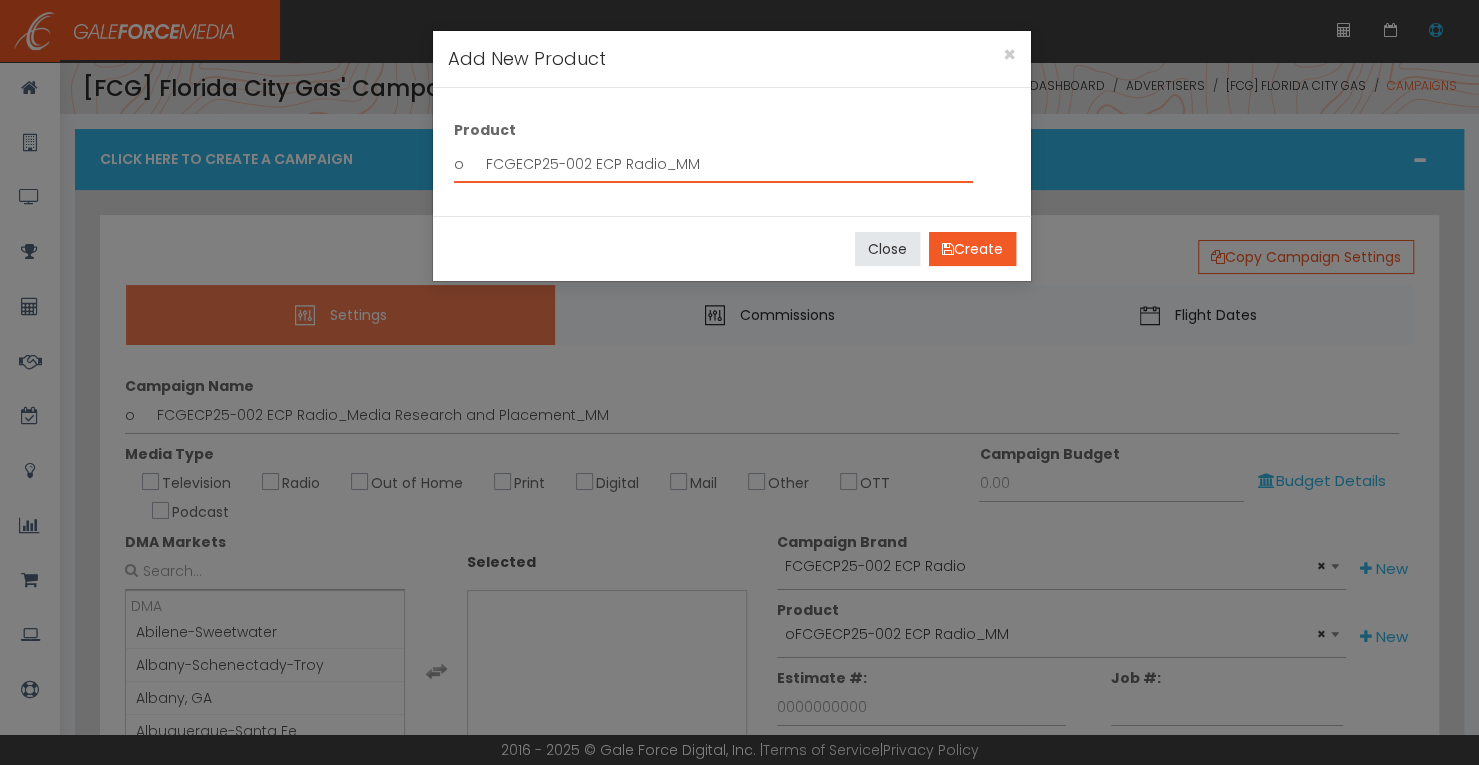 click on "o	FCGECP25-002 ECP Radio_MM" at bounding box center (713, 164) 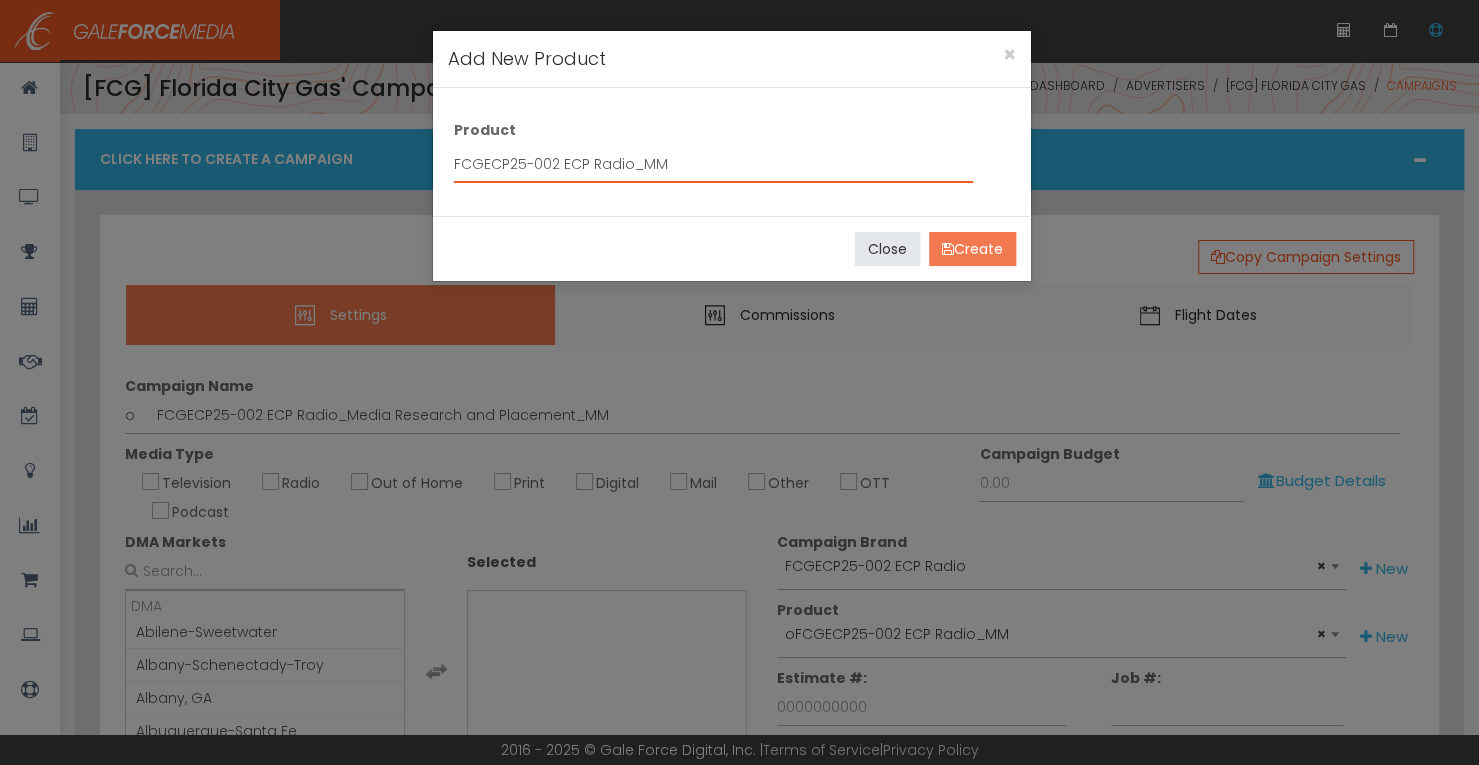 type on "FCGECP25-002 ECP Radio_MM" 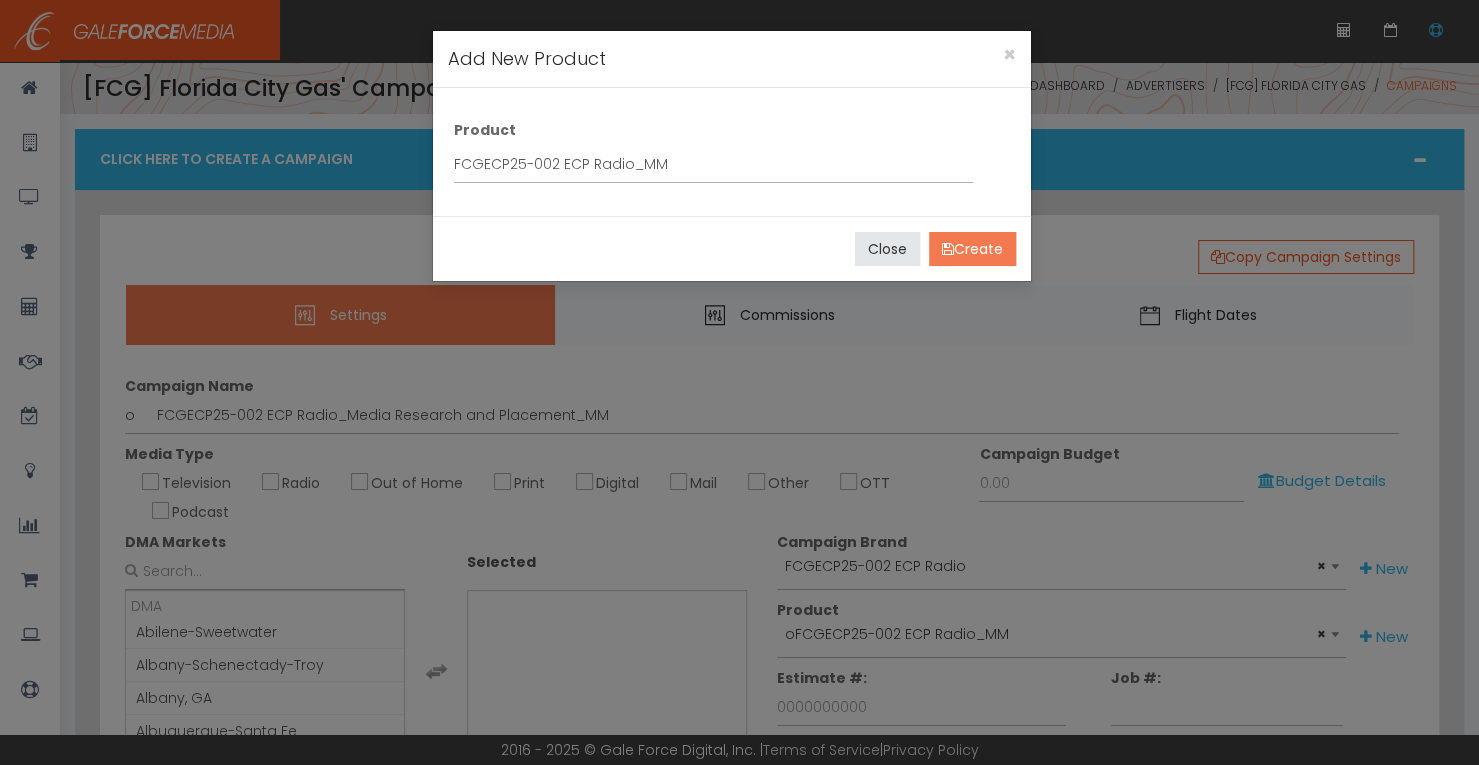 click on "Create" at bounding box center (972, 249) 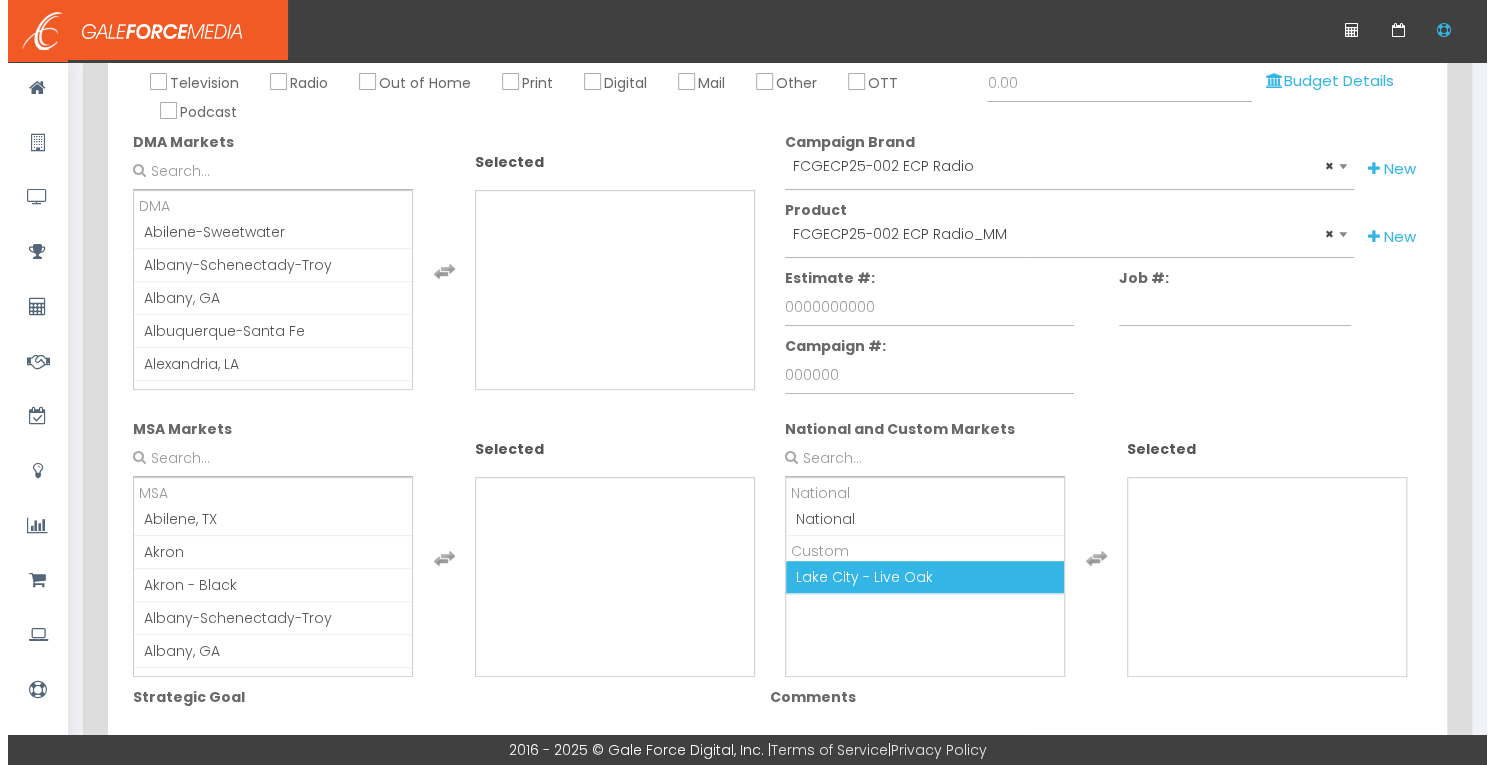 scroll, scrollTop: 600, scrollLeft: 0, axis: vertical 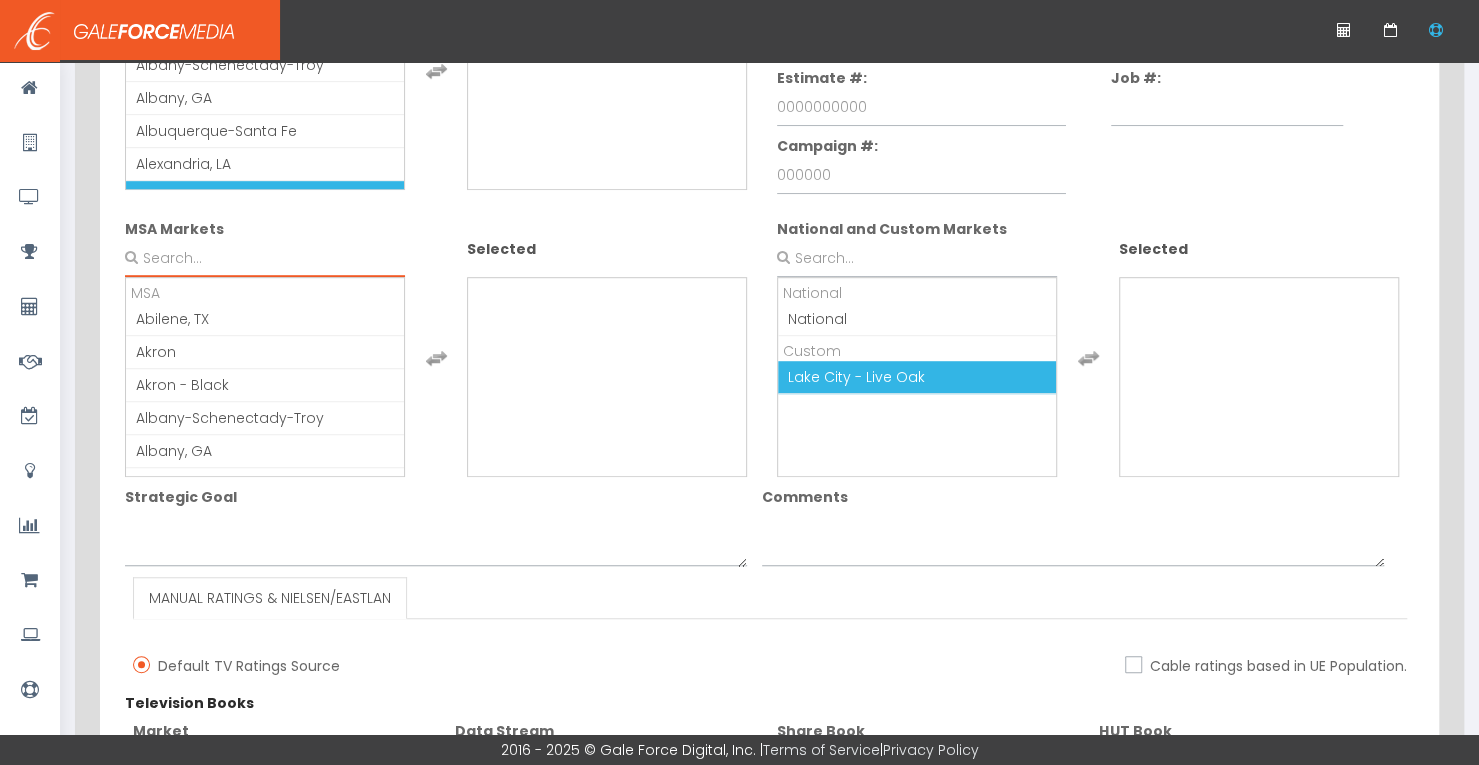 click at bounding box center [265, 258] 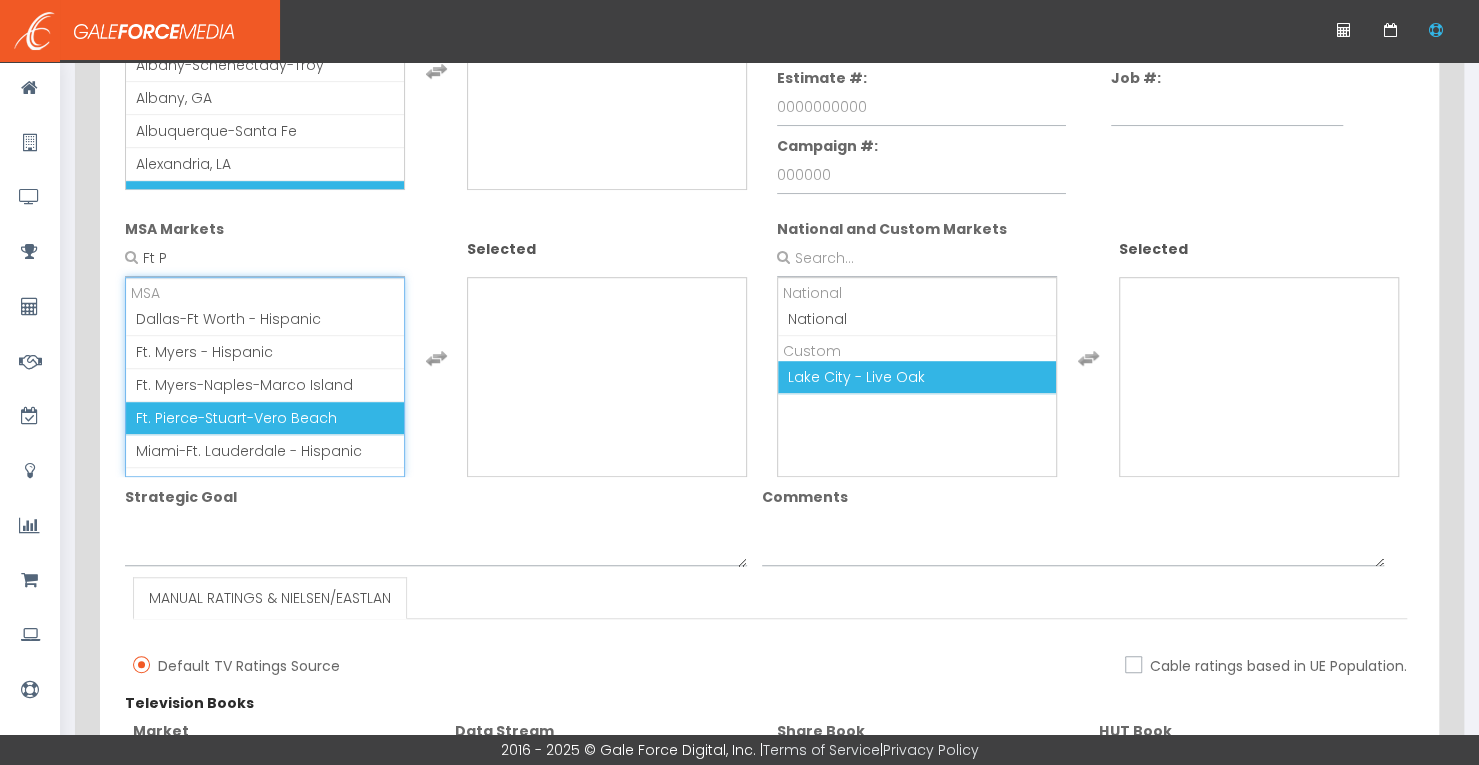 click on "Ft. Pierce-Stuart-Vero Beach" at bounding box center (236, 418) 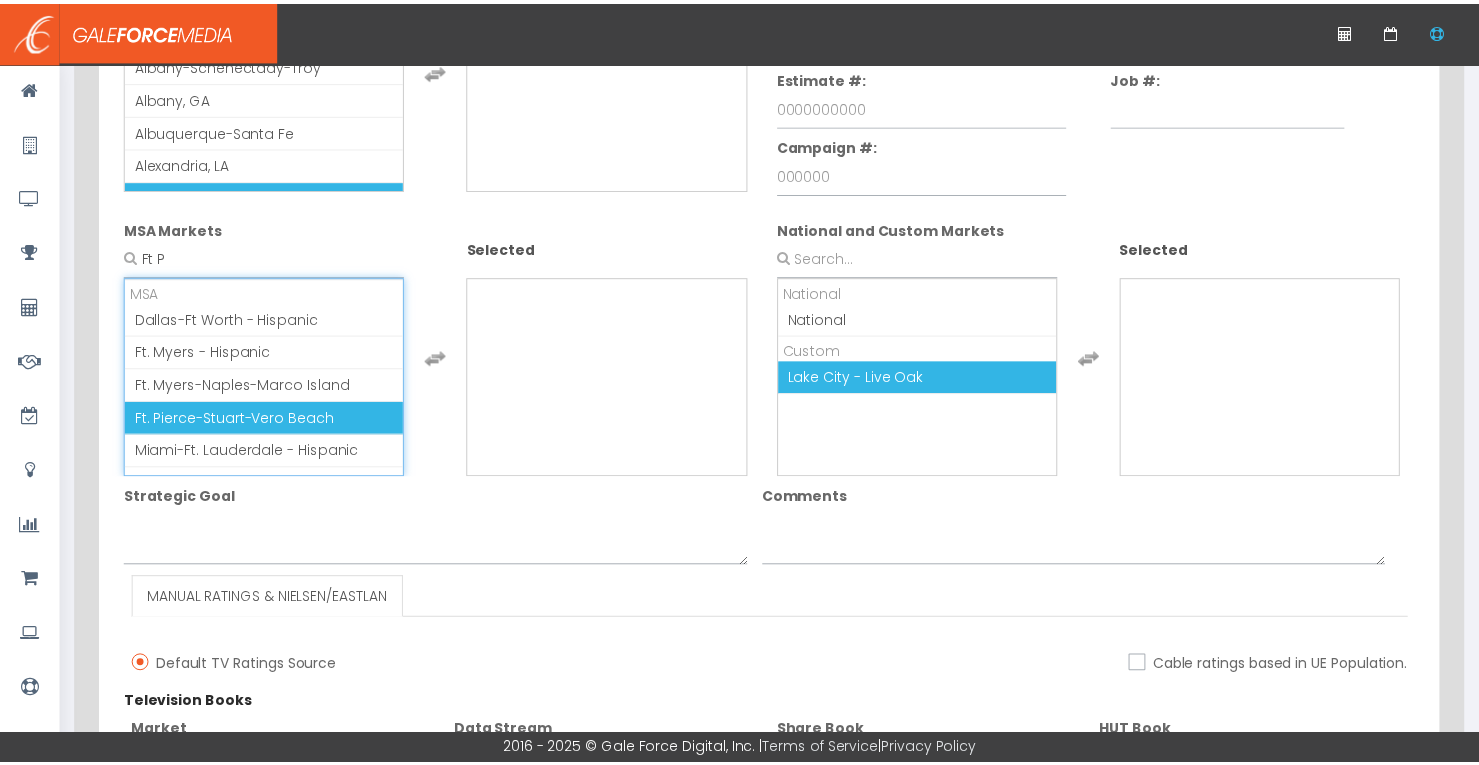scroll, scrollTop: 3206, scrollLeft: 0, axis: vertical 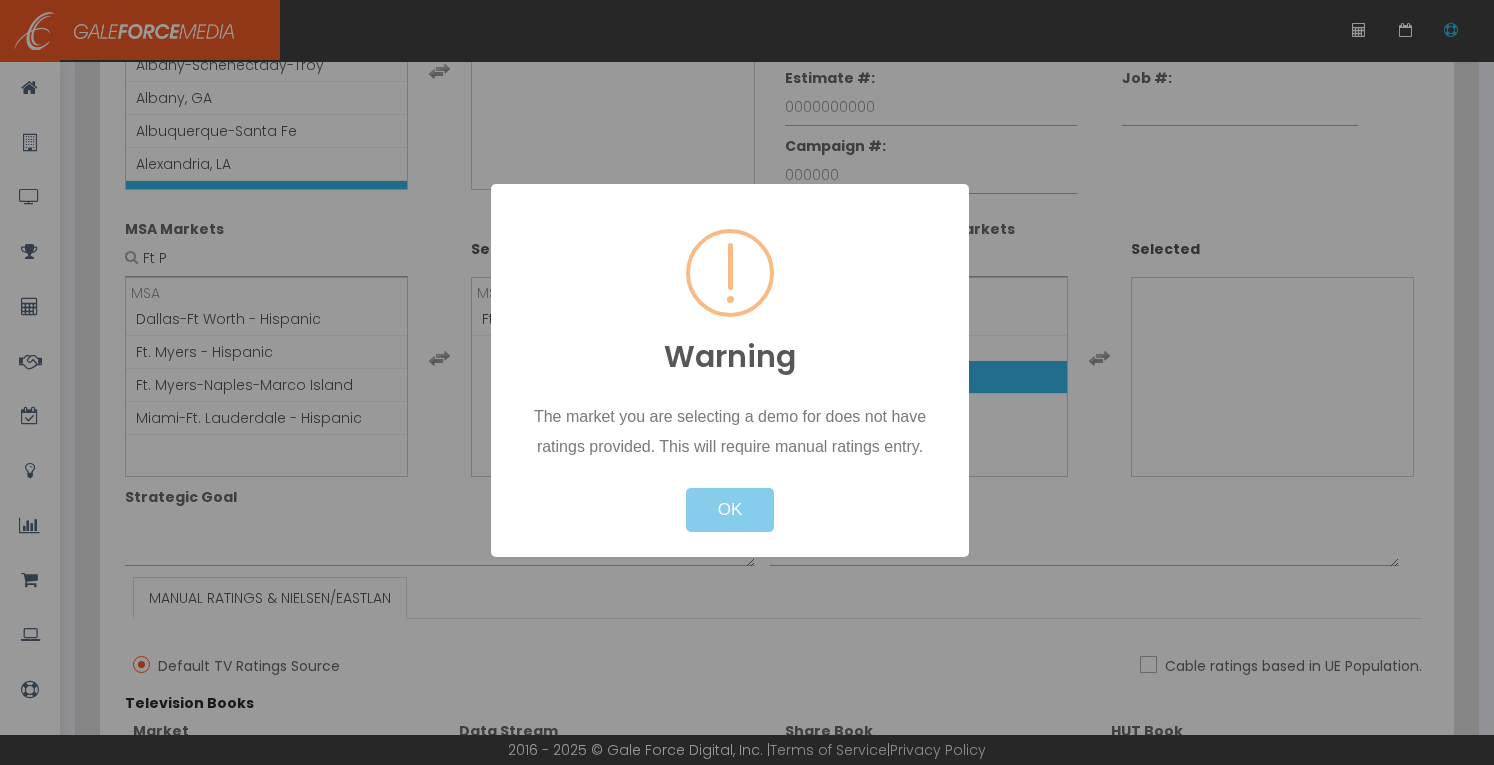 click on "OK" at bounding box center [730, 510] 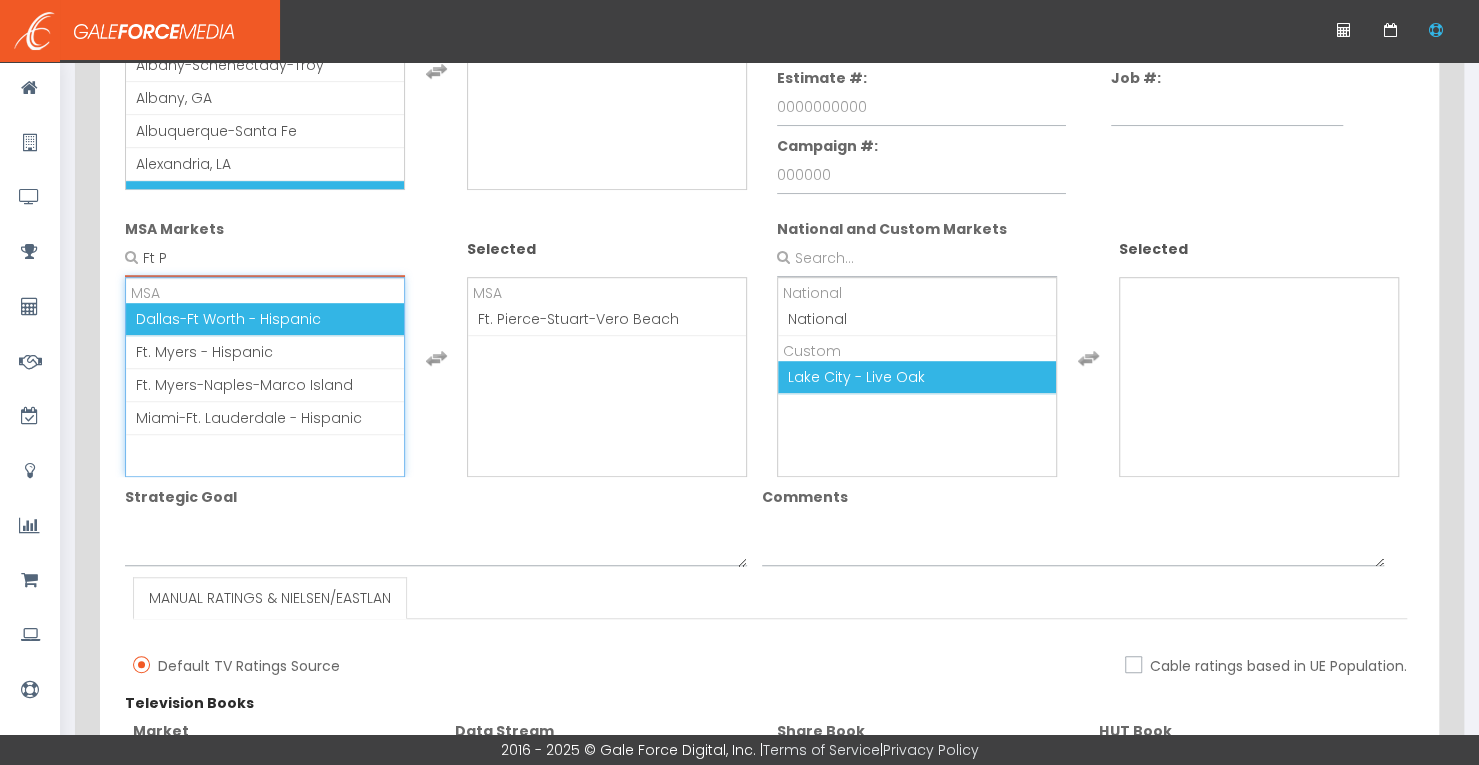 click on "Ft P" at bounding box center (265, 258) 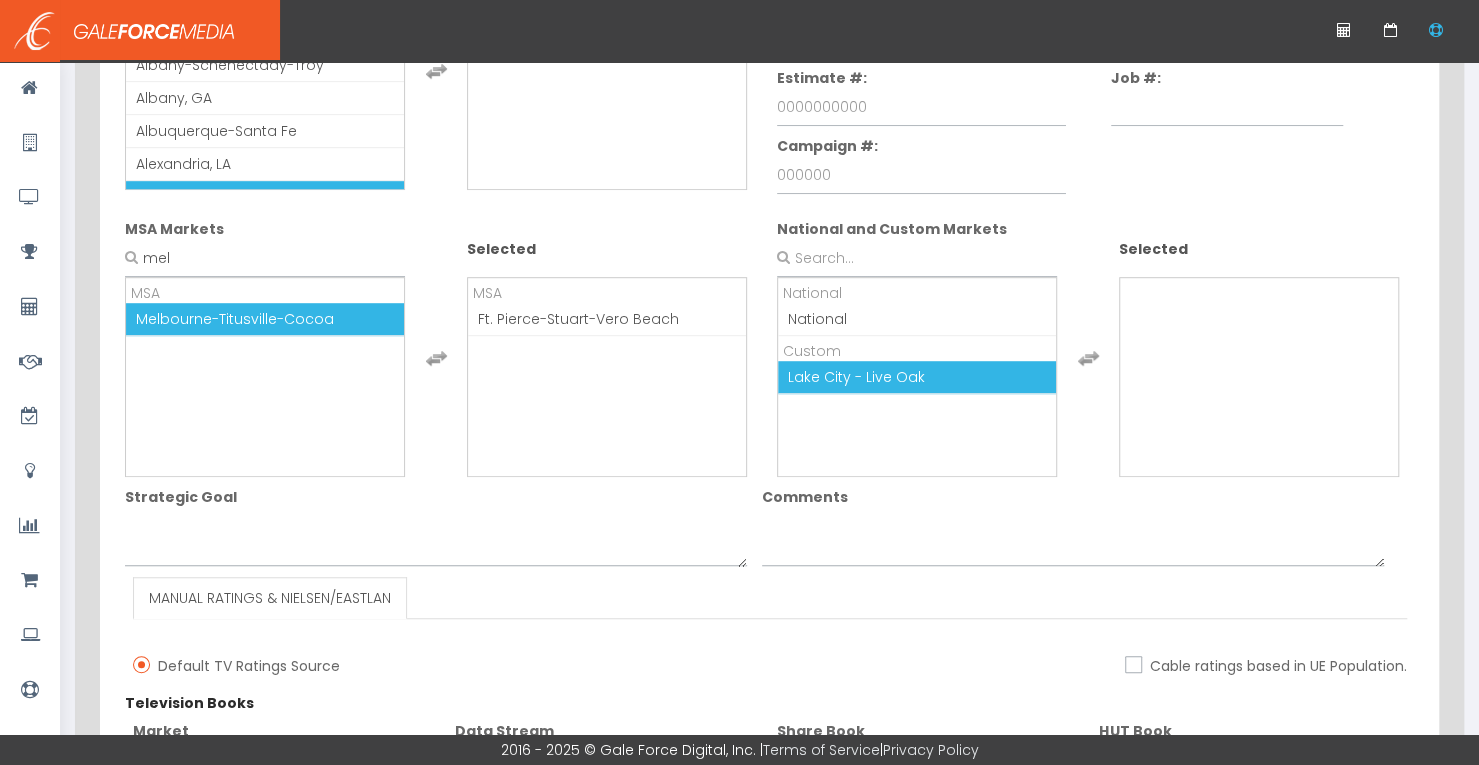 click on "Melbourne-Titusville-Cocoa" at bounding box center (235, 319) 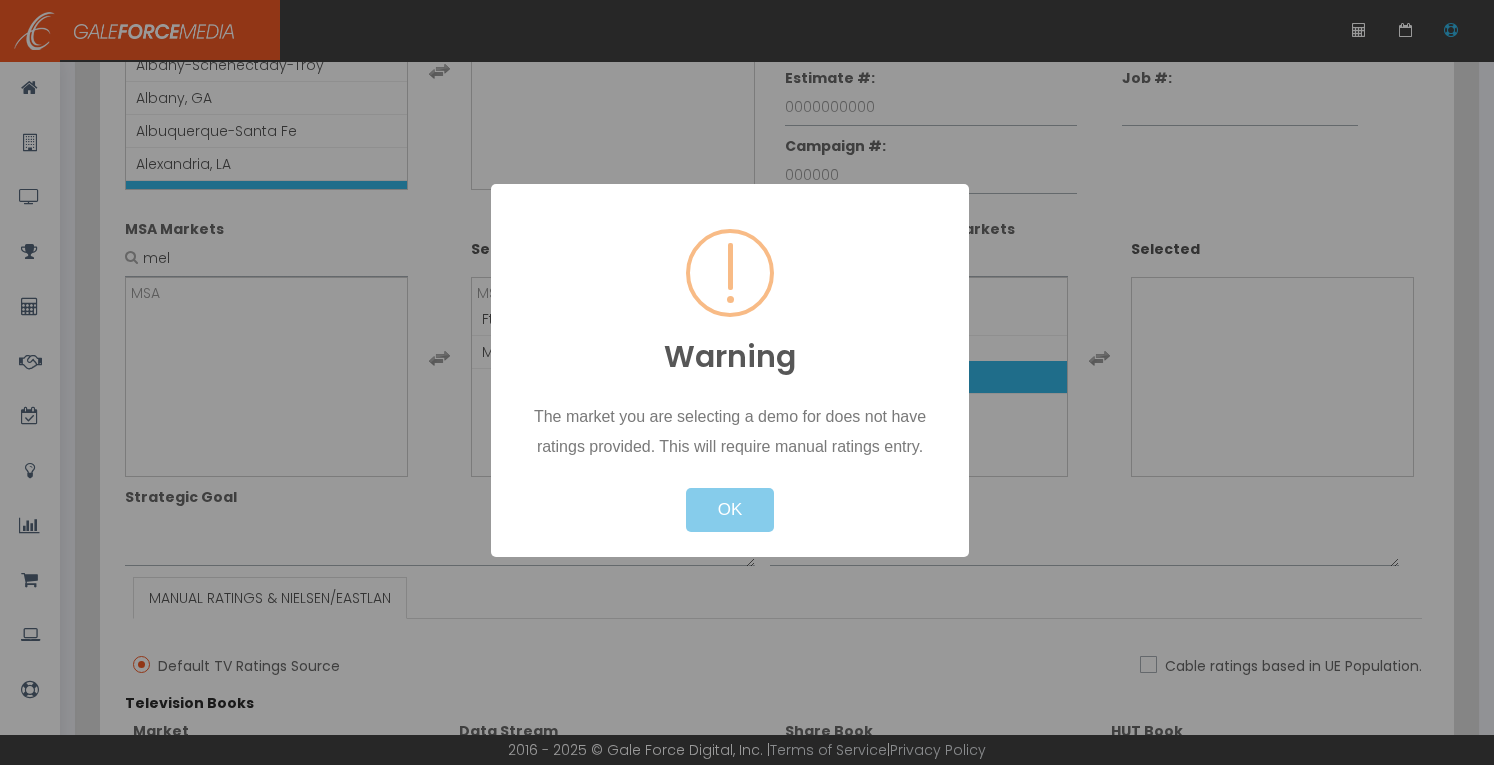 click on "OK" at bounding box center [730, 510] 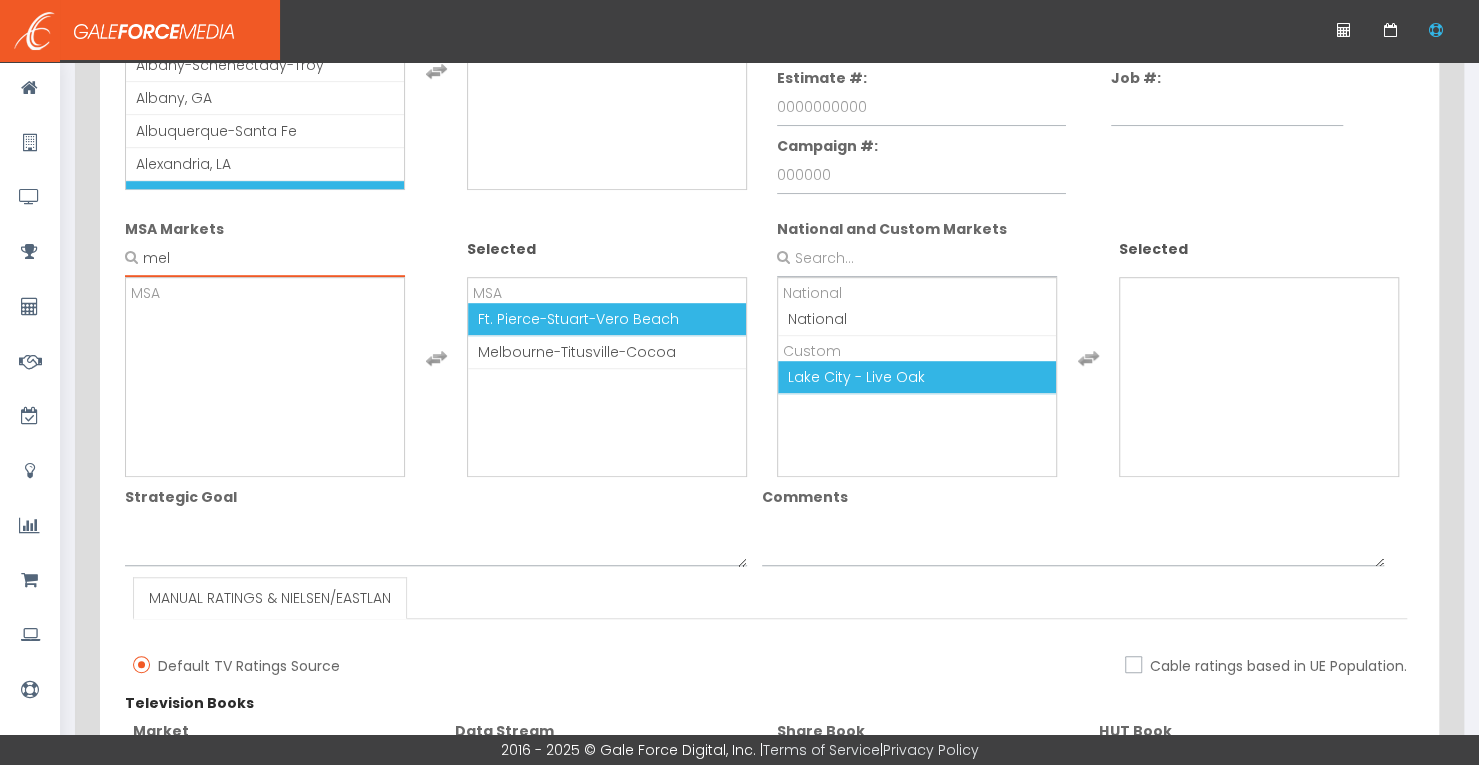 click on "mel" at bounding box center (265, 258) 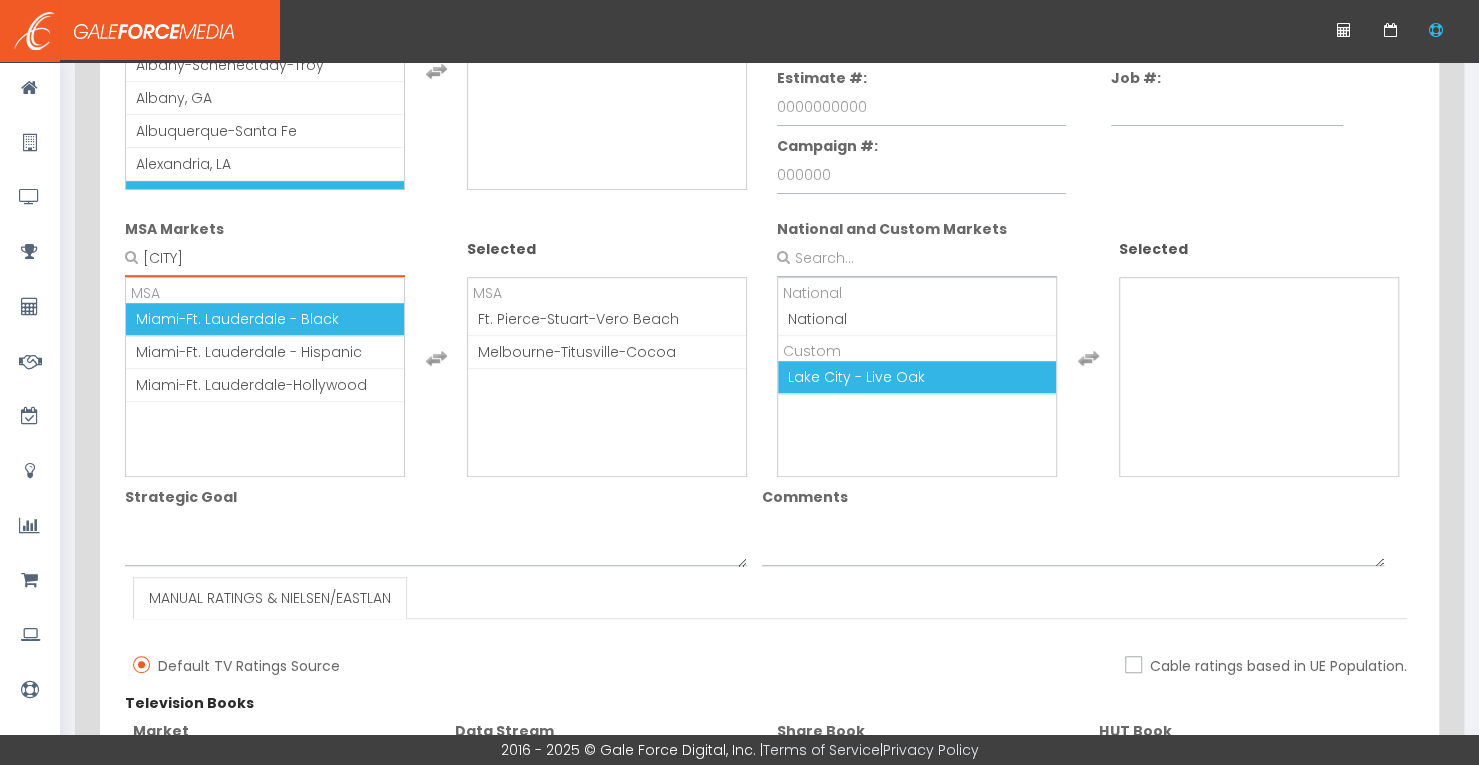 click on "miami" at bounding box center (265, 258) 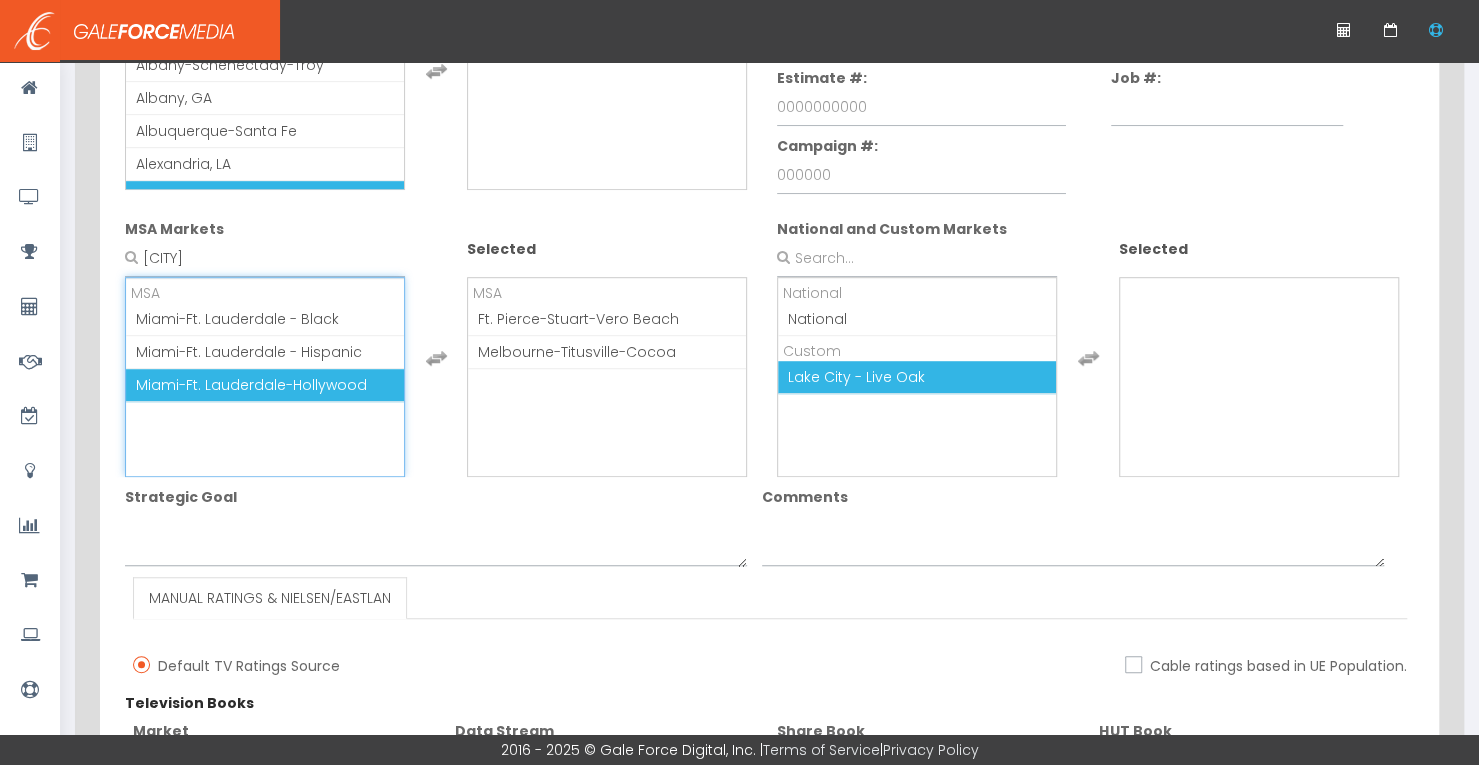 click on "Miami-Ft. Lauderdale-Hollywood" at bounding box center (251, 385) 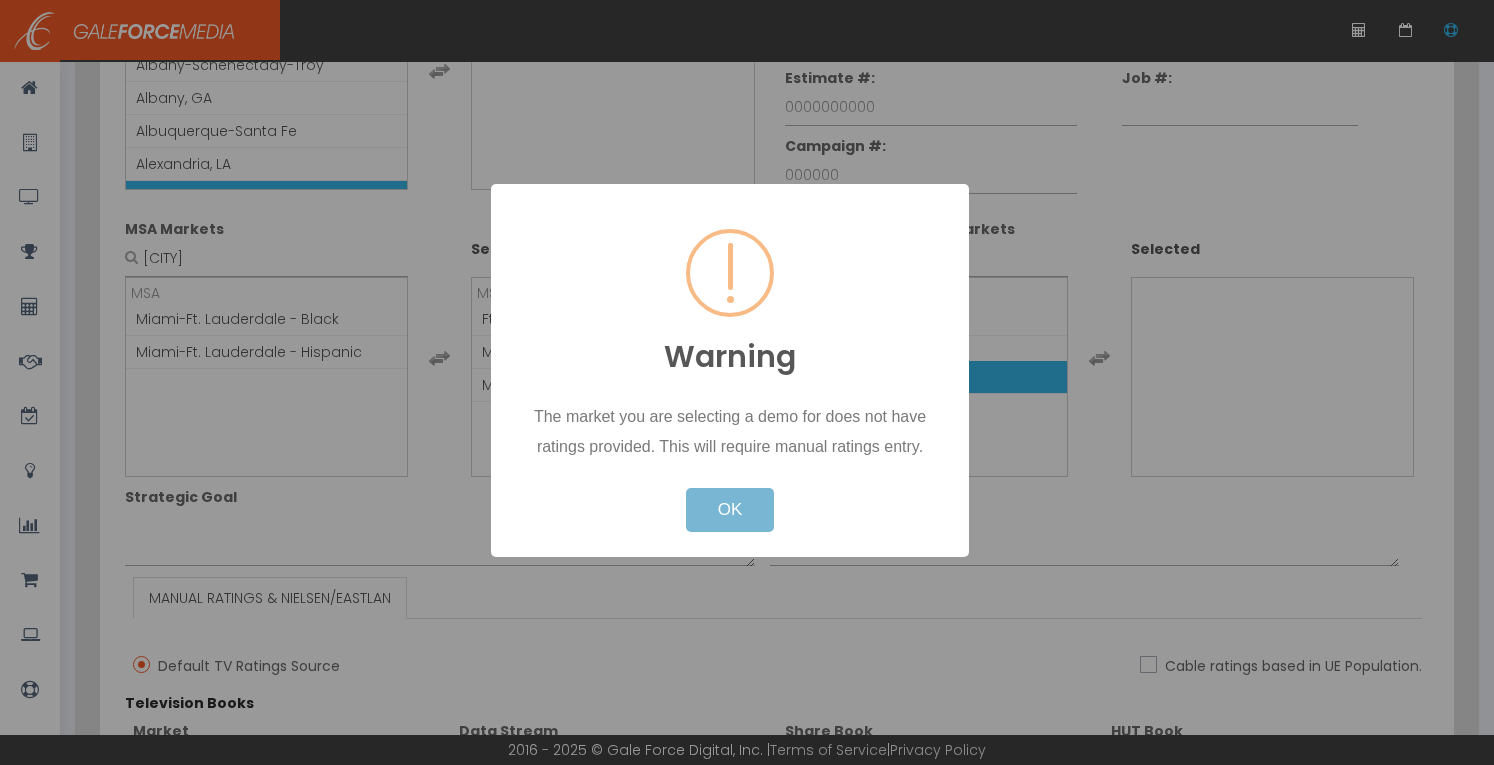 click on "OK" at bounding box center [730, 510] 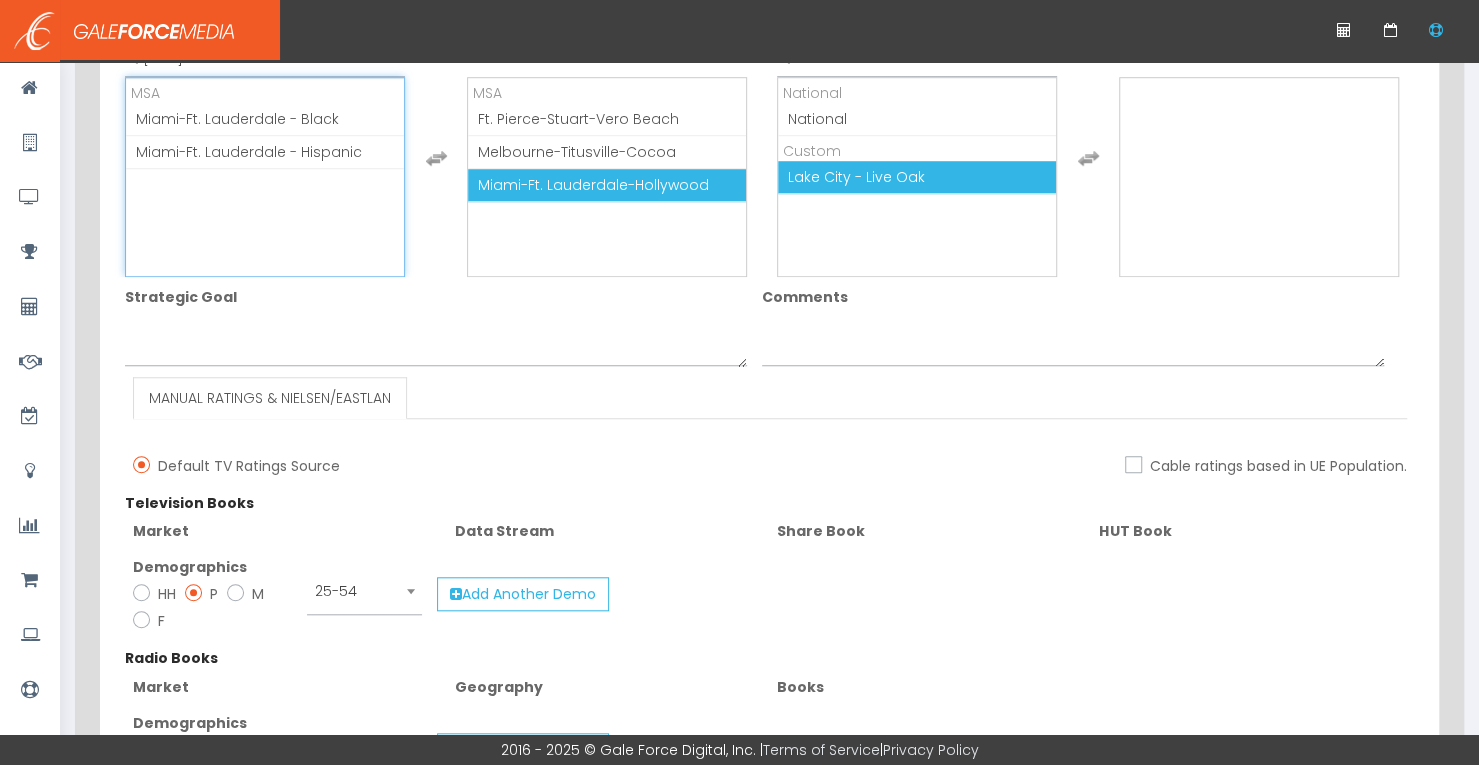 scroll, scrollTop: 600, scrollLeft: 0, axis: vertical 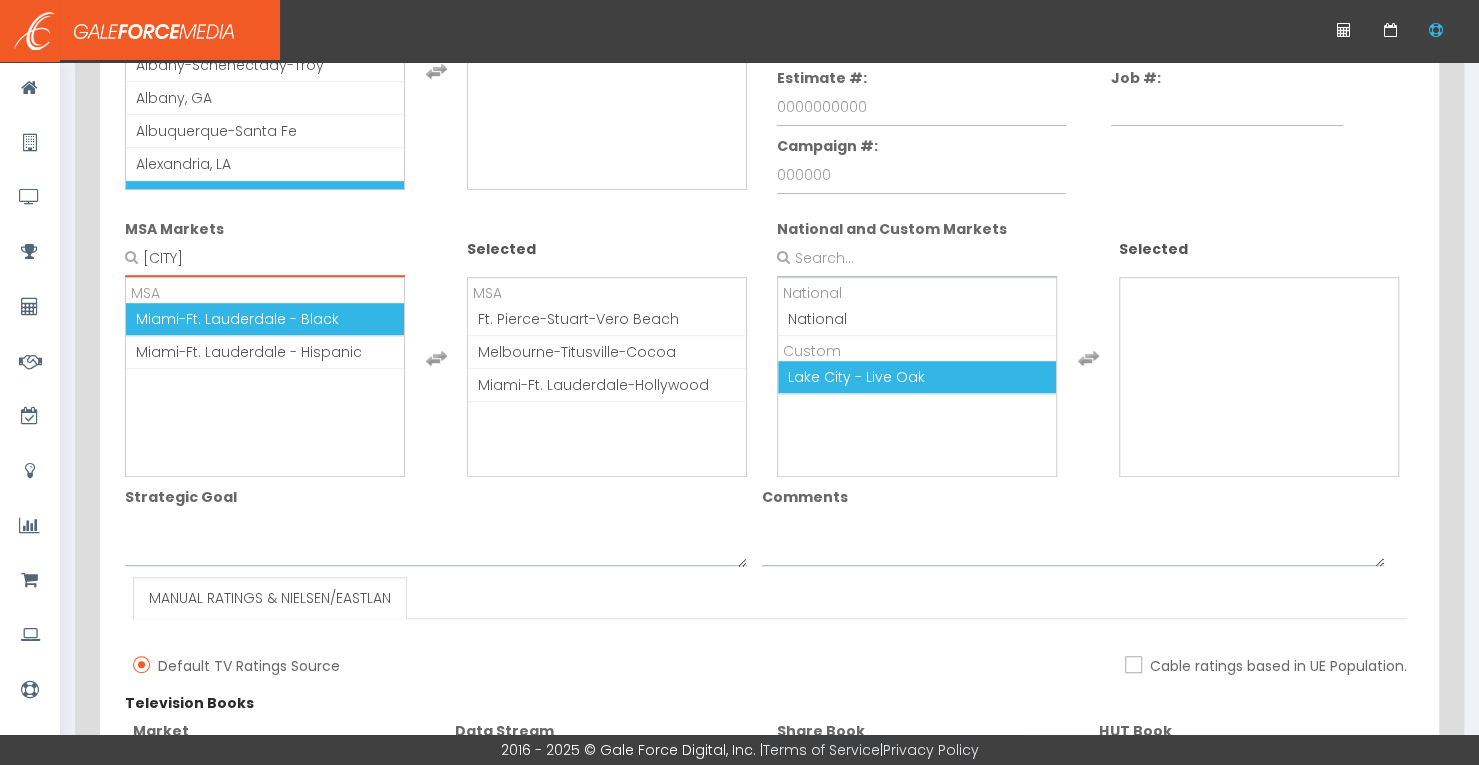 click on "miami" at bounding box center [265, 258] 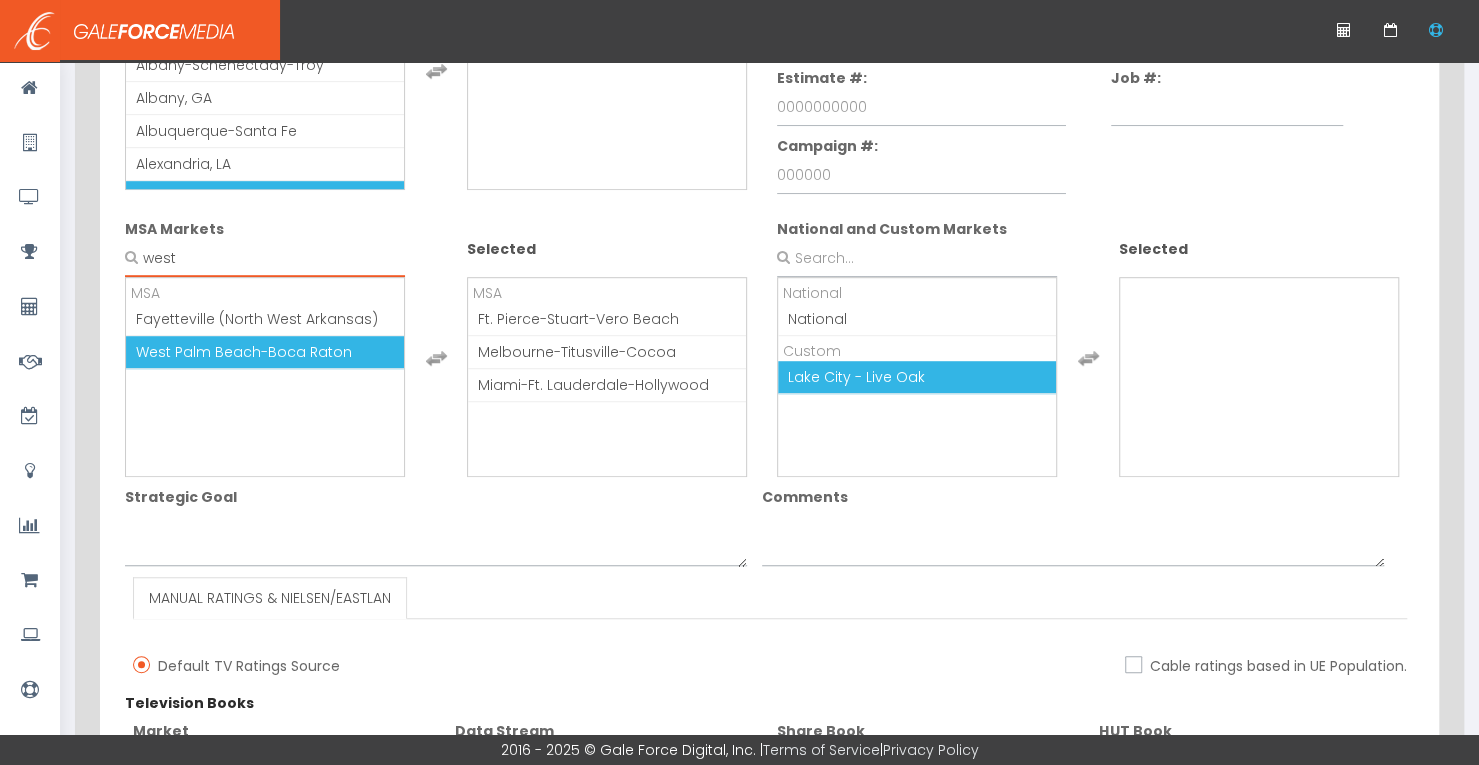type on "west" 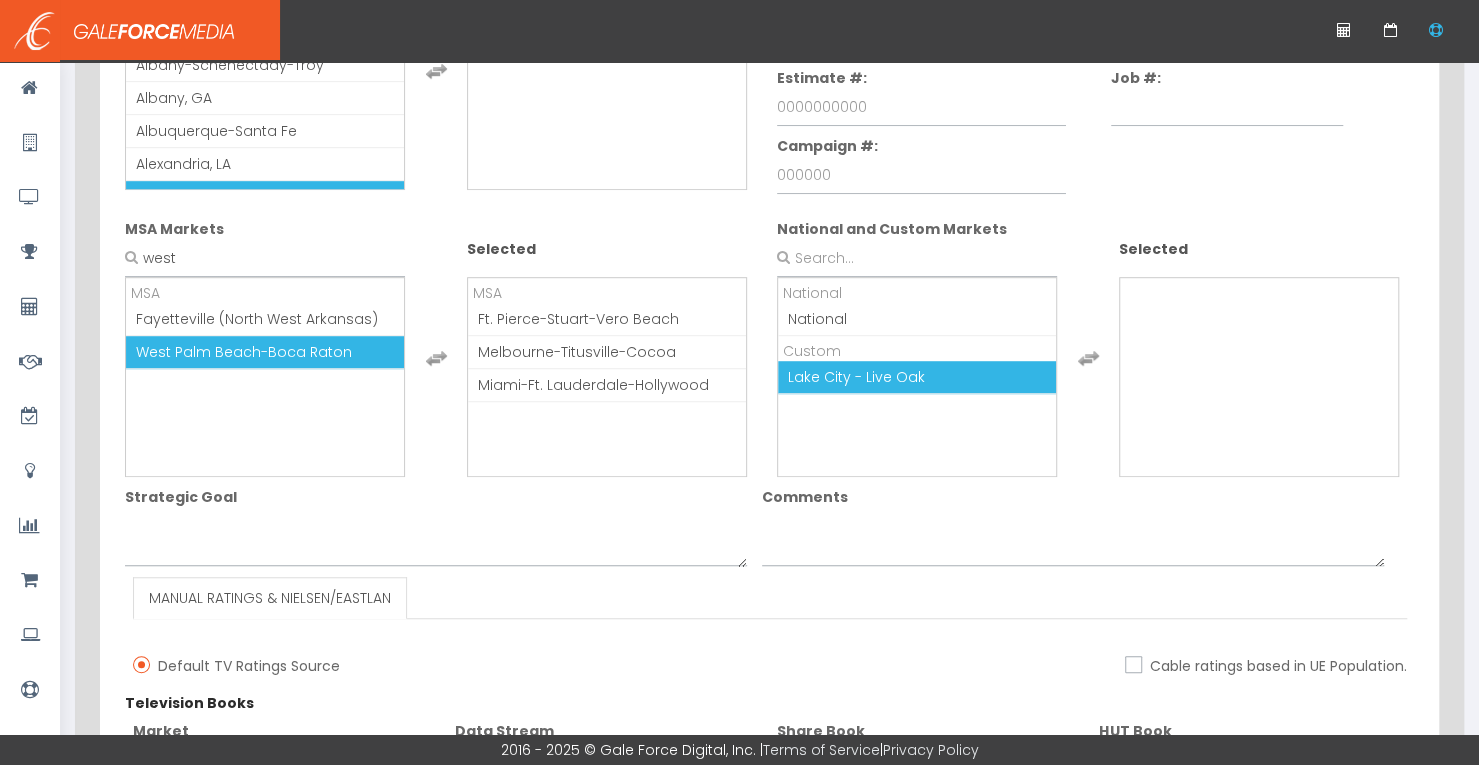 click on "West Palm Beach-Boca Raton" at bounding box center (244, 352) 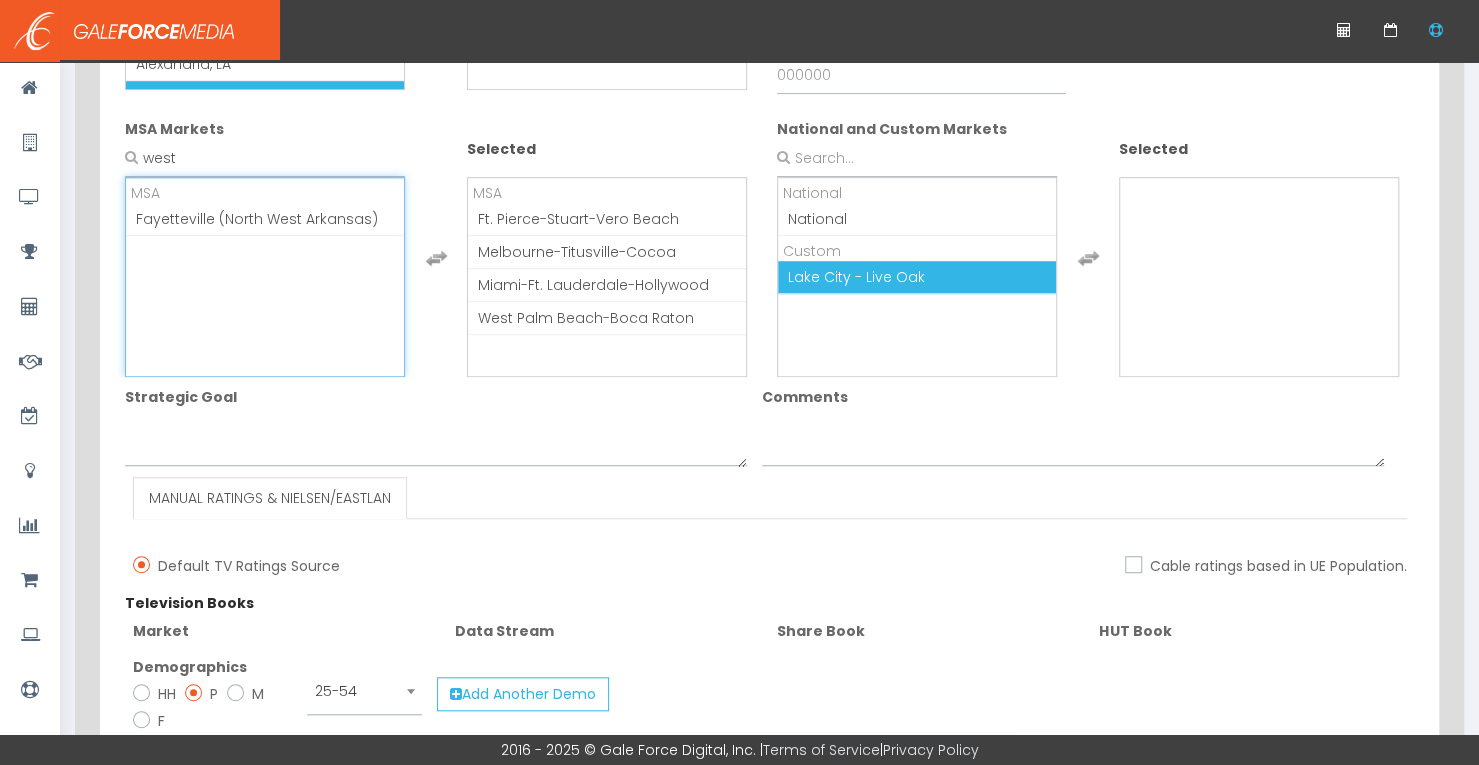 scroll, scrollTop: 1000, scrollLeft: 0, axis: vertical 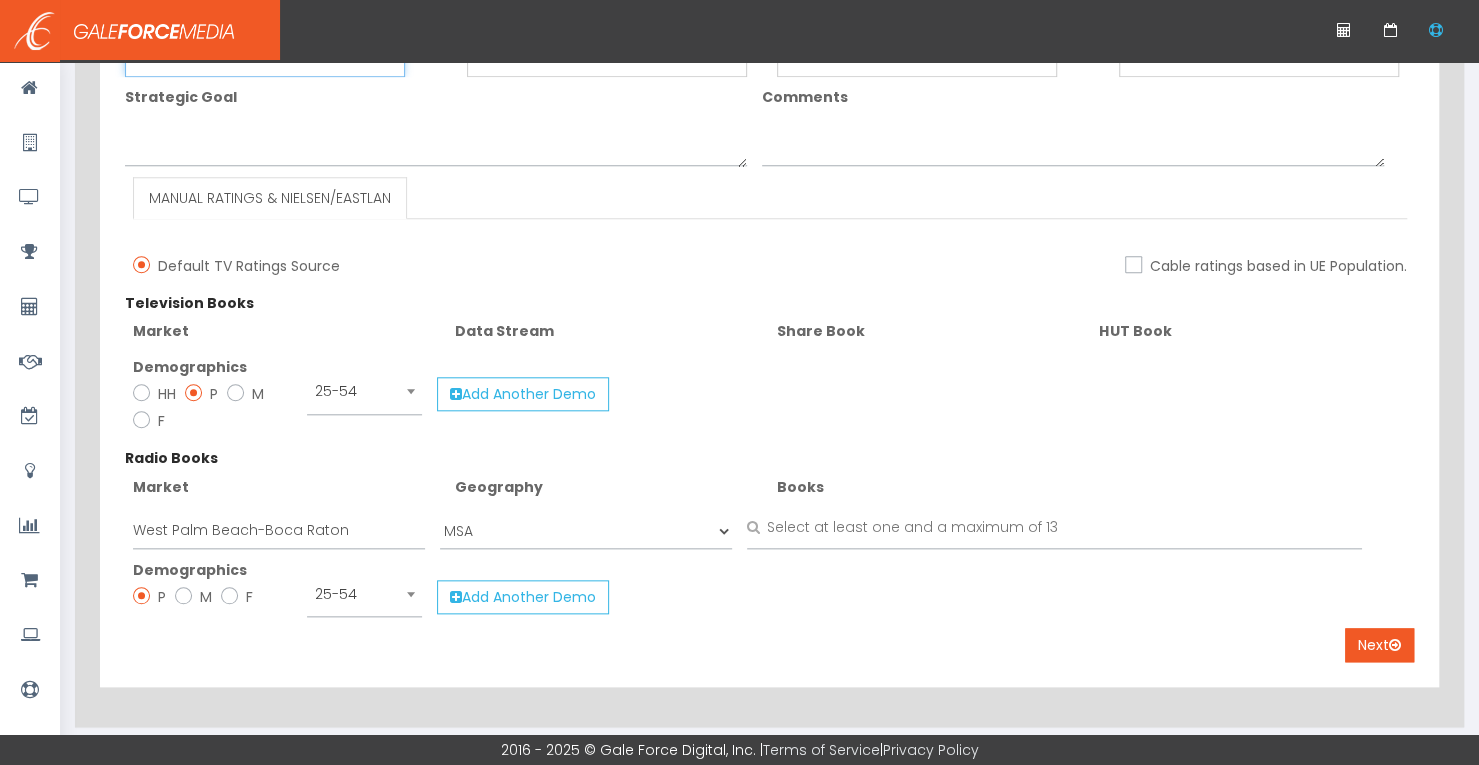 click at bounding box center (411, 594) 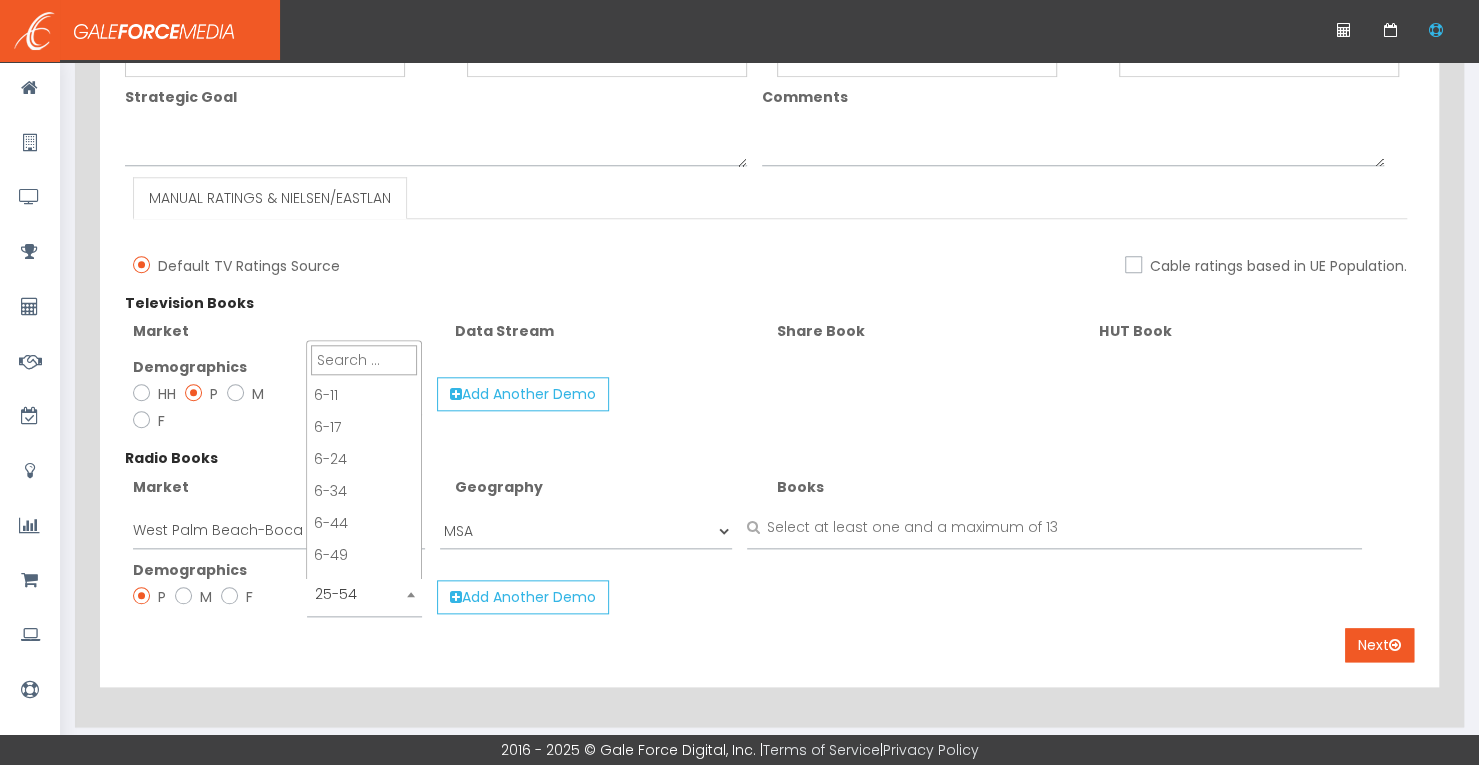 scroll, scrollTop: 992, scrollLeft: 0, axis: vertical 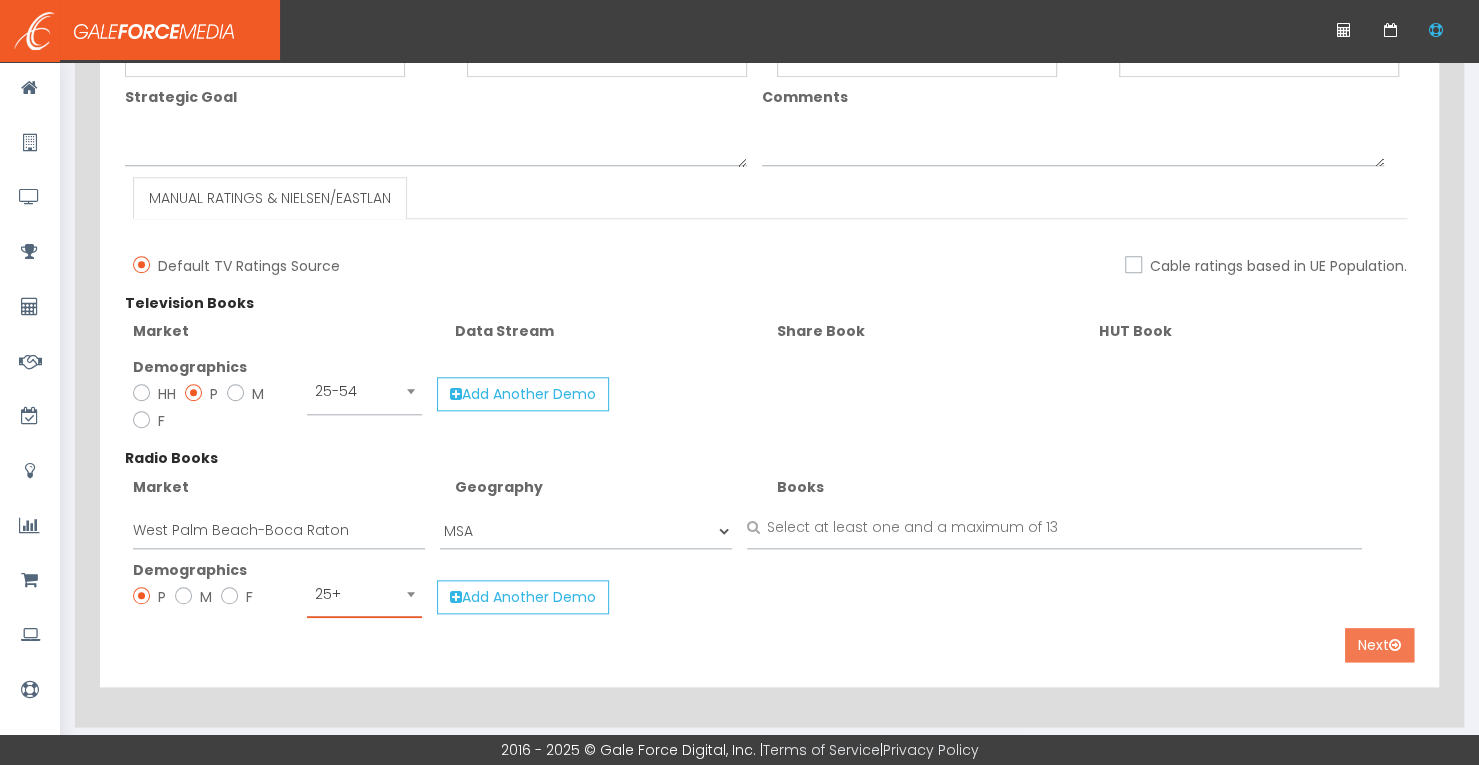 click on "Next" at bounding box center [1379, 645] 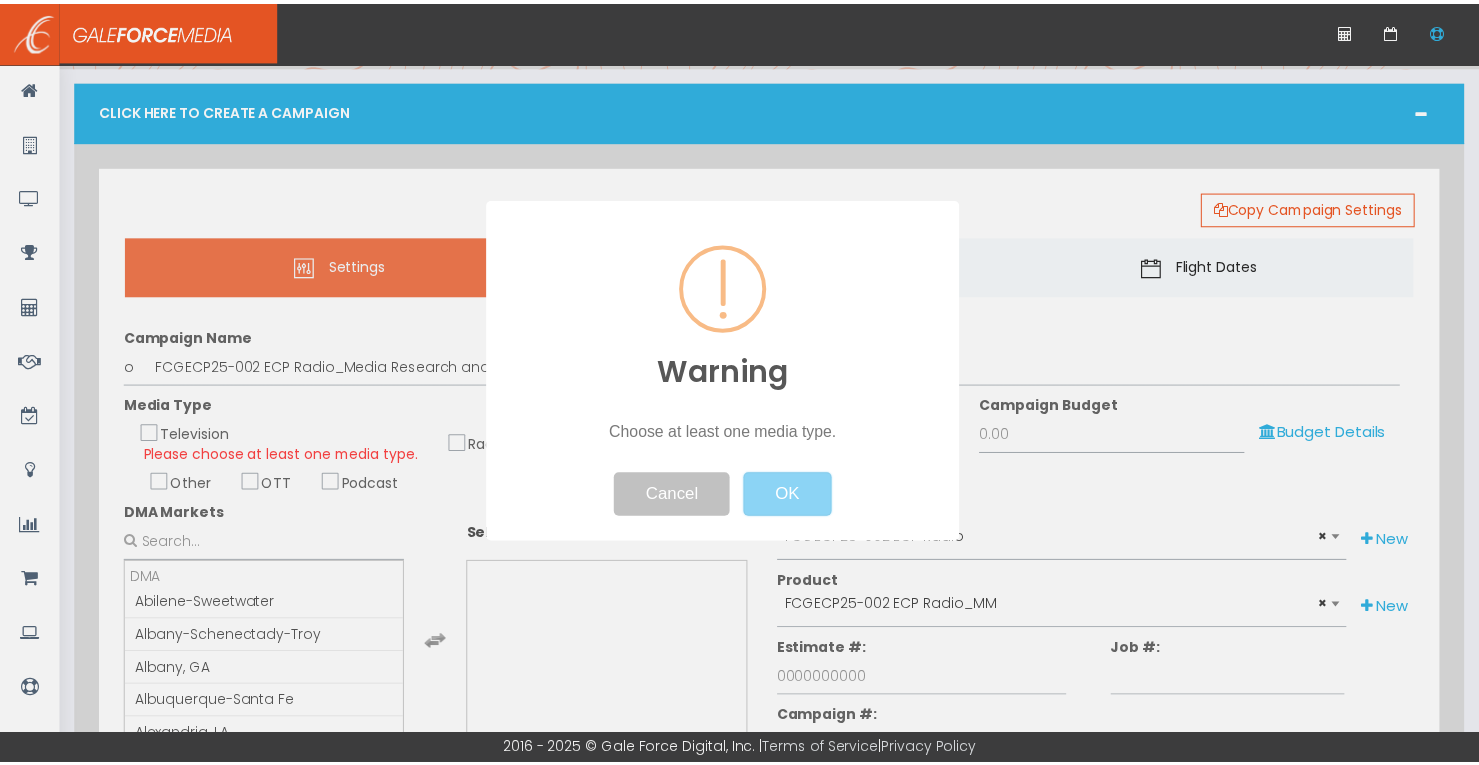 scroll, scrollTop: 0, scrollLeft: 0, axis: both 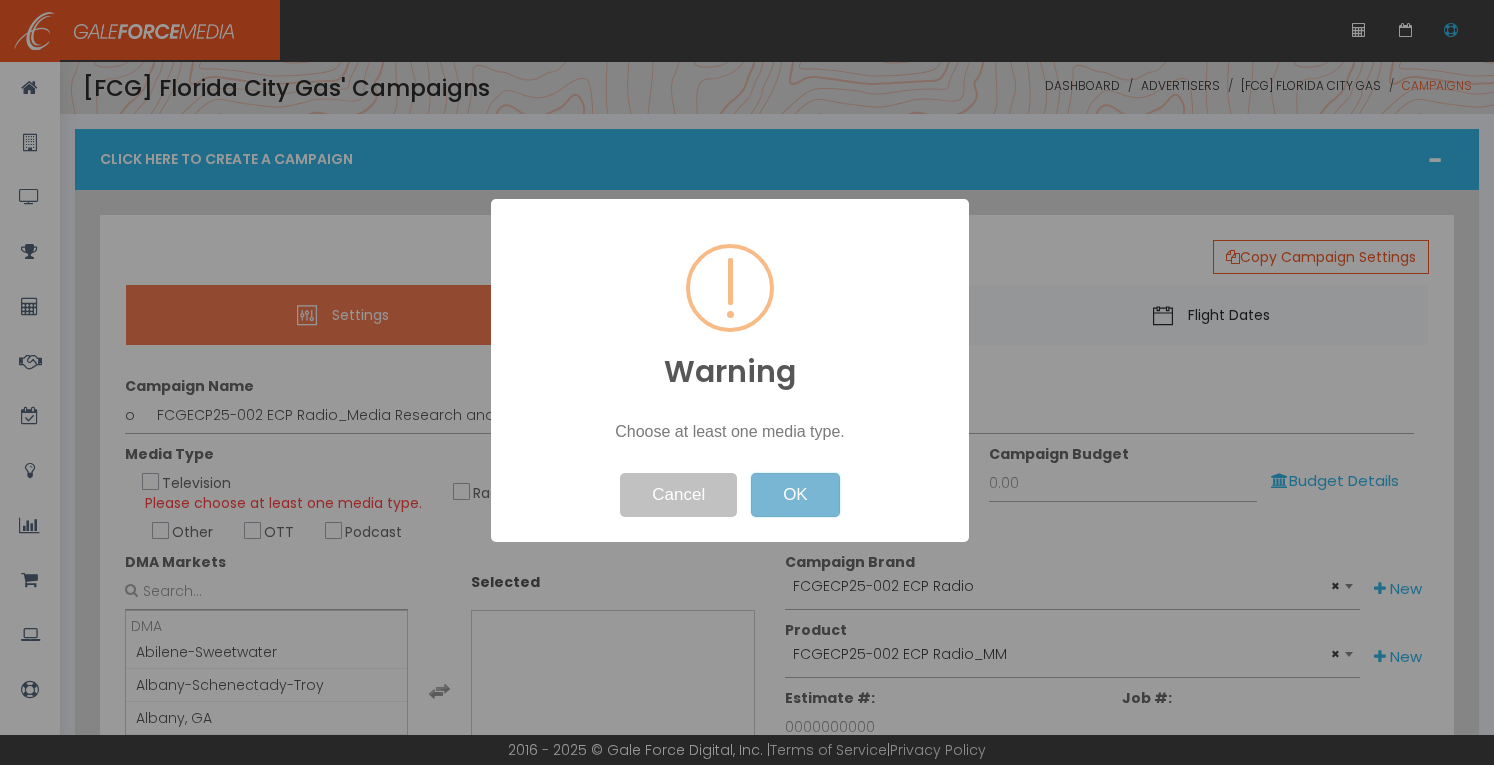 click on "OK" at bounding box center (795, 495) 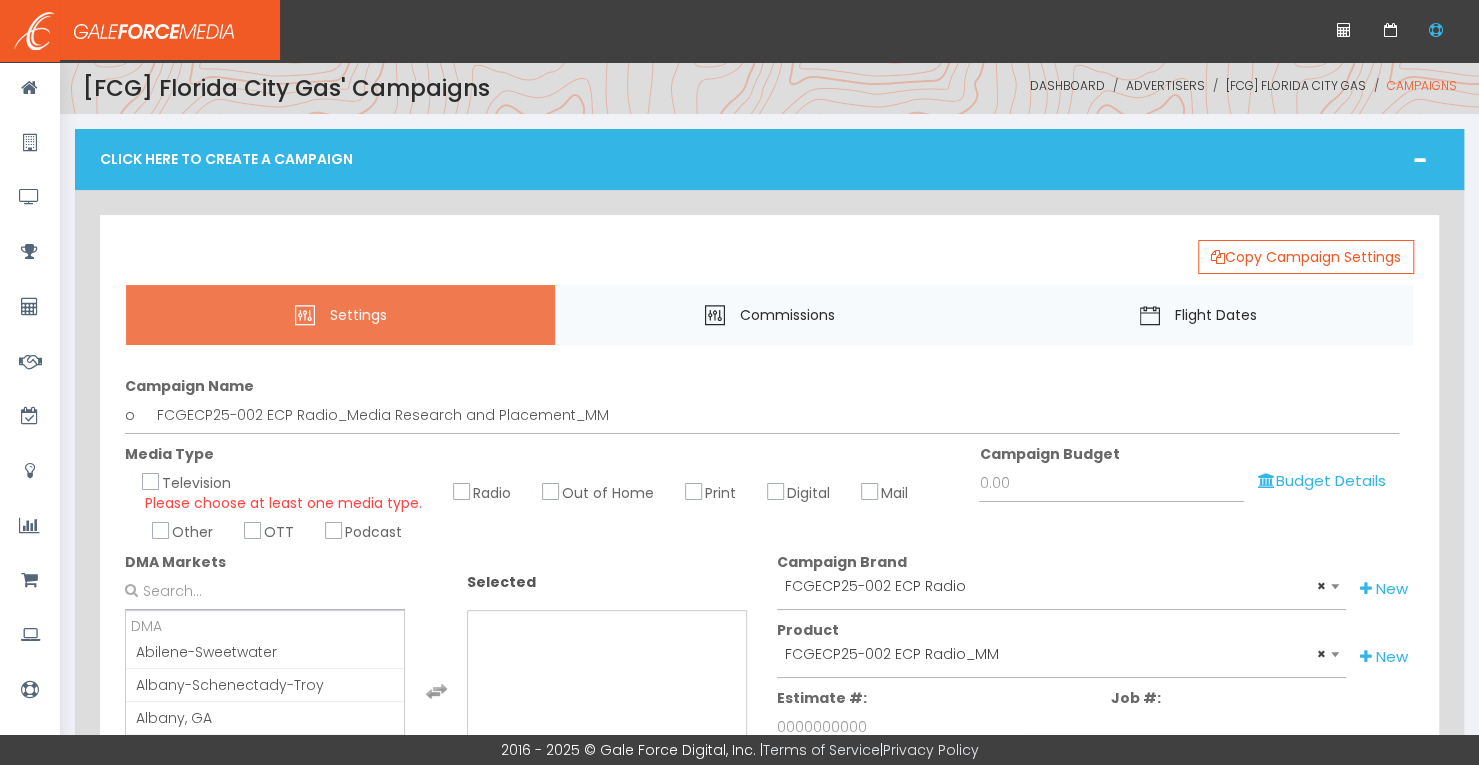 click on "Radio" at bounding box center [492, 493] 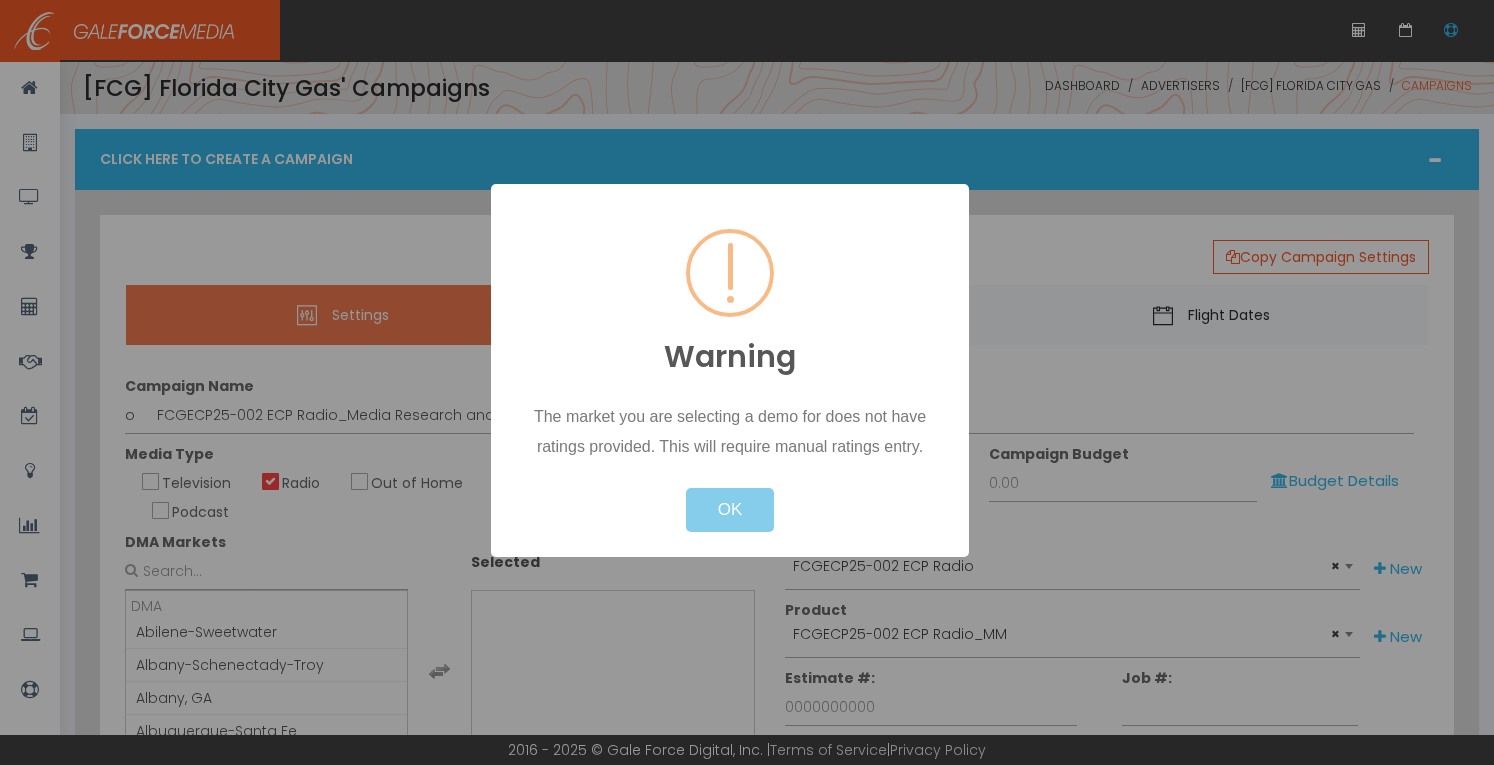 click on "OK" at bounding box center [730, 510] 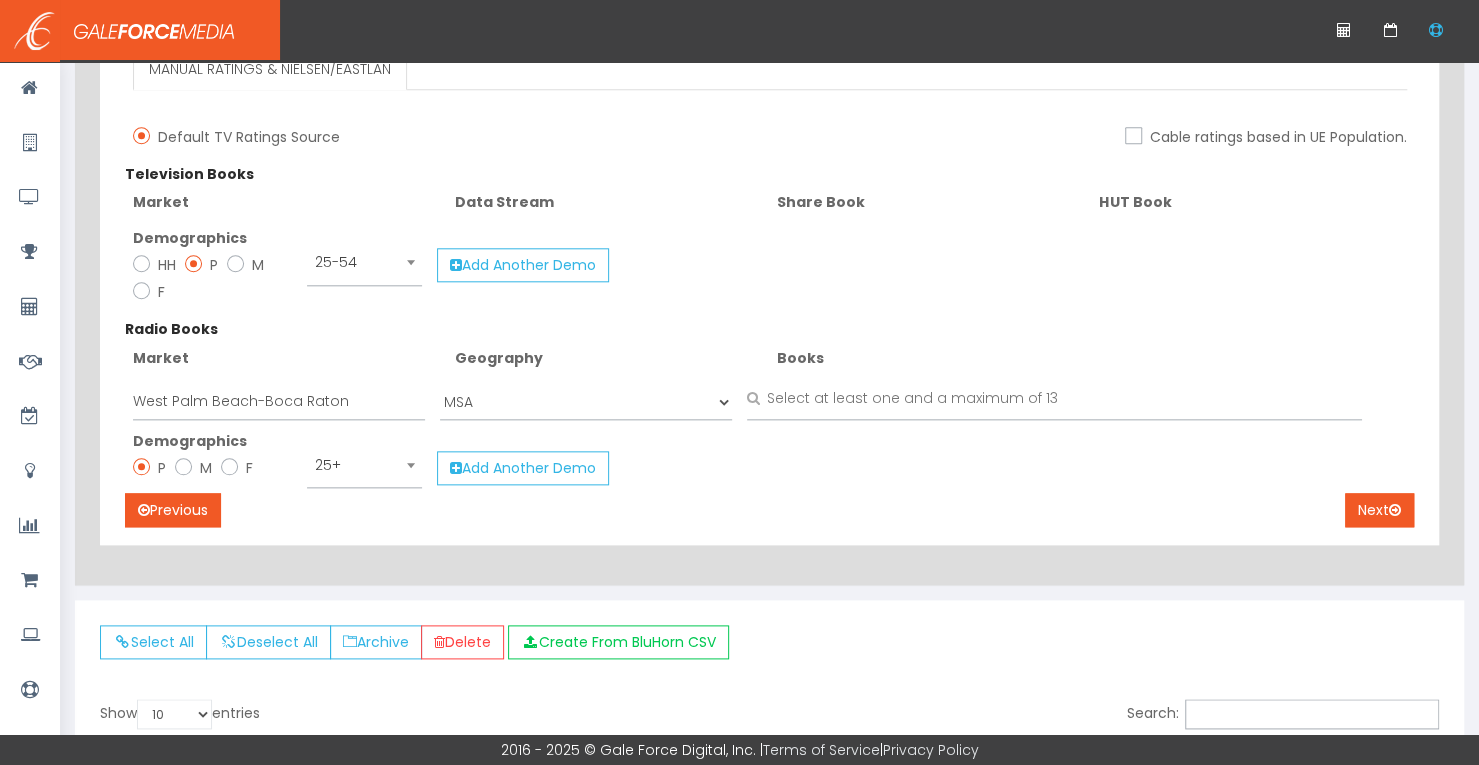 scroll, scrollTop: 1300, scrollLeft: 0, axis: vertical 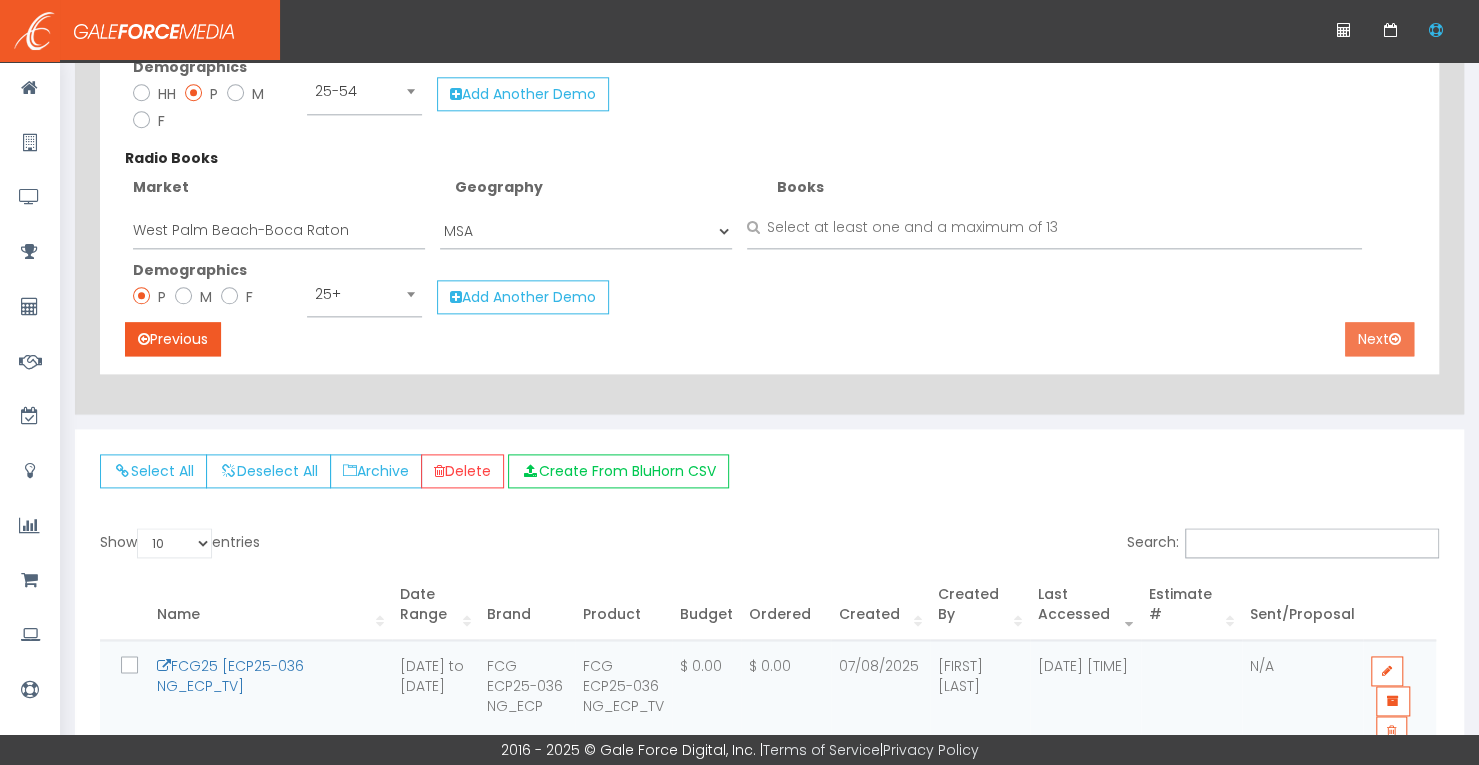 click on "Next" at bounding box center (1379, 339) 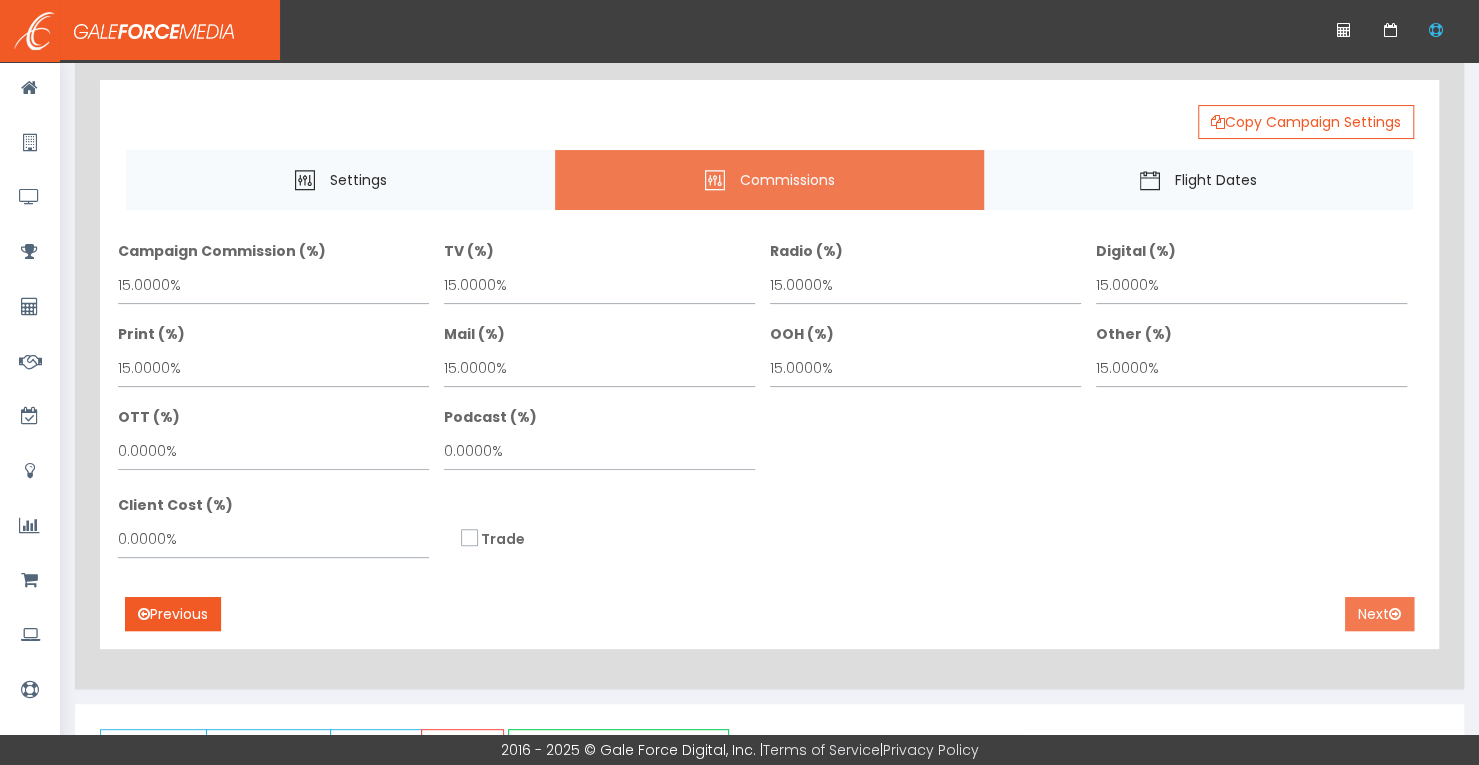 scroll, scrollTop: 400, scrollLeft: 0, axis: vertical 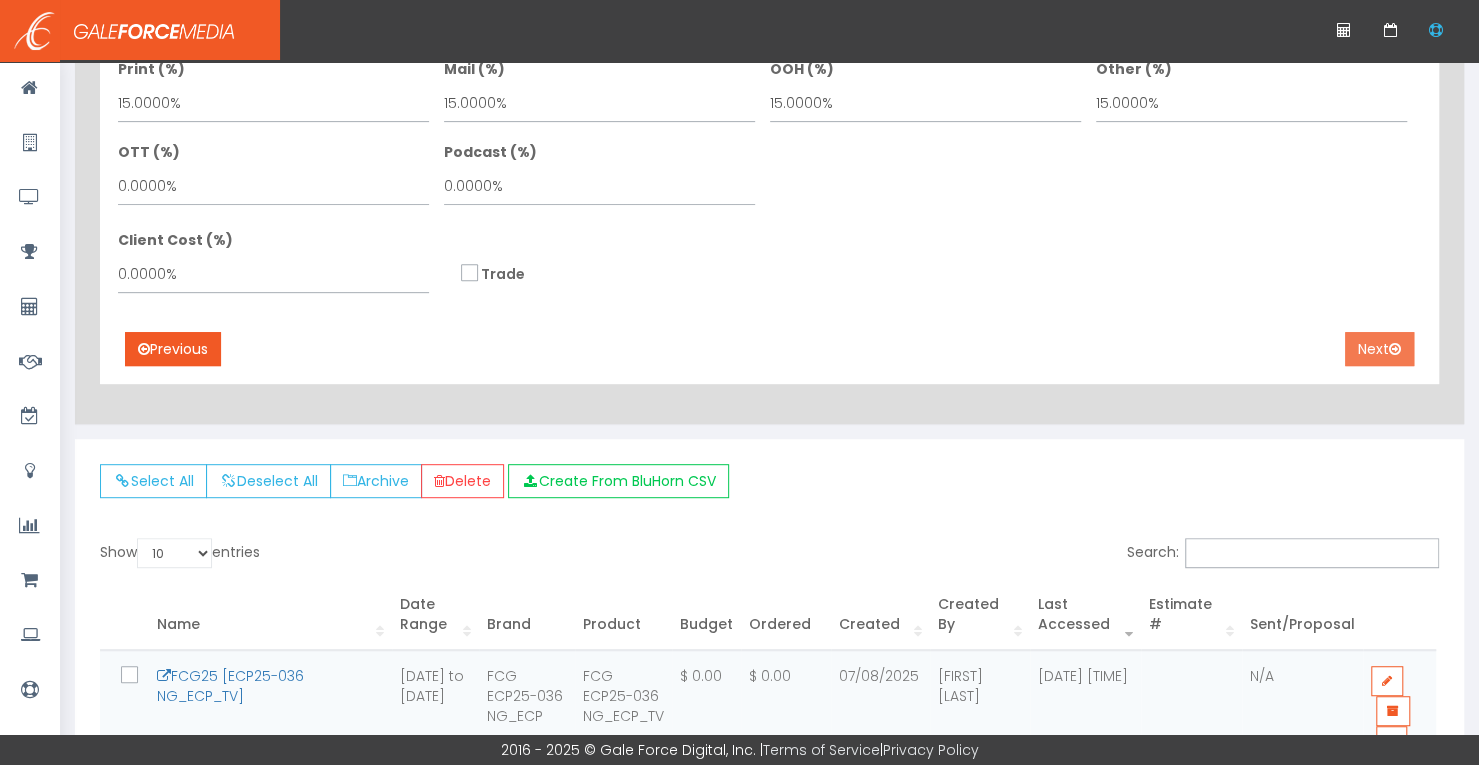 click on "Next" at bounding box center [1379, 349] 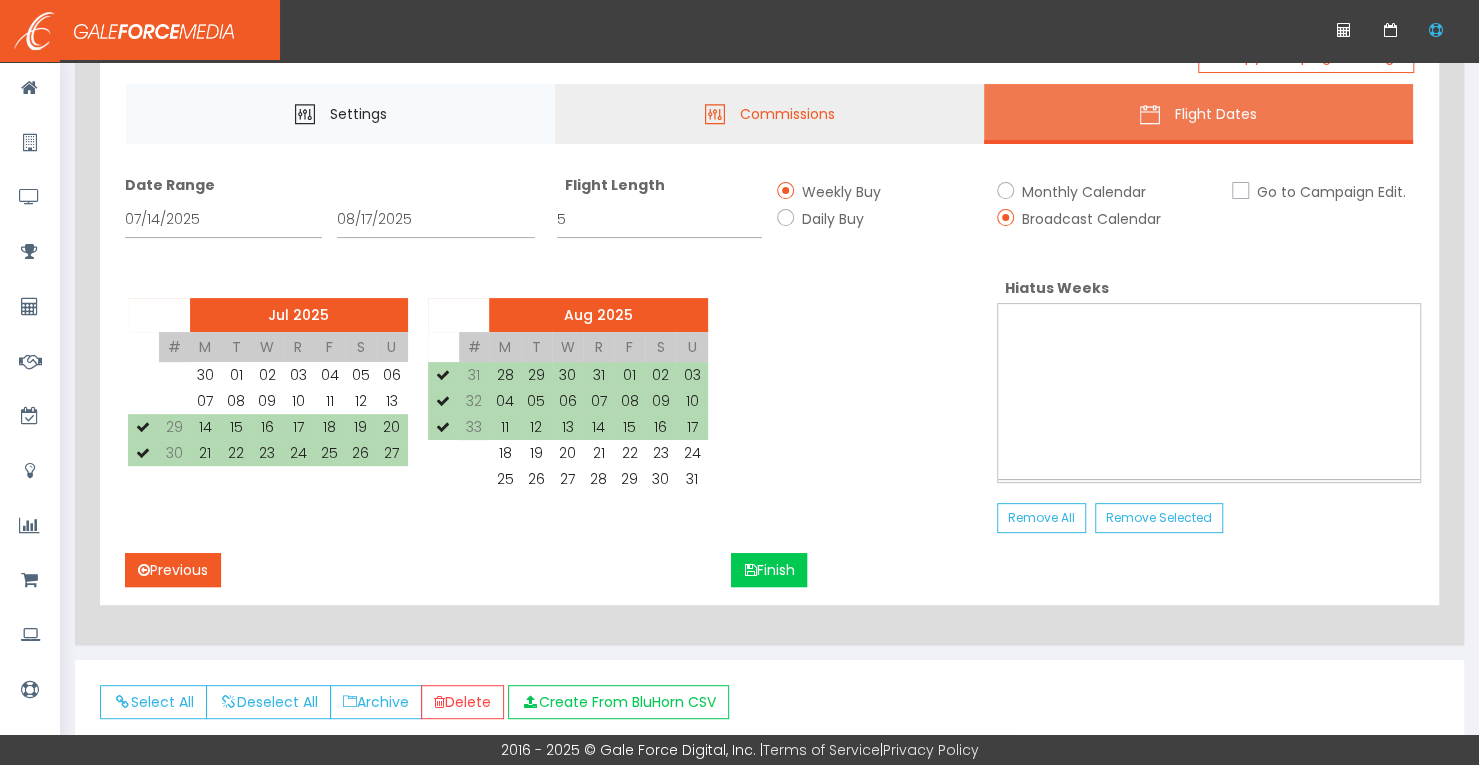 scroll, scrollTop: 0, scrollLeft: 0, axis: both 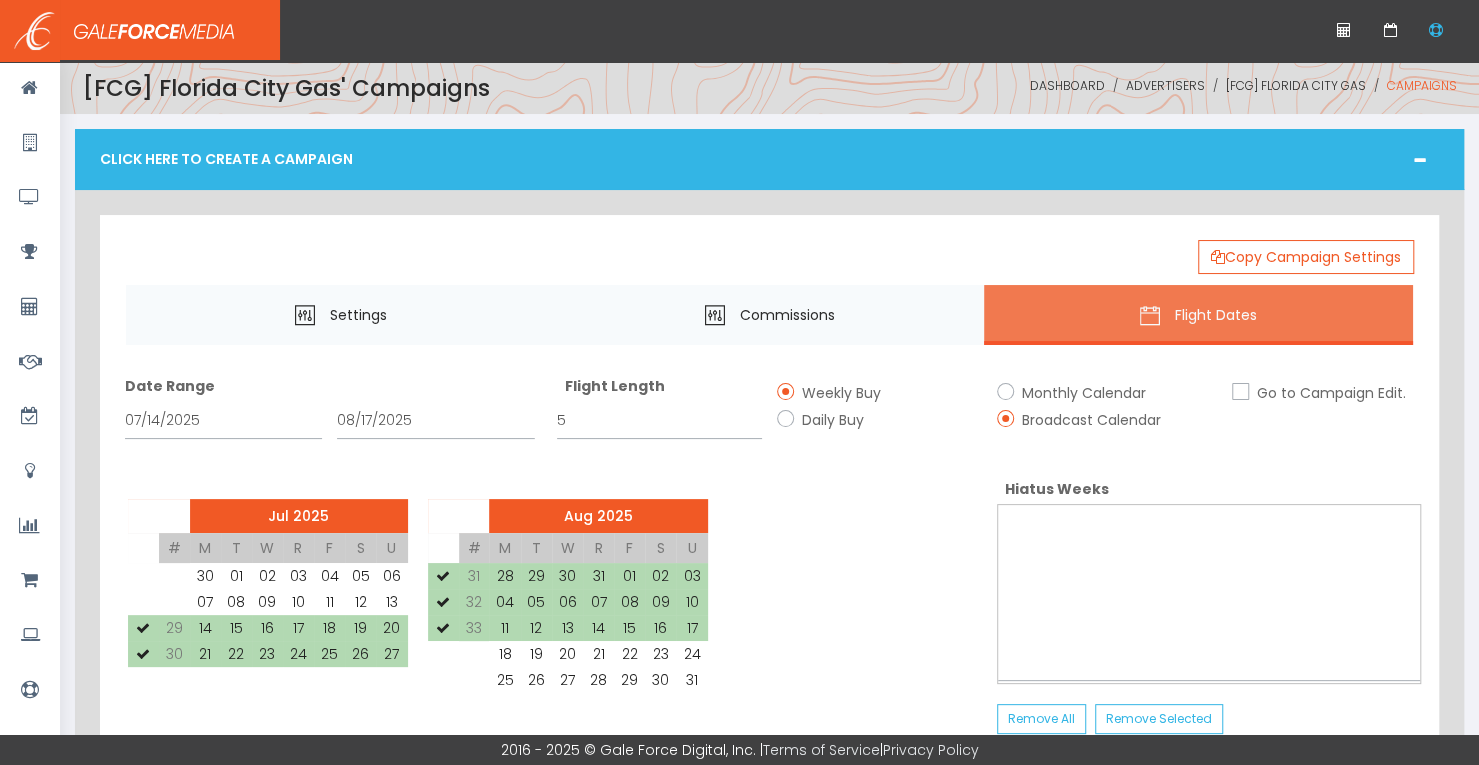click at bounding box center [143, 628] 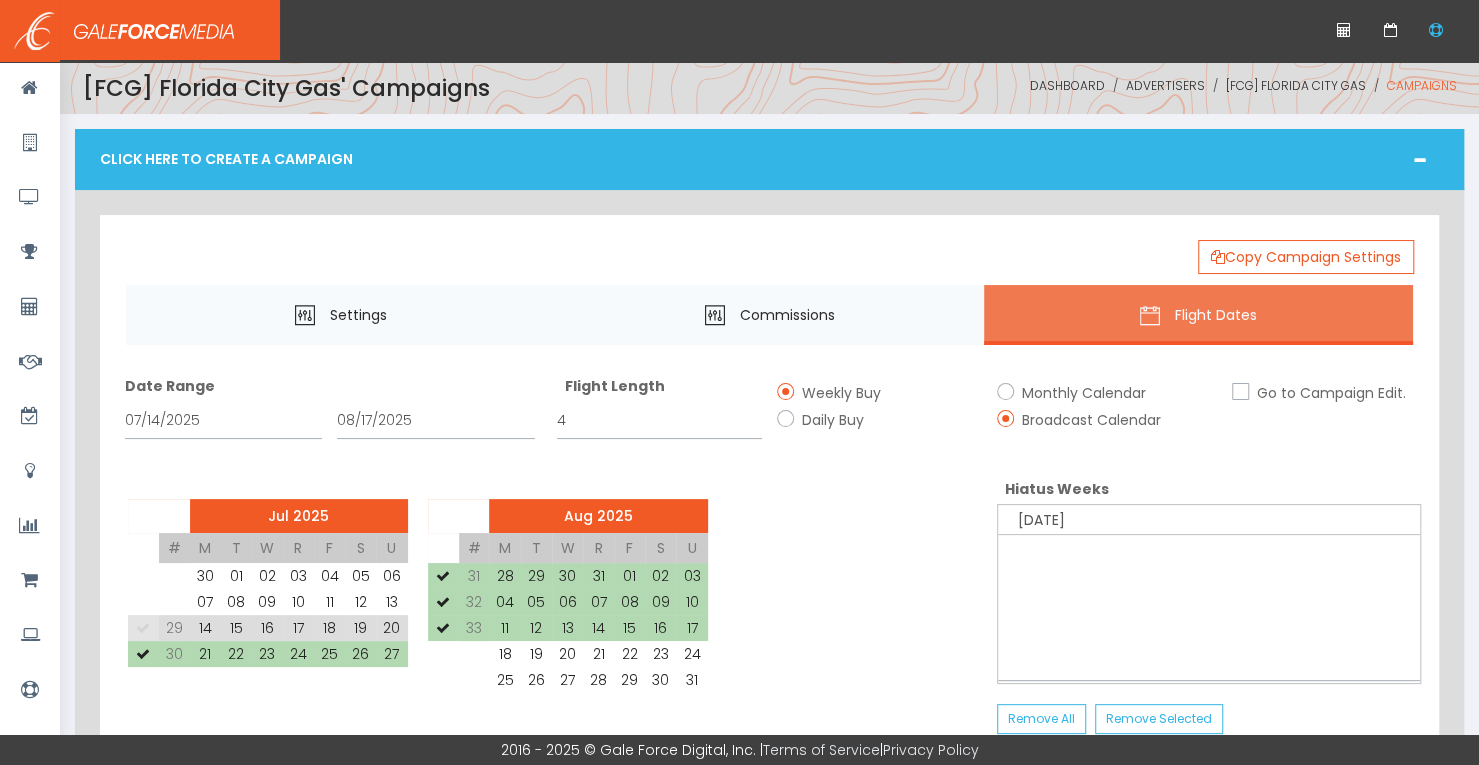 click on "16" at bounding box center [267, 628] 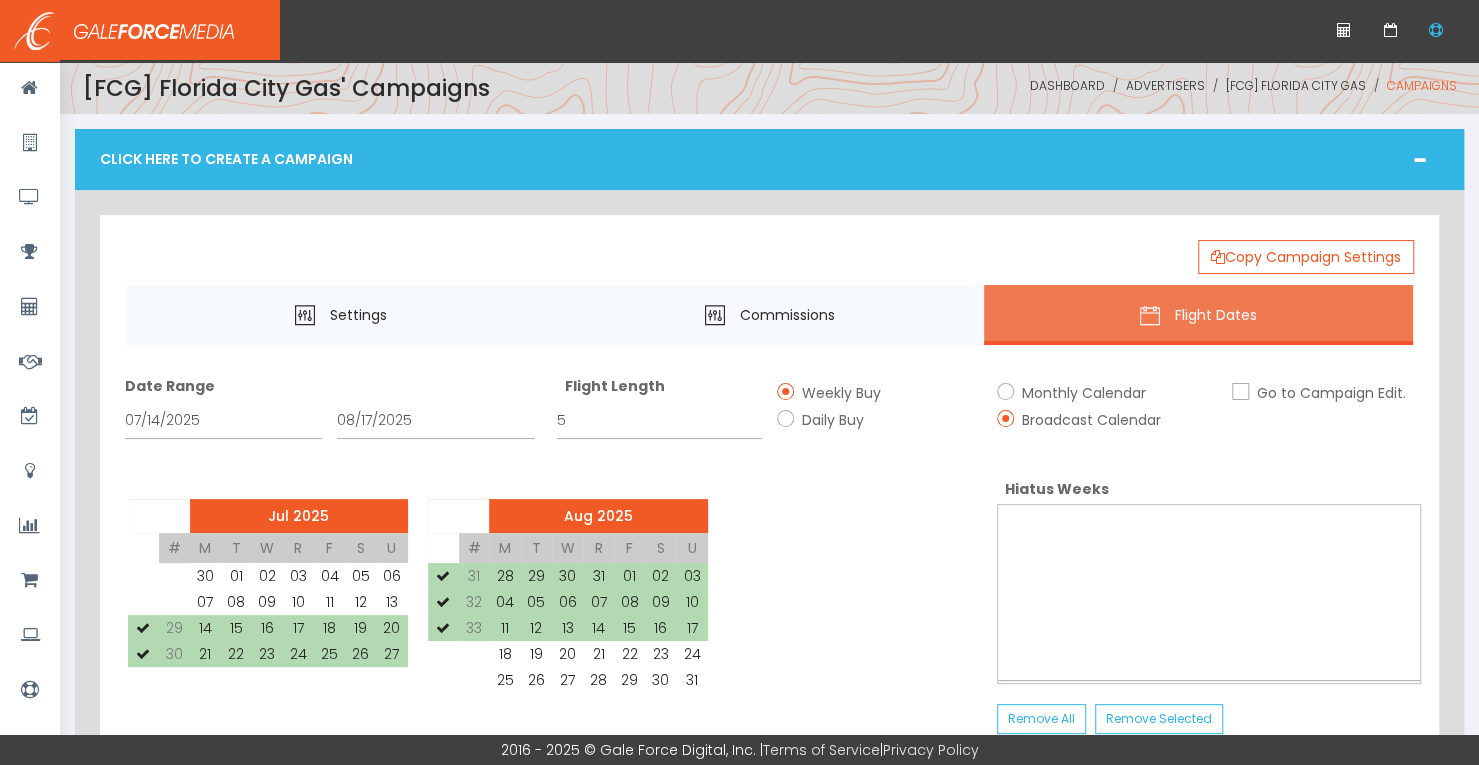 click at bounding box center (143, 628) 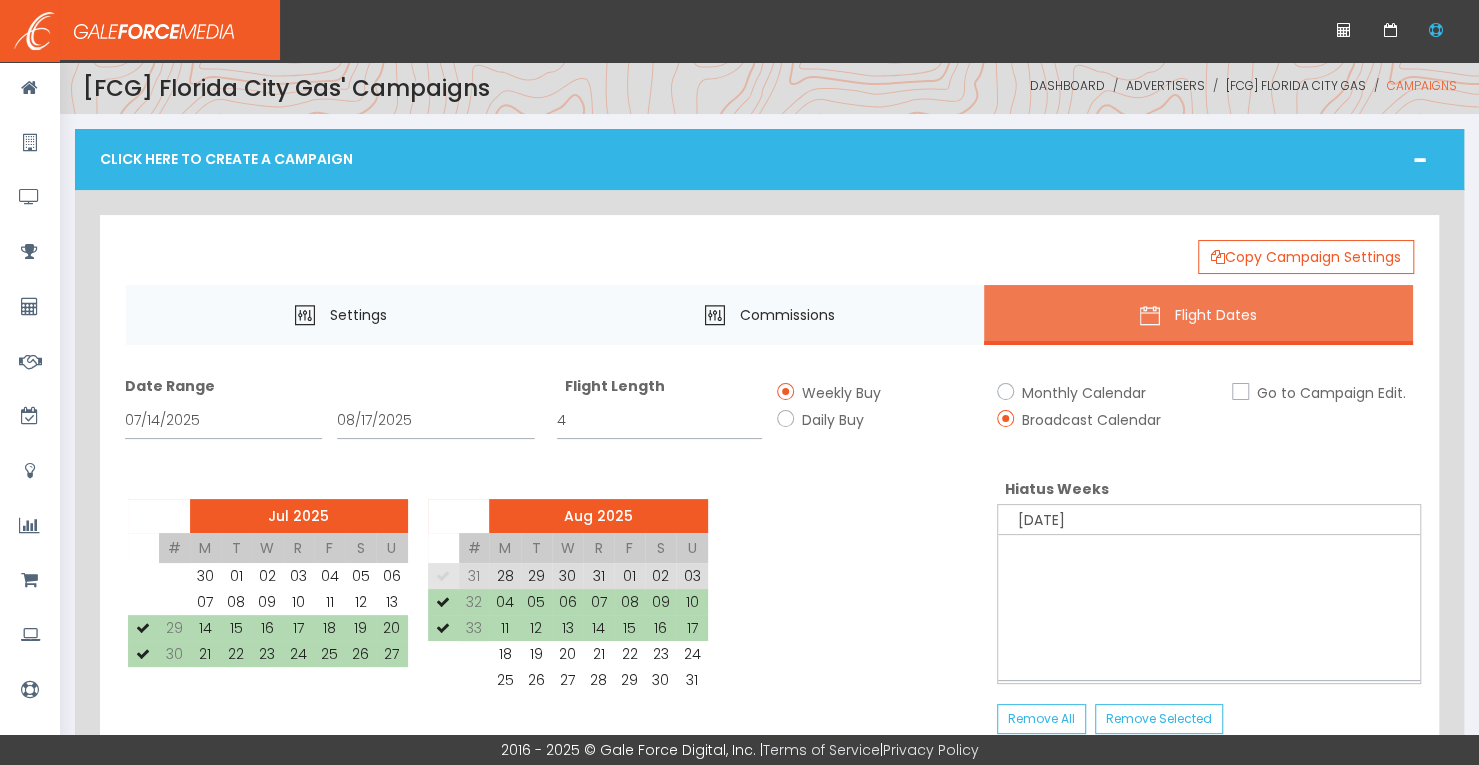 click at bounding box center [143, 628] 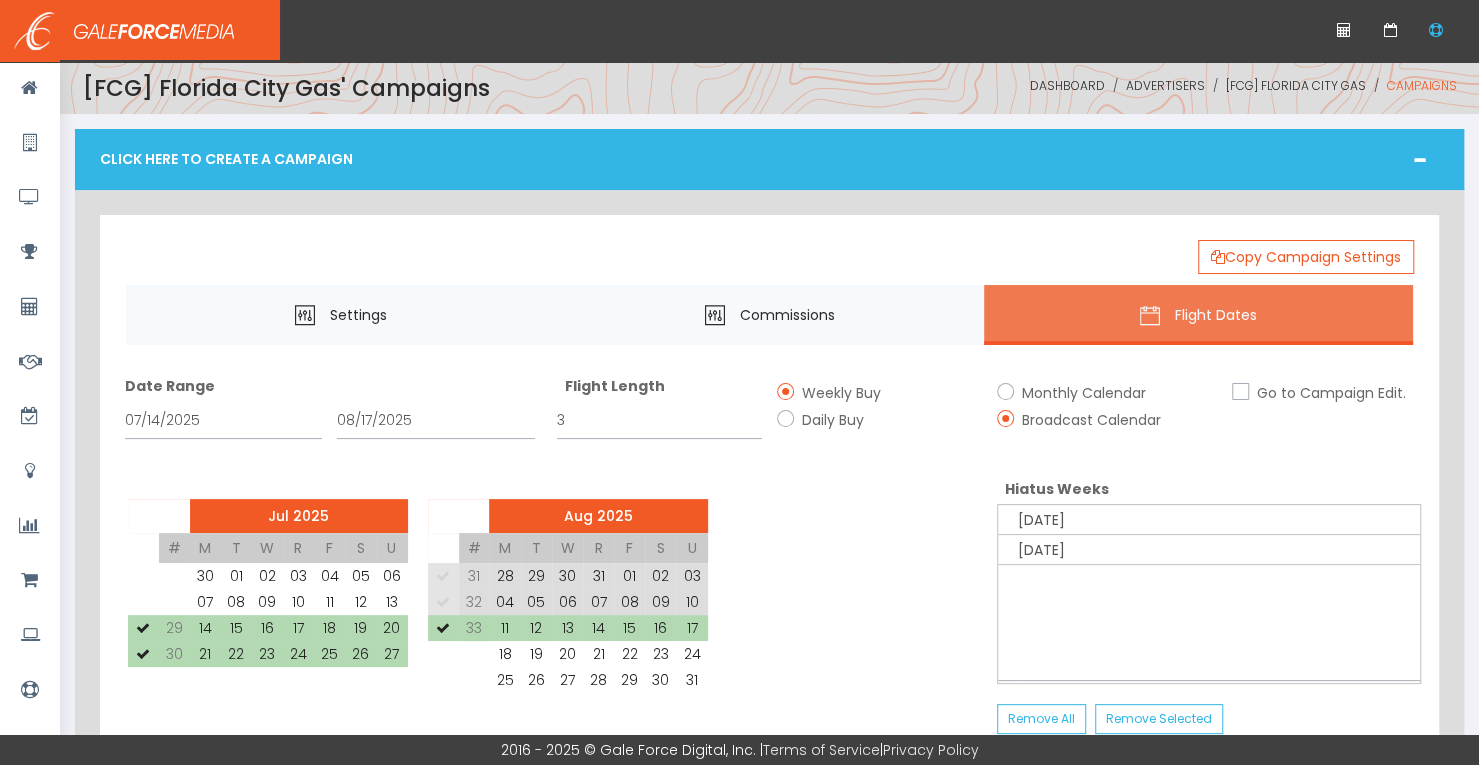 click at bounding box center [143, 628] 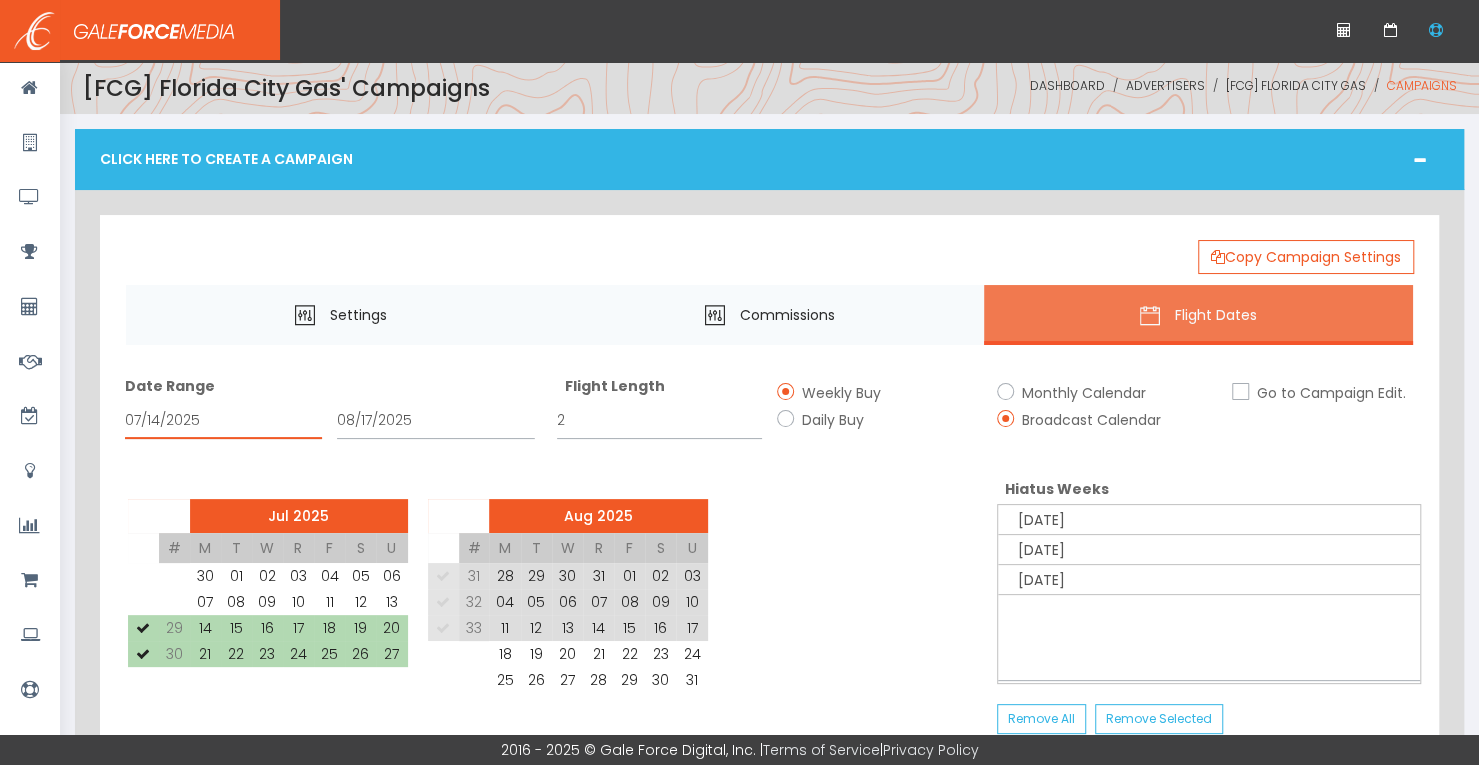 click on "07/14/2025" at bounding box center [223, 420] 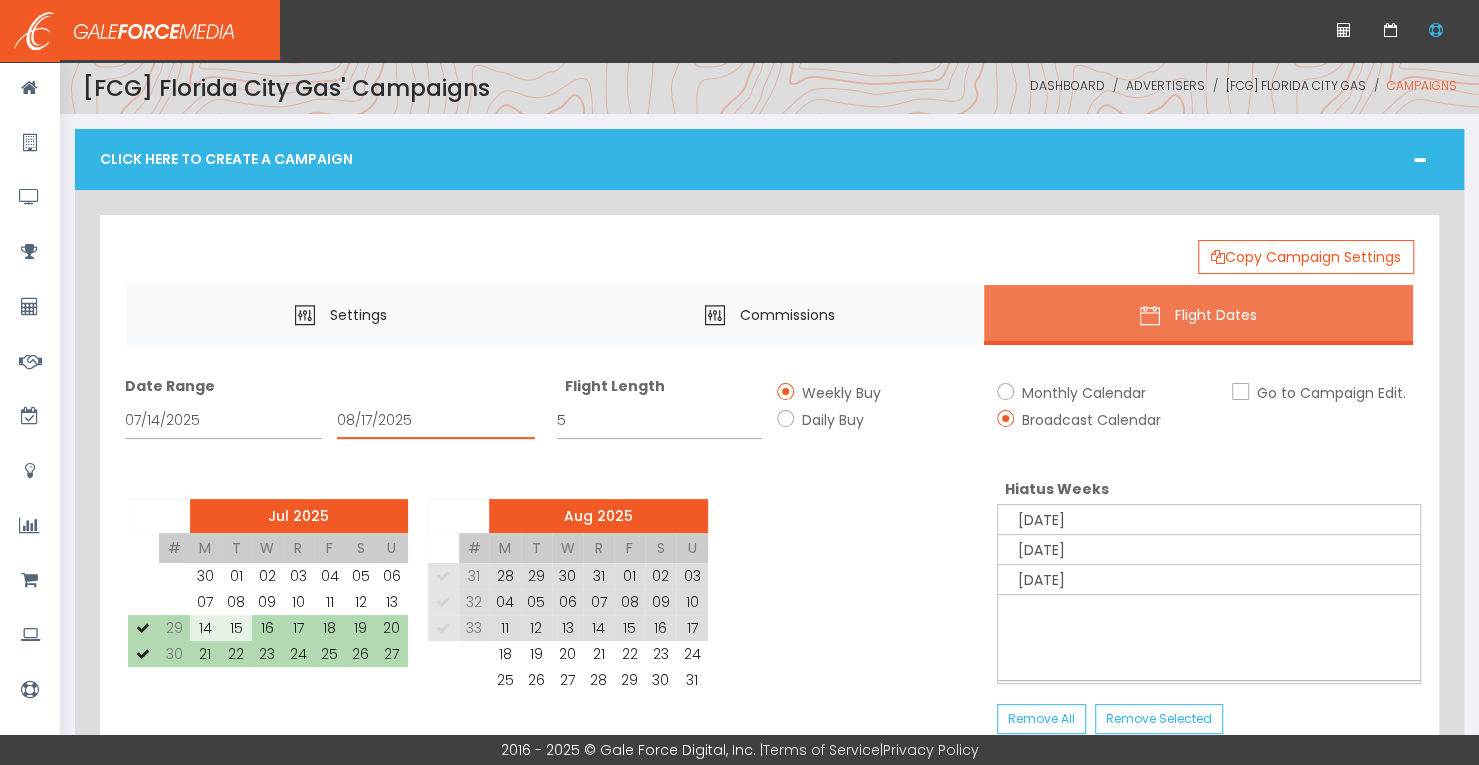 click on "08/17/2025" at bounding box center [435, 420] 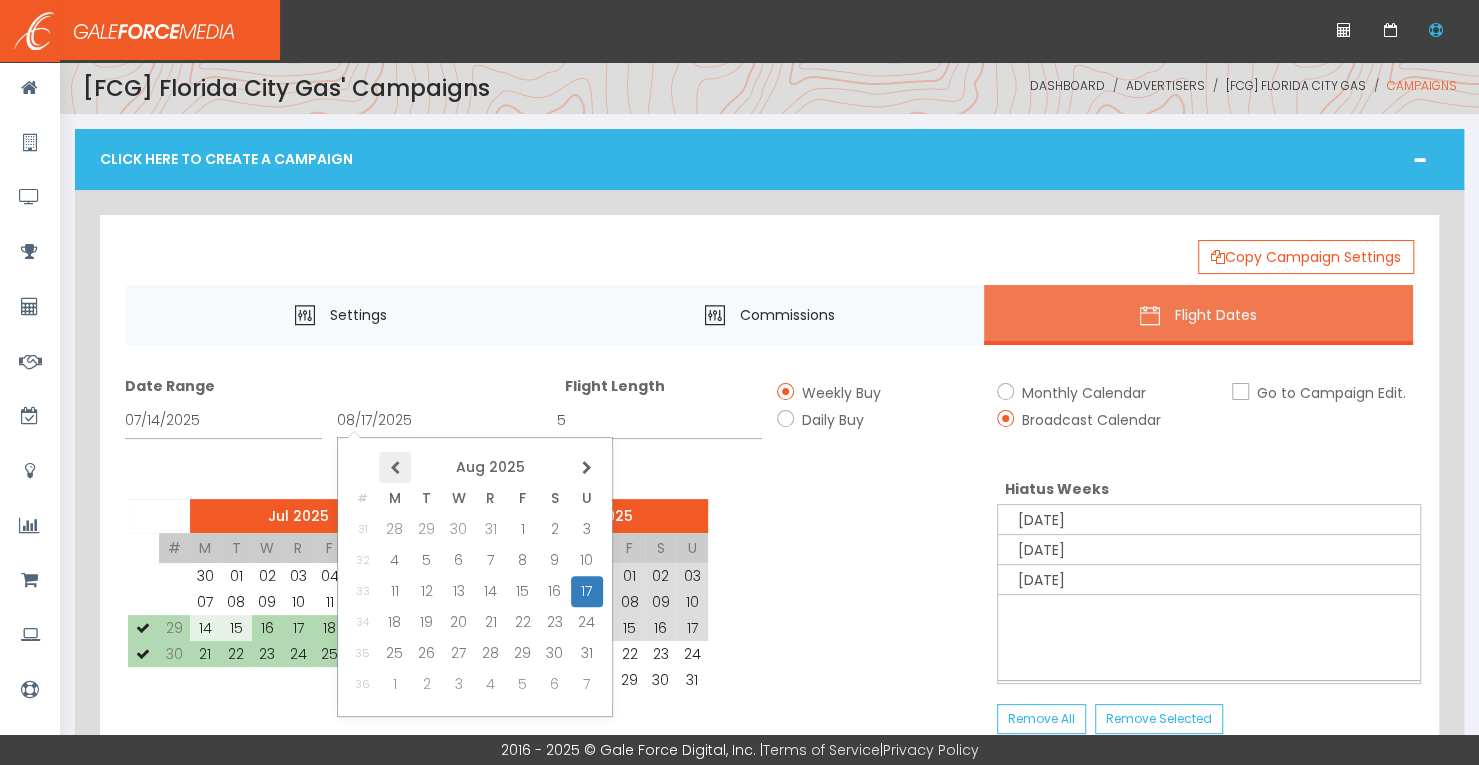 click at bounding box center (0, 0) 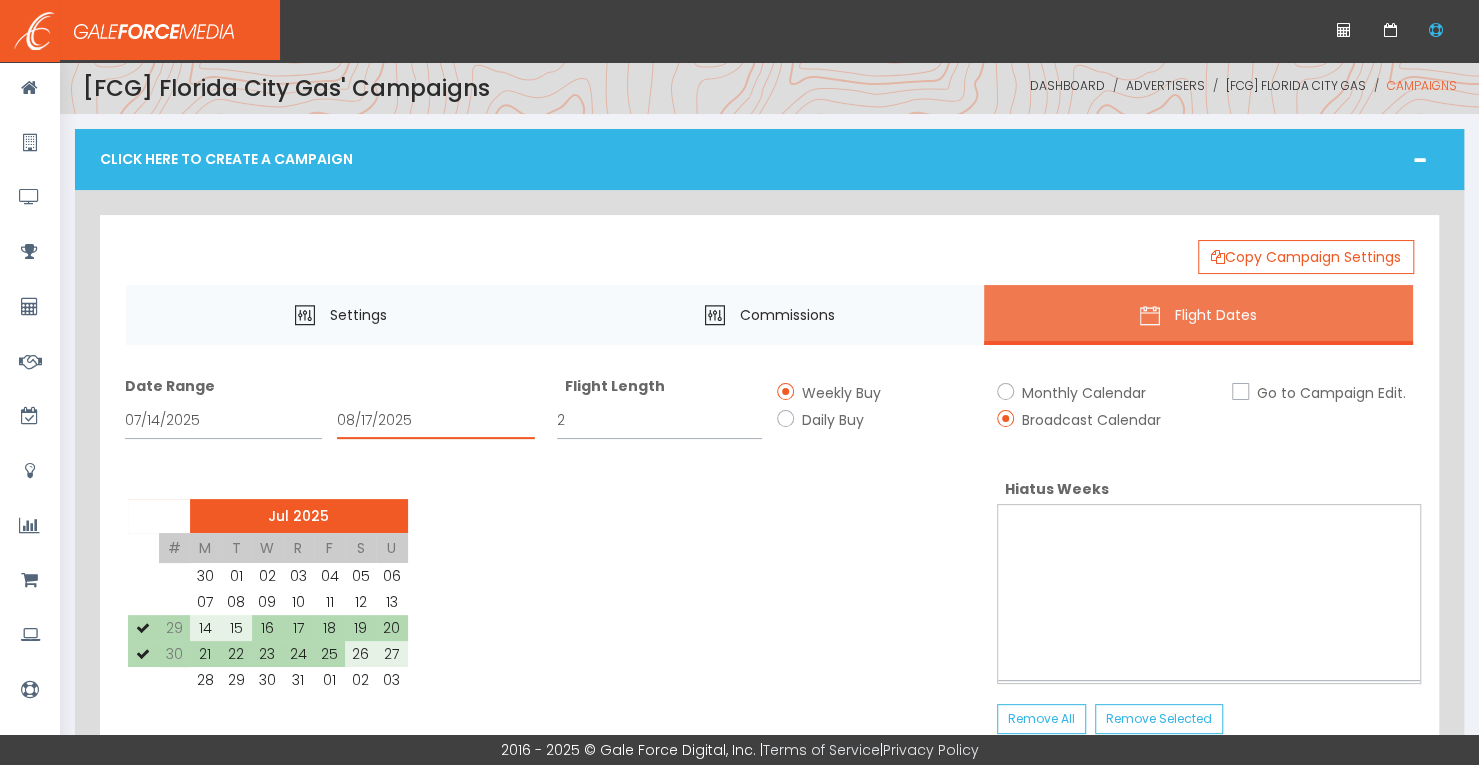 click on "08/17/2025" at bounding box center [435, 420] 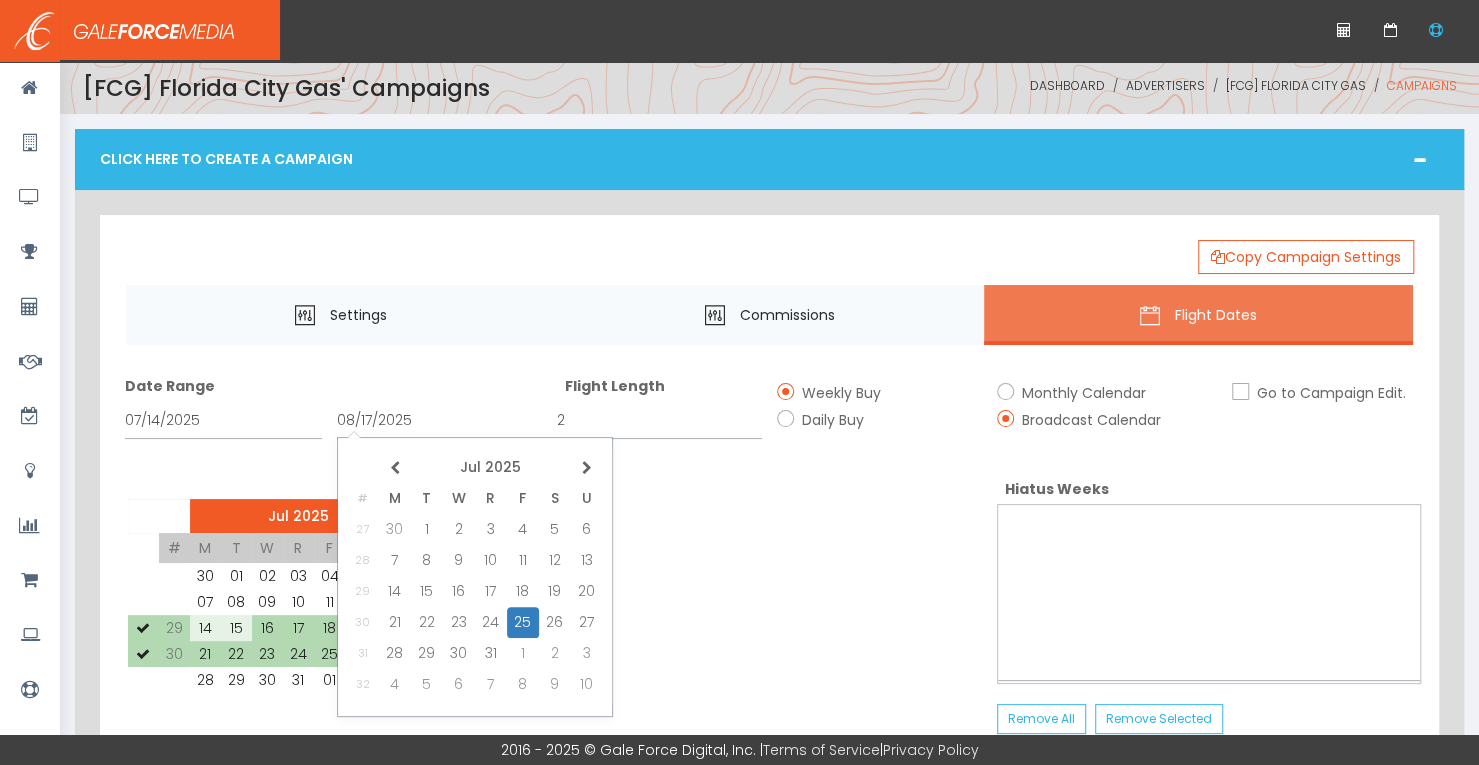 click on "Jul 2025   # M T W R F S U 30 01 02 03 04 05 06 07 08 09 10 11 12 13  29 14 15 16 17 18 19 20  30 21 22 23 24 25 26 27 28 29 30 31 01 02 03" at bounding box center (550, 599) 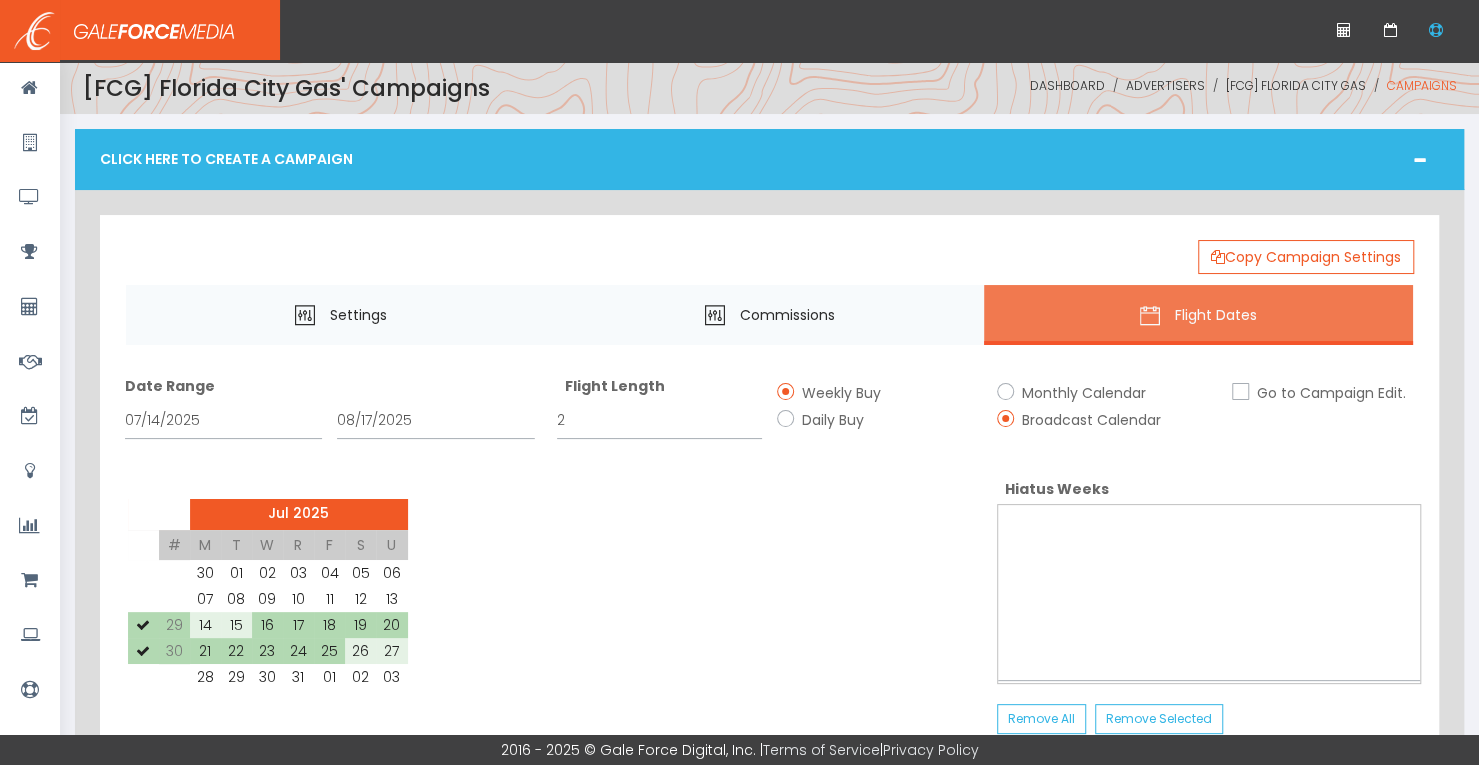 scroll, scrollTop: 4, scrollLeft: 0, axis: vertical 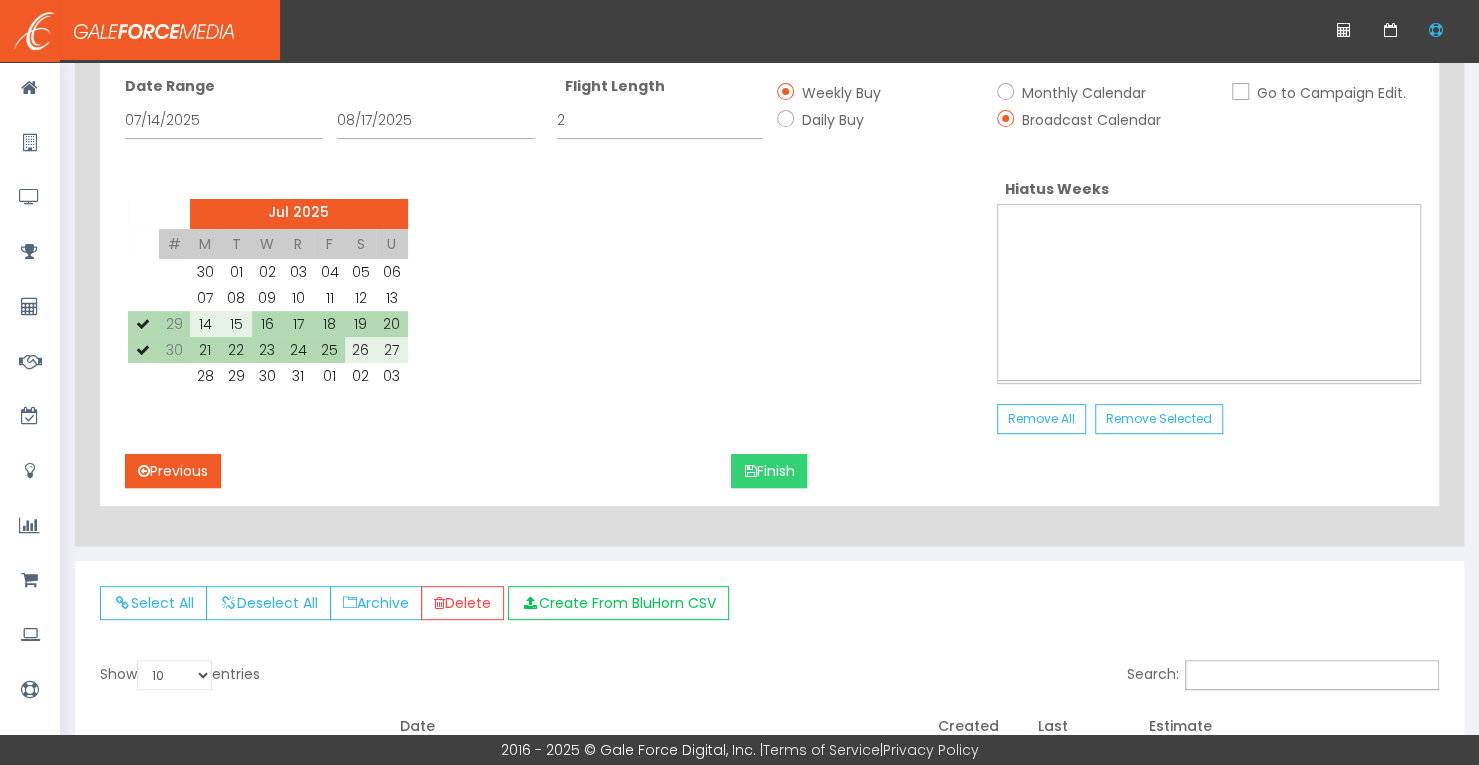 click on "Finish" at bounding box center (769, 471) 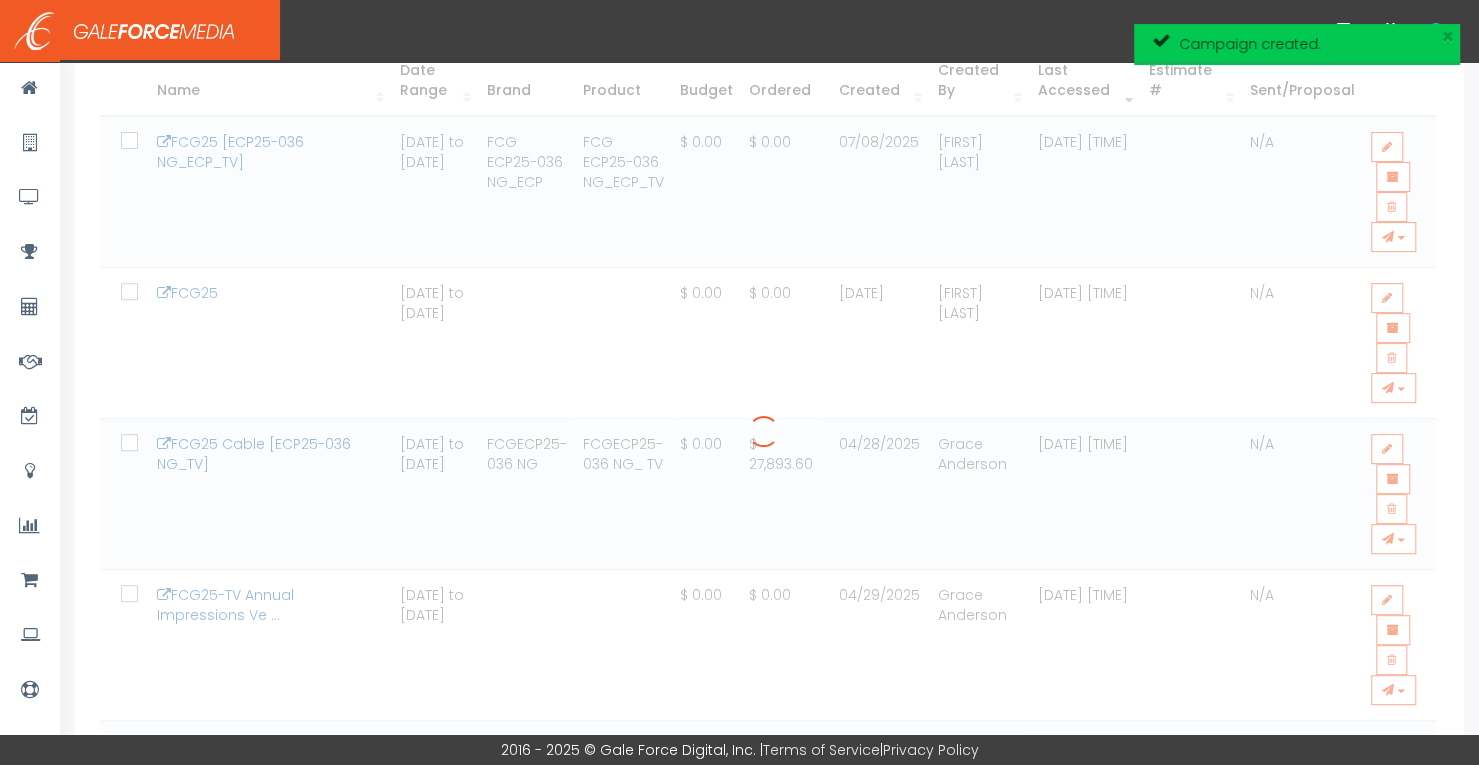 scroll, scrollTop: 217, scrollLeft: 0, axis: vertical 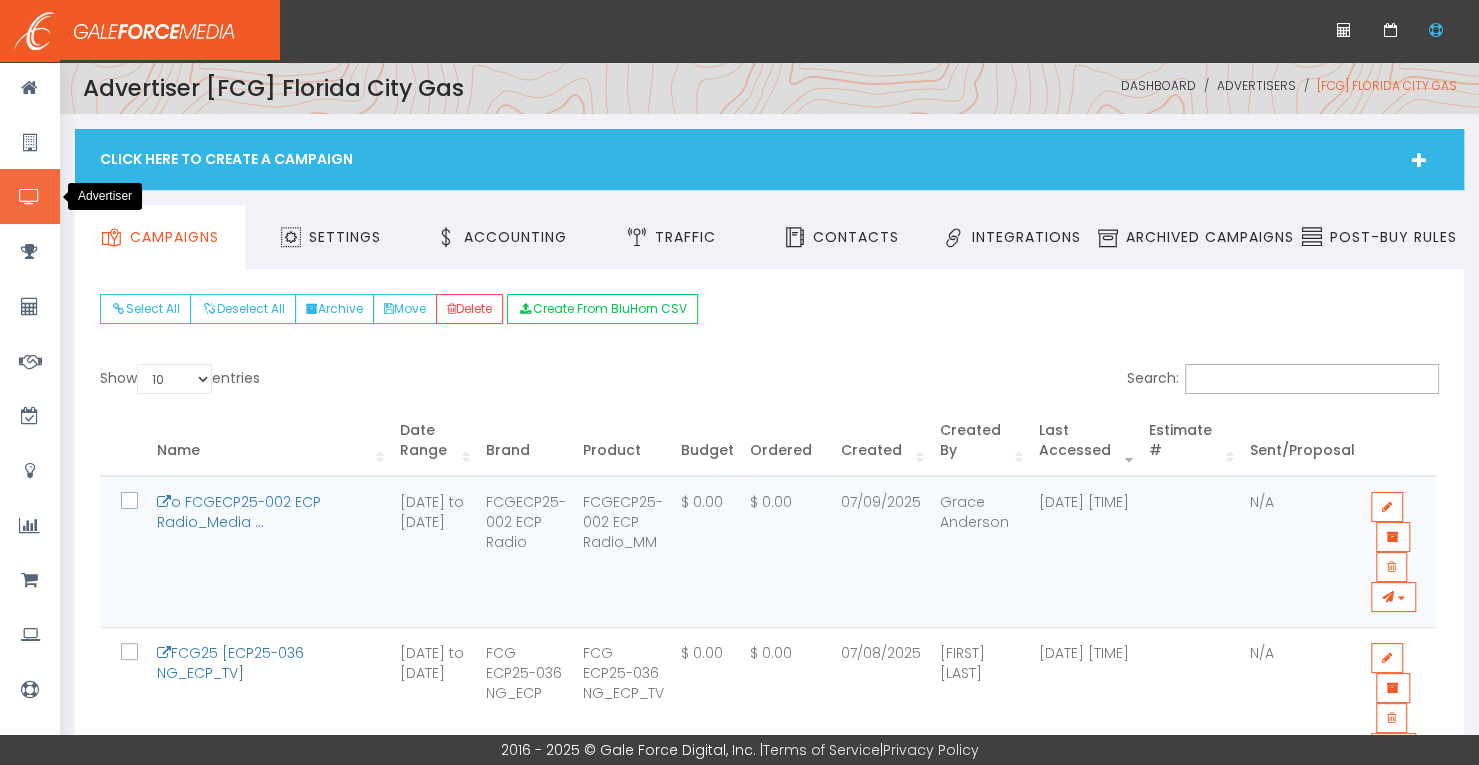 click at bounding box center (29, 197) 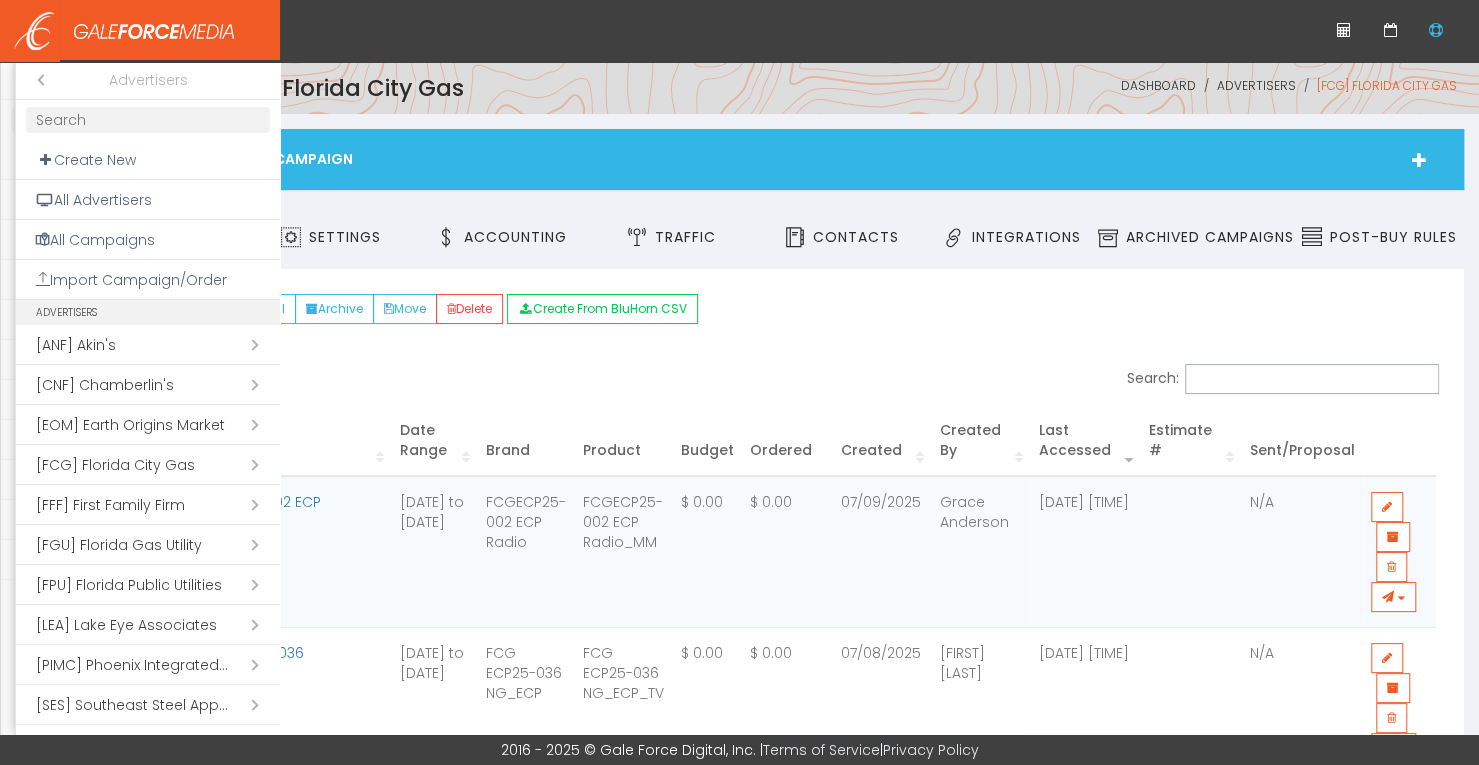 click on "Open submenu (  [FPU] Florida Public Utilities)" at bounding box center [148, 585] 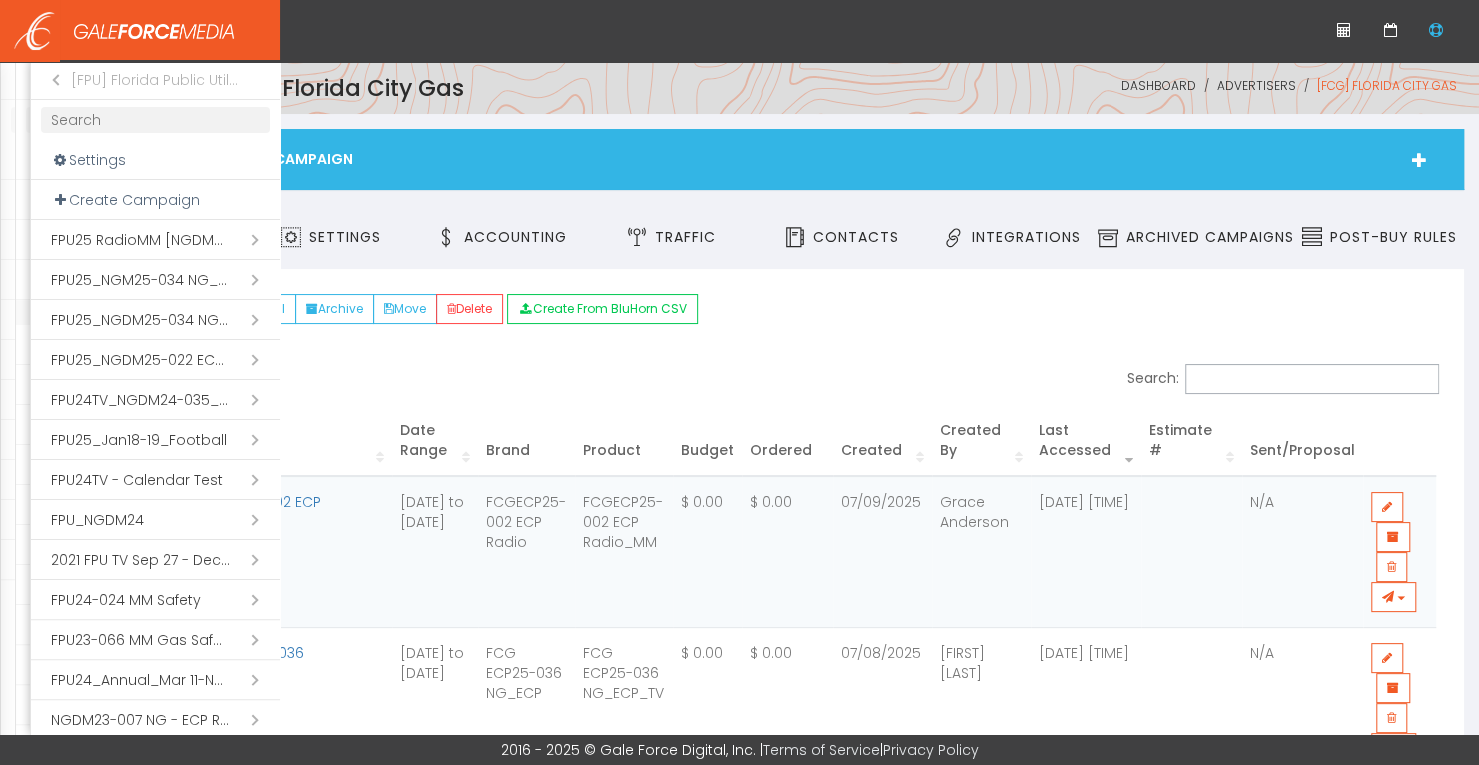 click on "Open submenu (   FPU25 RadioMM [NGDM25-022 ECP Radio])" at bounding box center [155, 240] 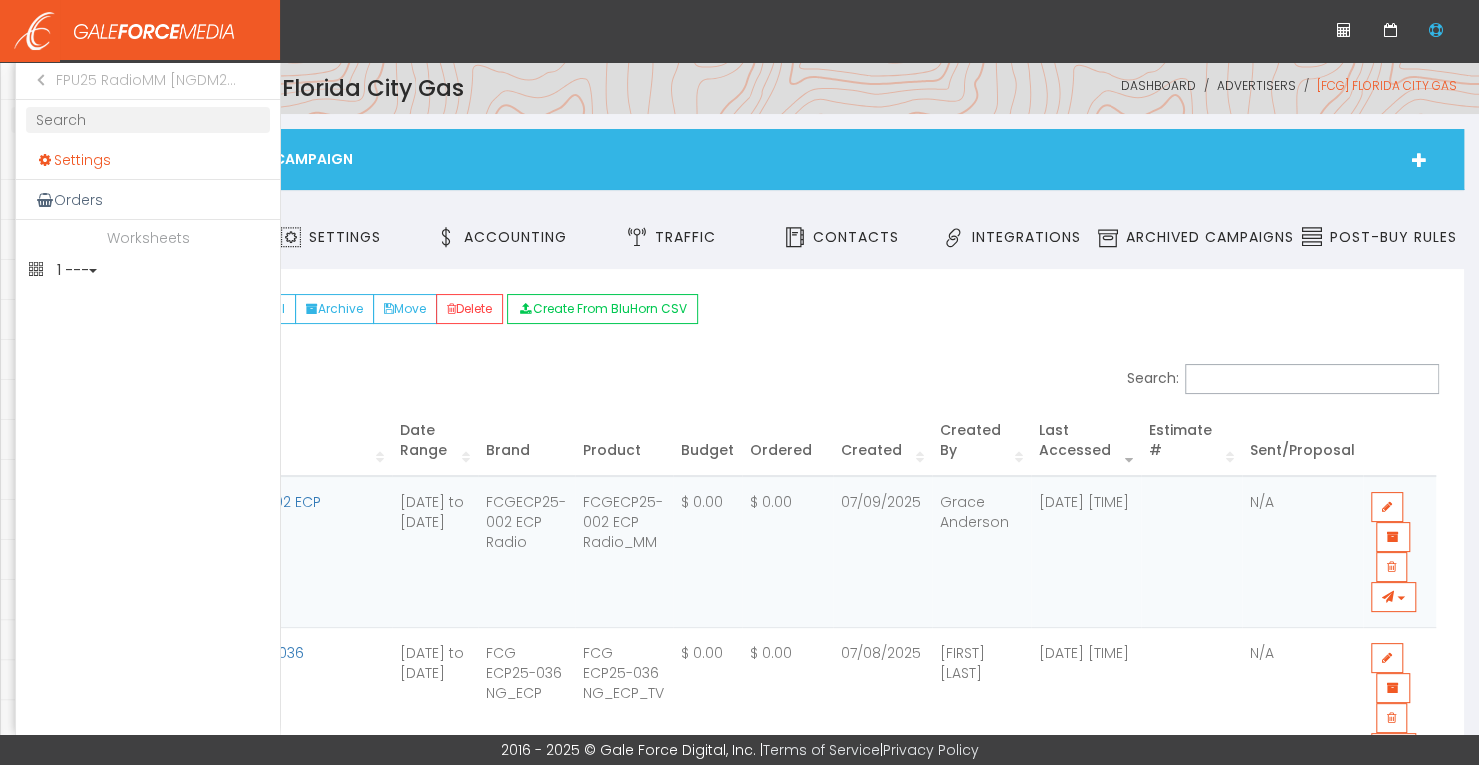 click on "Settings" at bounding box center [148, 160] 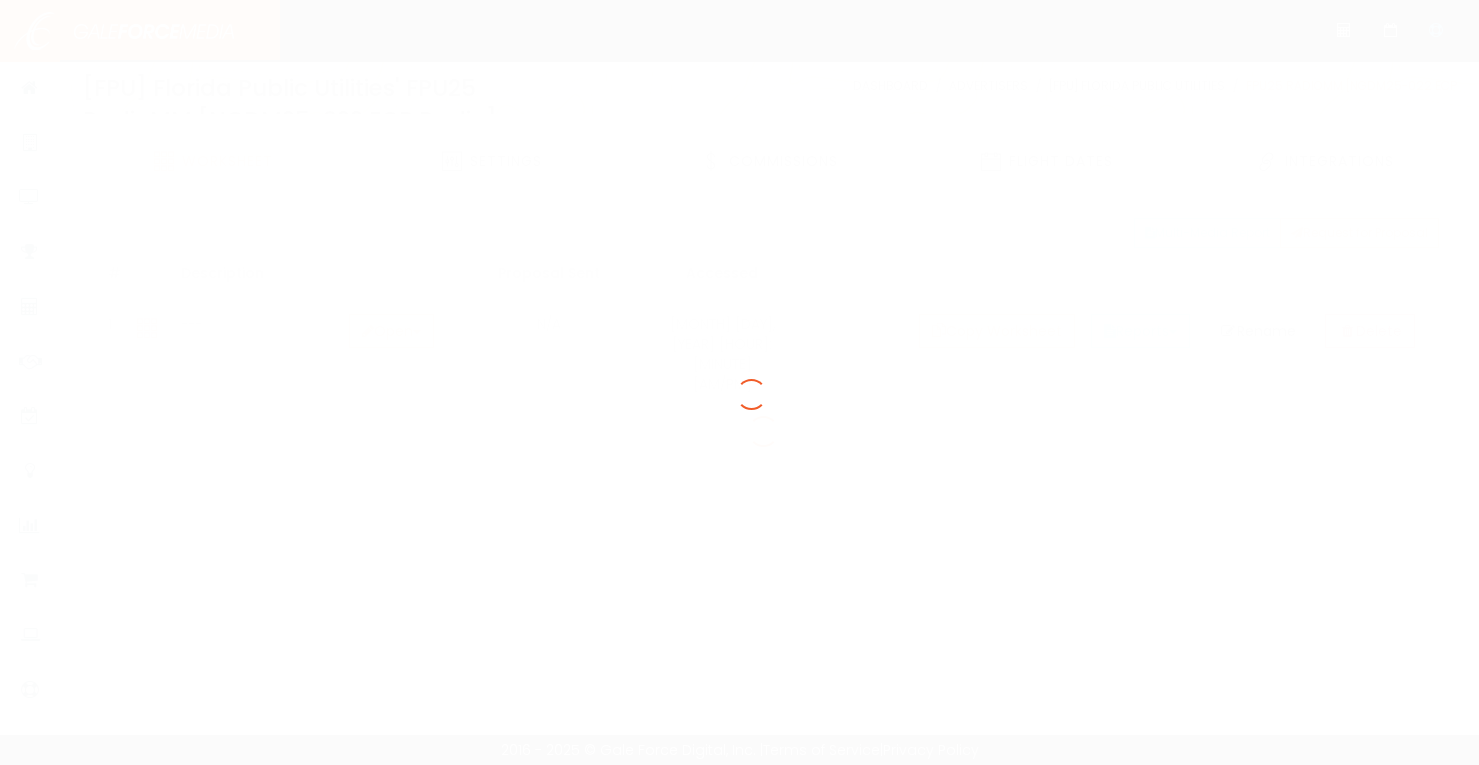 scroll, scrollTop: 0, scrollLeft: 0, axis: both 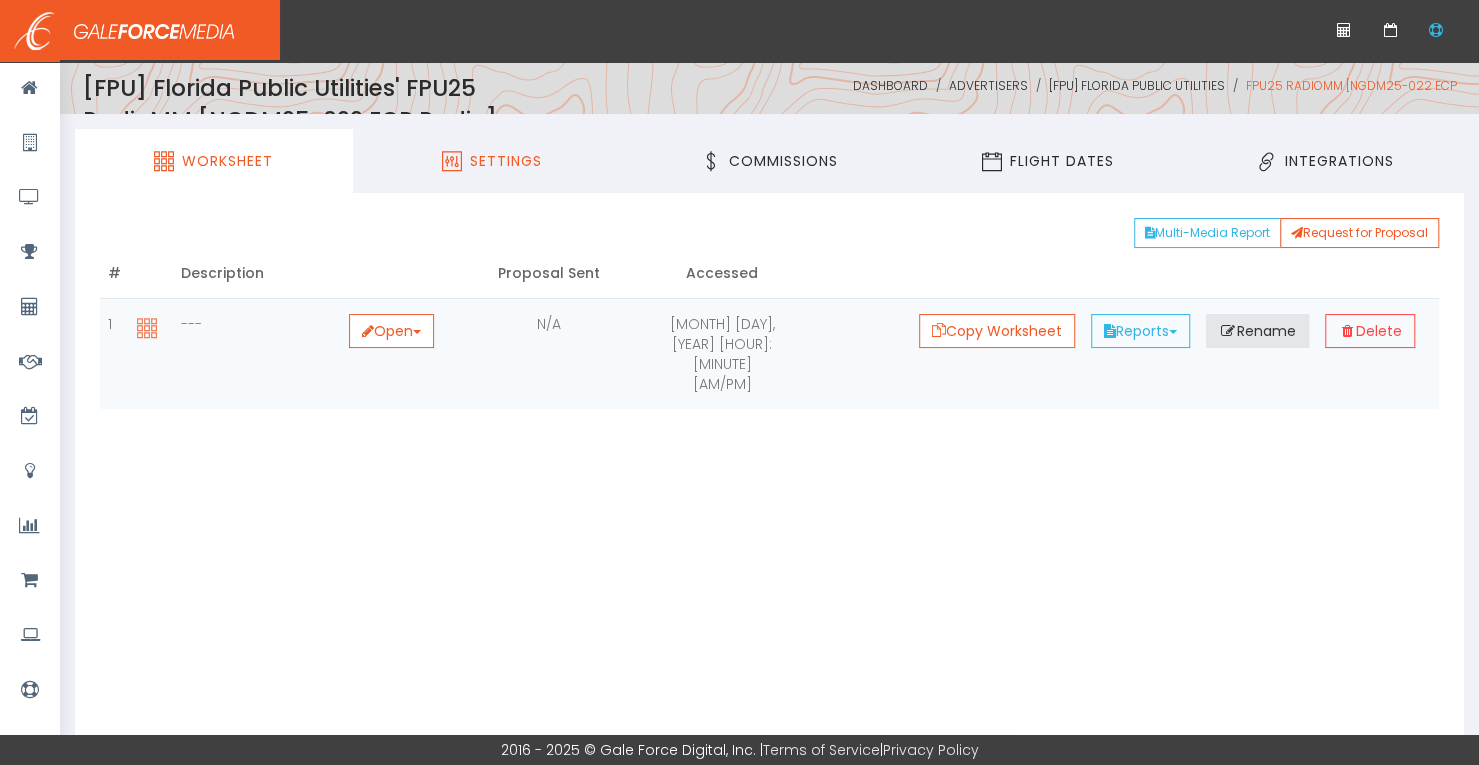 click on "Settings" at bounding box center [492, 161] 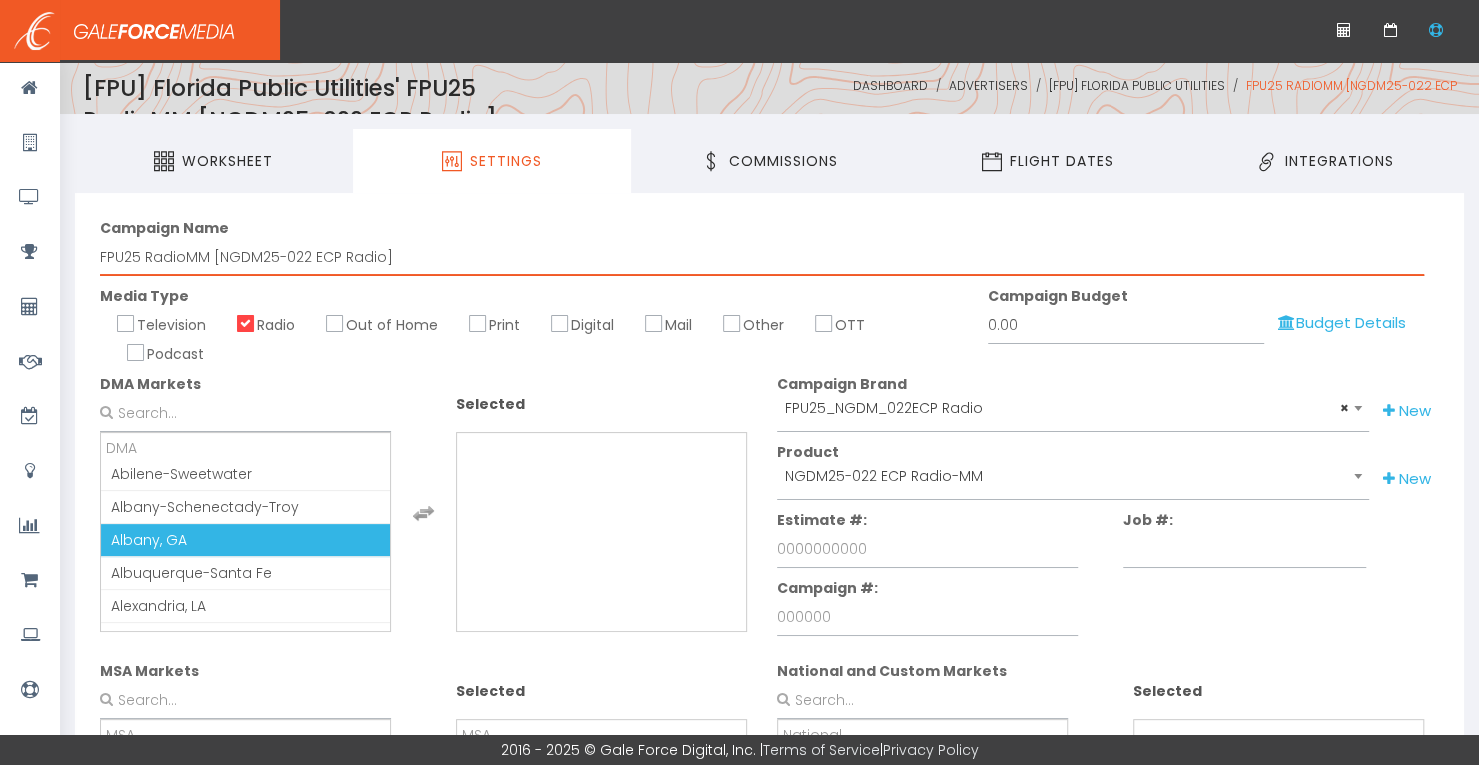 click on "FPU25 RadioMM [NGDM25-022 ECP Radio]" at bounding box center (762, 257) 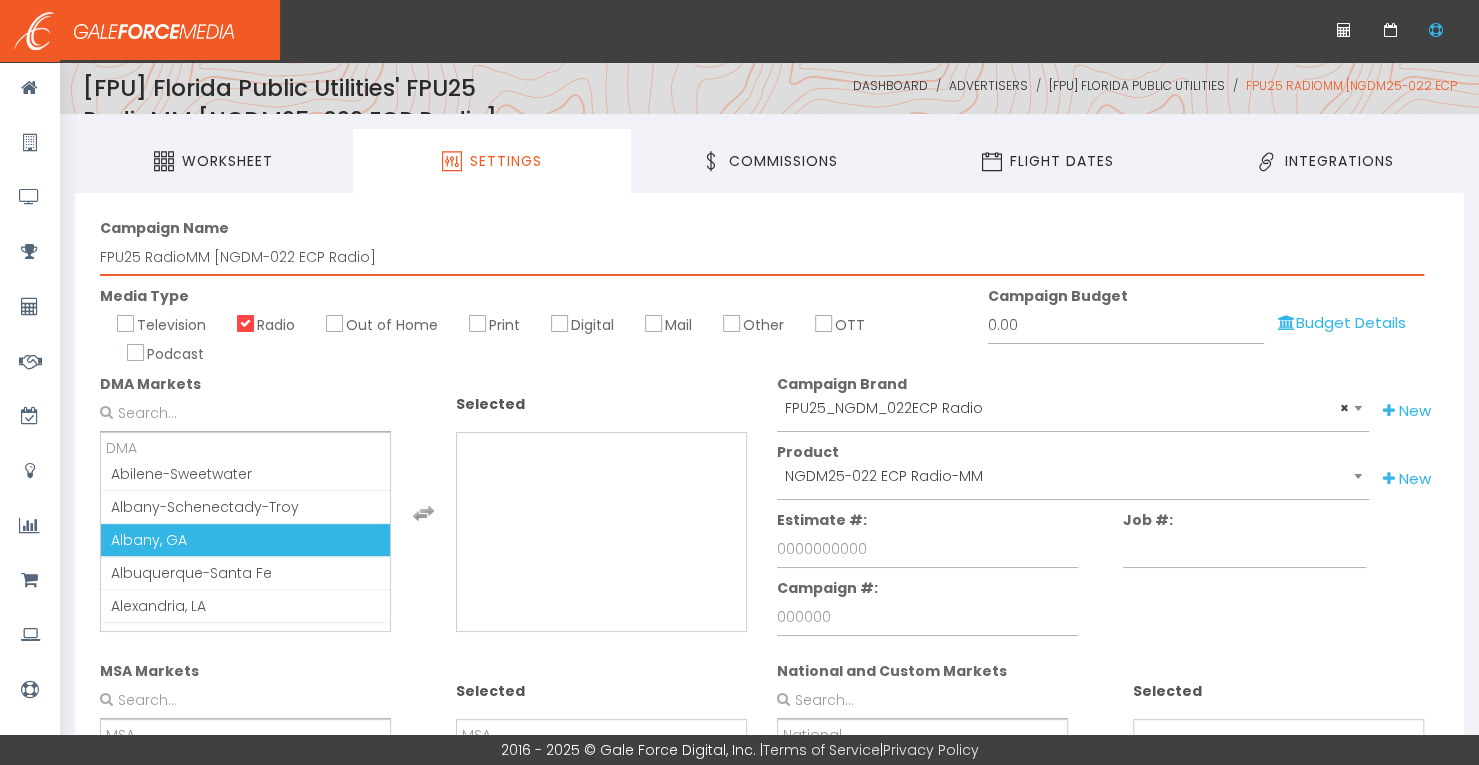 click on "FPU25 RadioMM [NGDM-022 ECP Radio]" at bounding box center [762, 257] 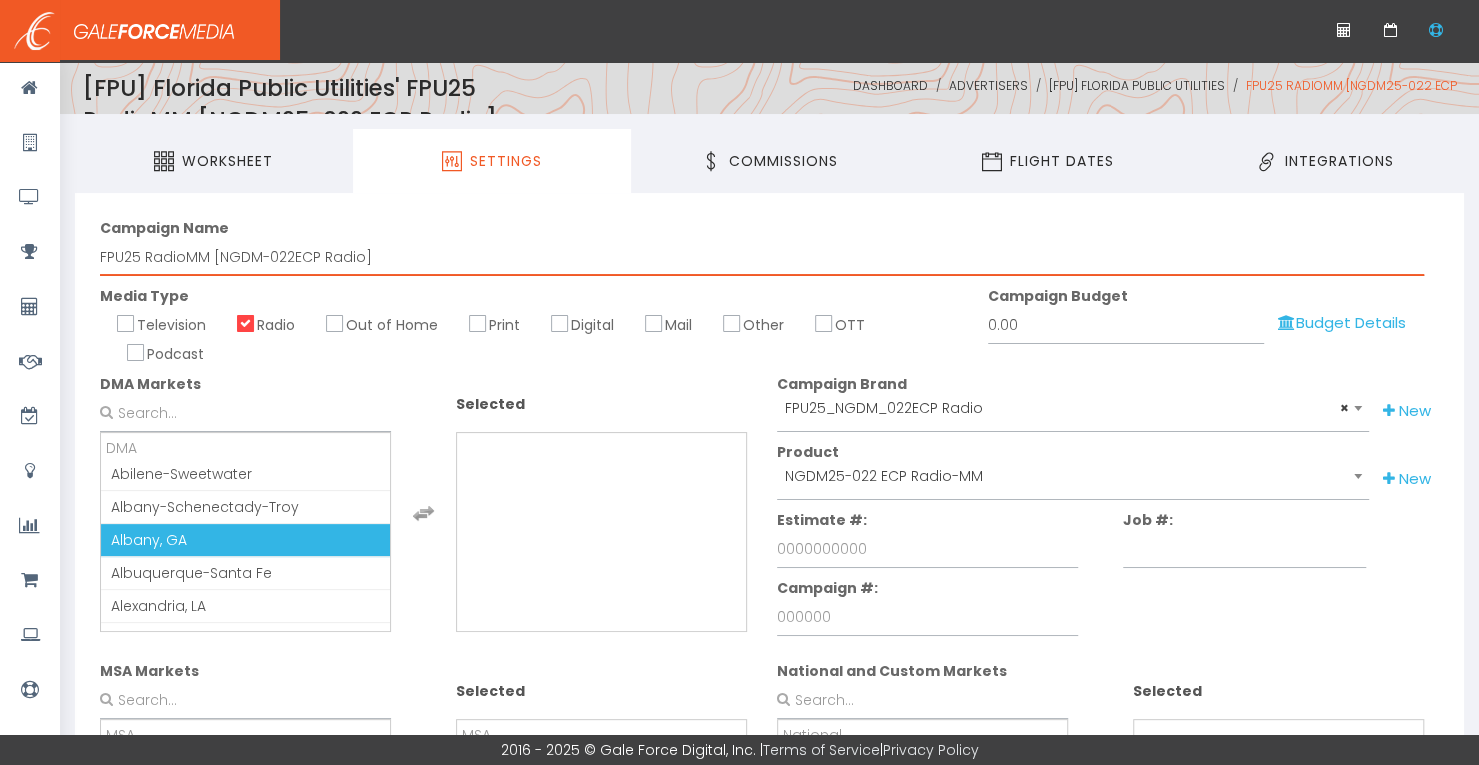 click on "FPU25 RadioMM [NGDM-022ECP Radio]" at bounding box center [762, 257] 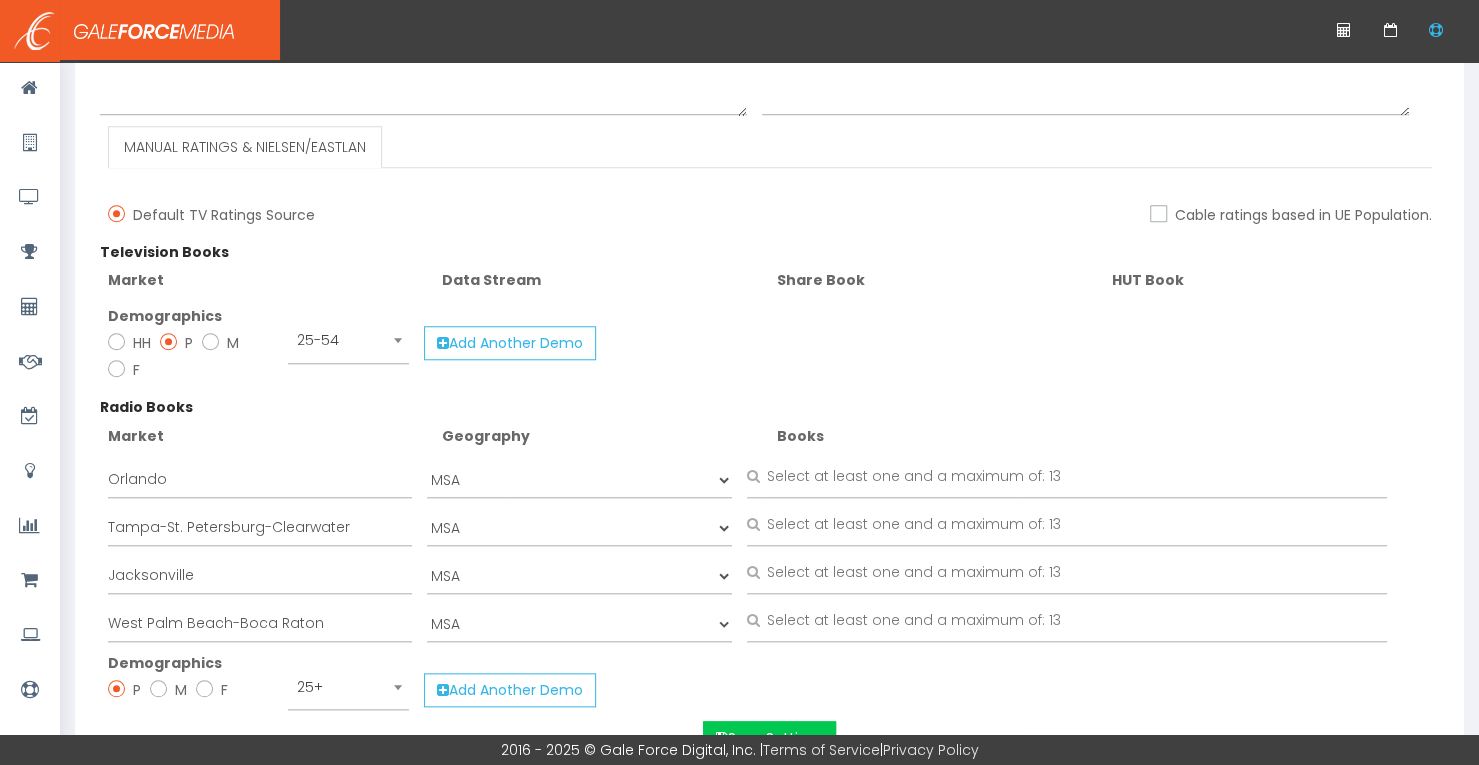 scroll, scrollTop: 996, scrollLeft: 0, axis: vertical 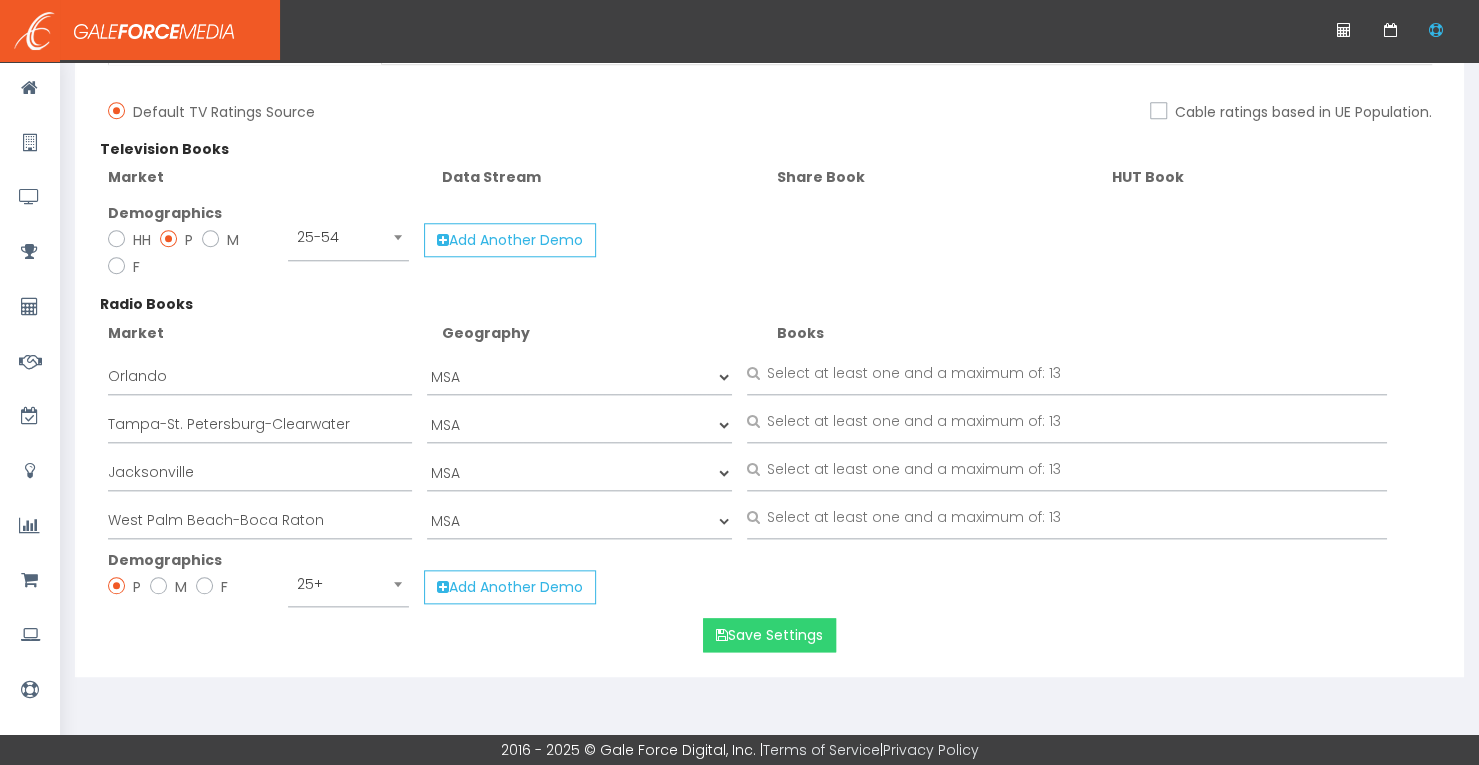 type on "FPU25 RadioMM [NGDM_022ECP Radio]" 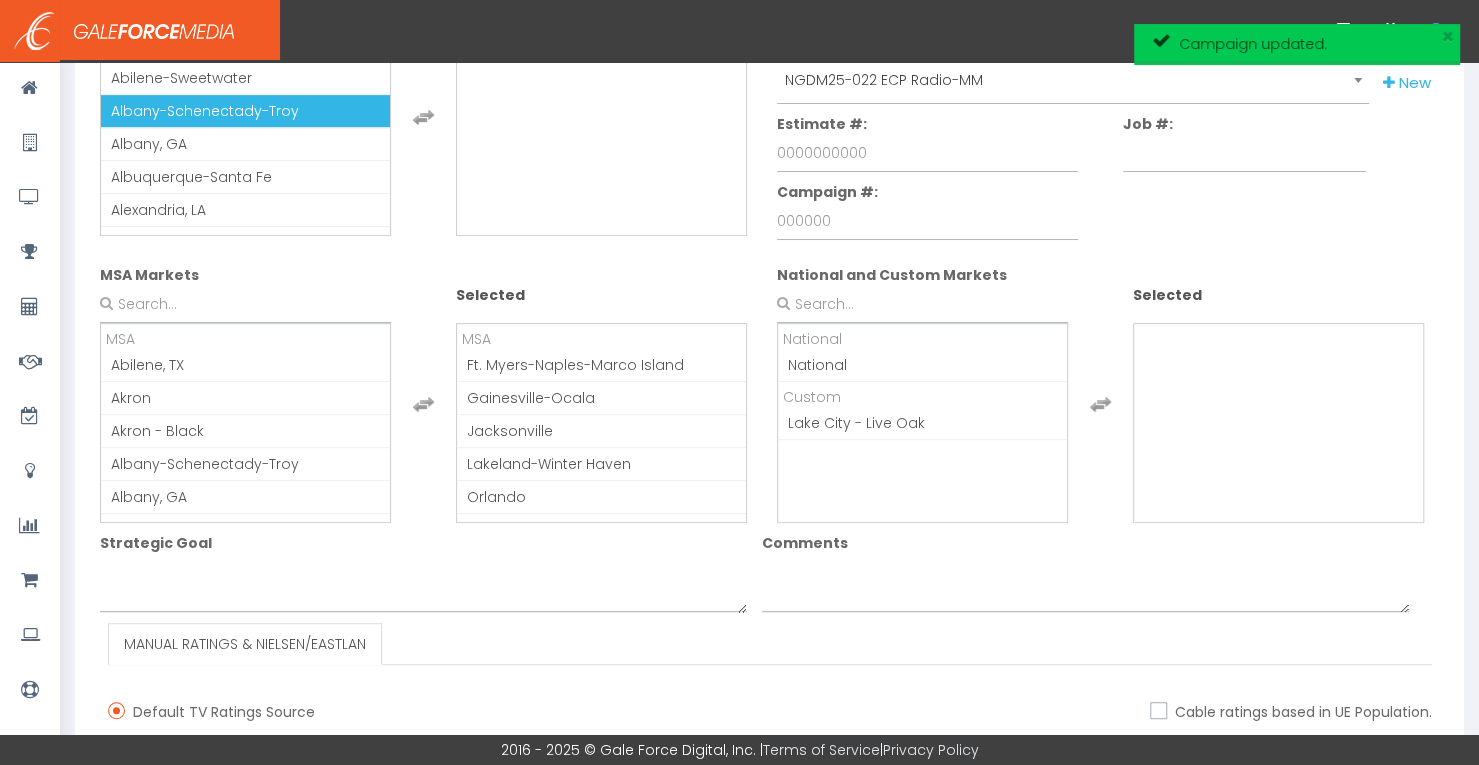 scroll, scrollTop: 0, scrollLeft: 0, axis: both 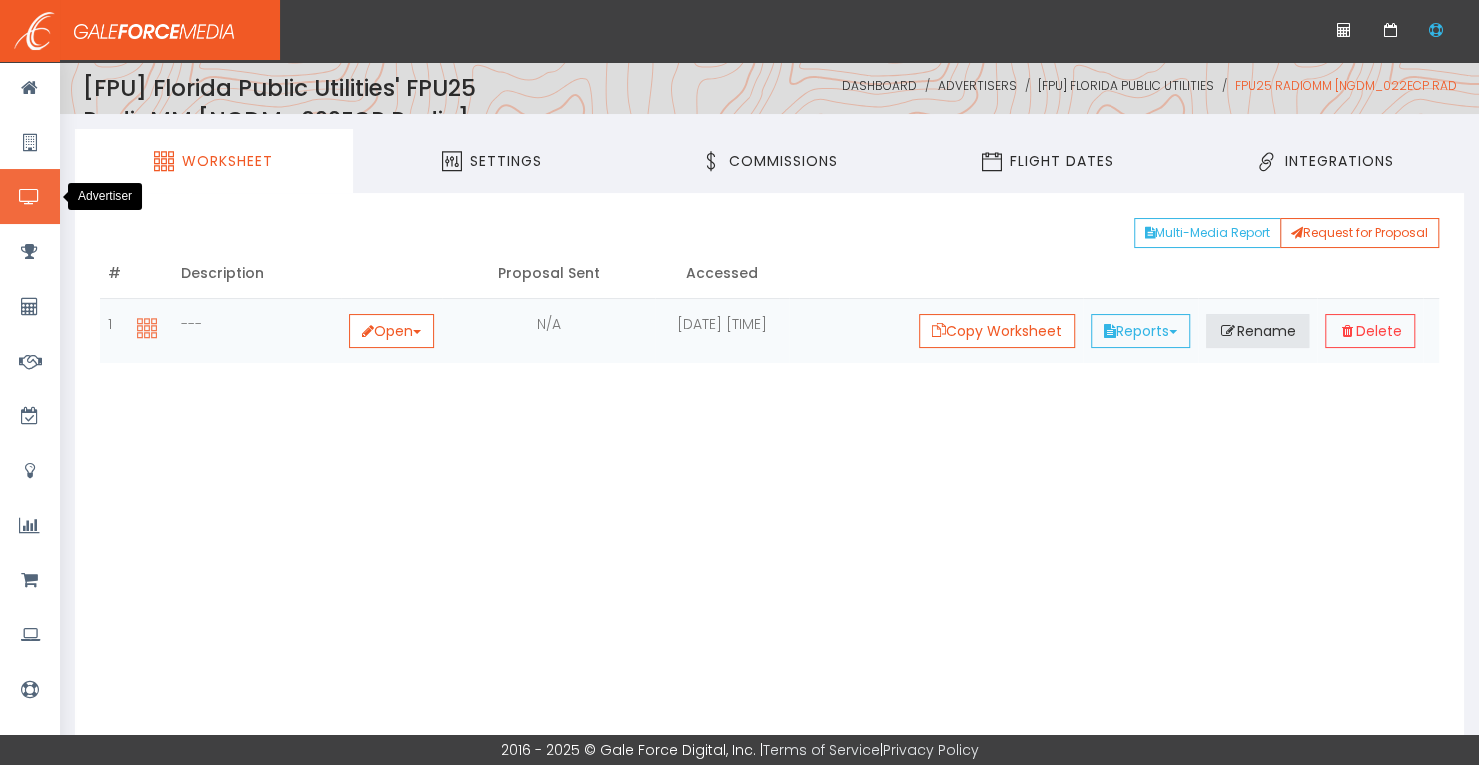 click at bounding box center (29, 197) 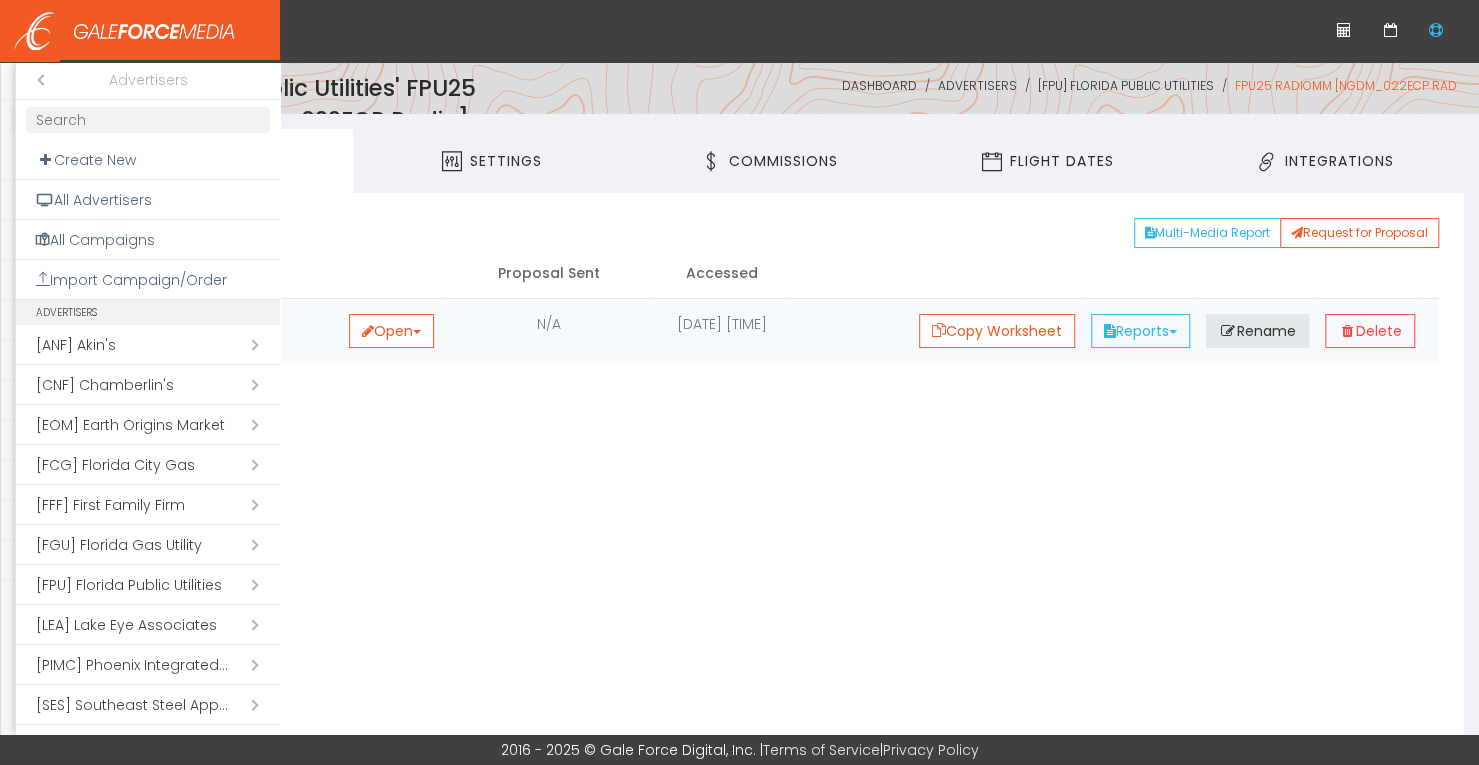 click on "Open submenu (  [FCG] Florida City Gas)" at bounding box center (148, 465) 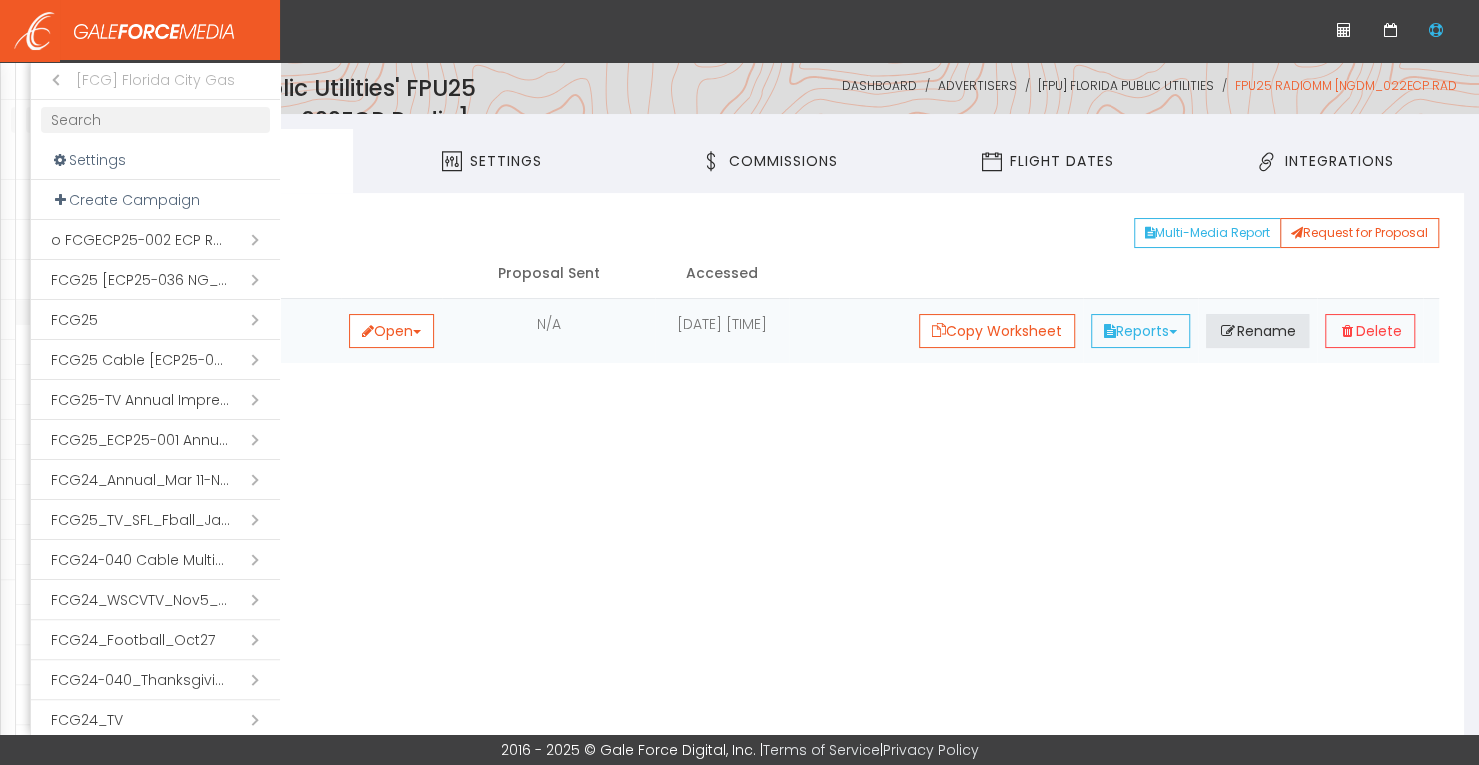 click on "Open submenu (   o	FCGECP25-002 ECP Radio_Media Research and Placement_MM)" at bounding box center (155, 240) 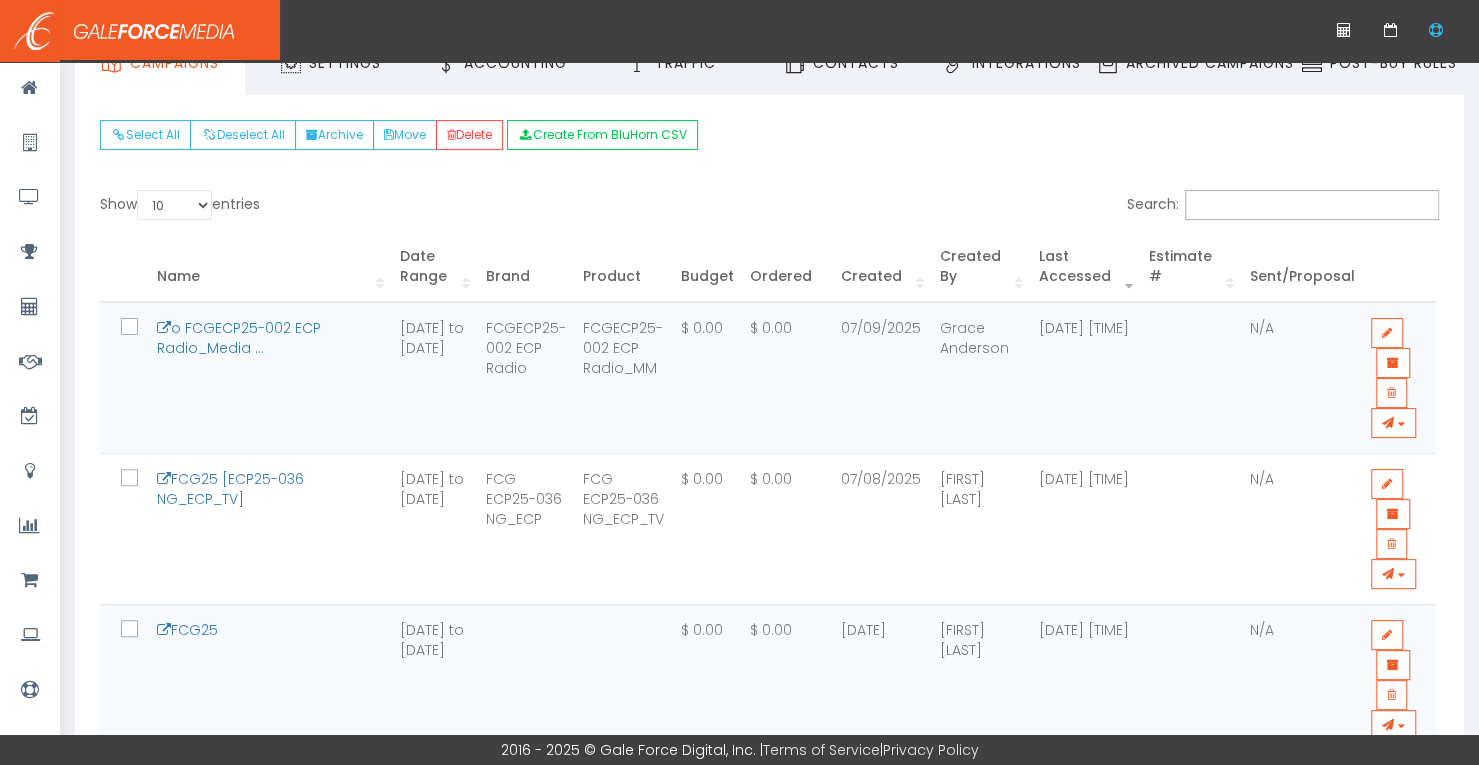 scroll, scrollTop: 200, scrollLeft: 0, axis: vertical 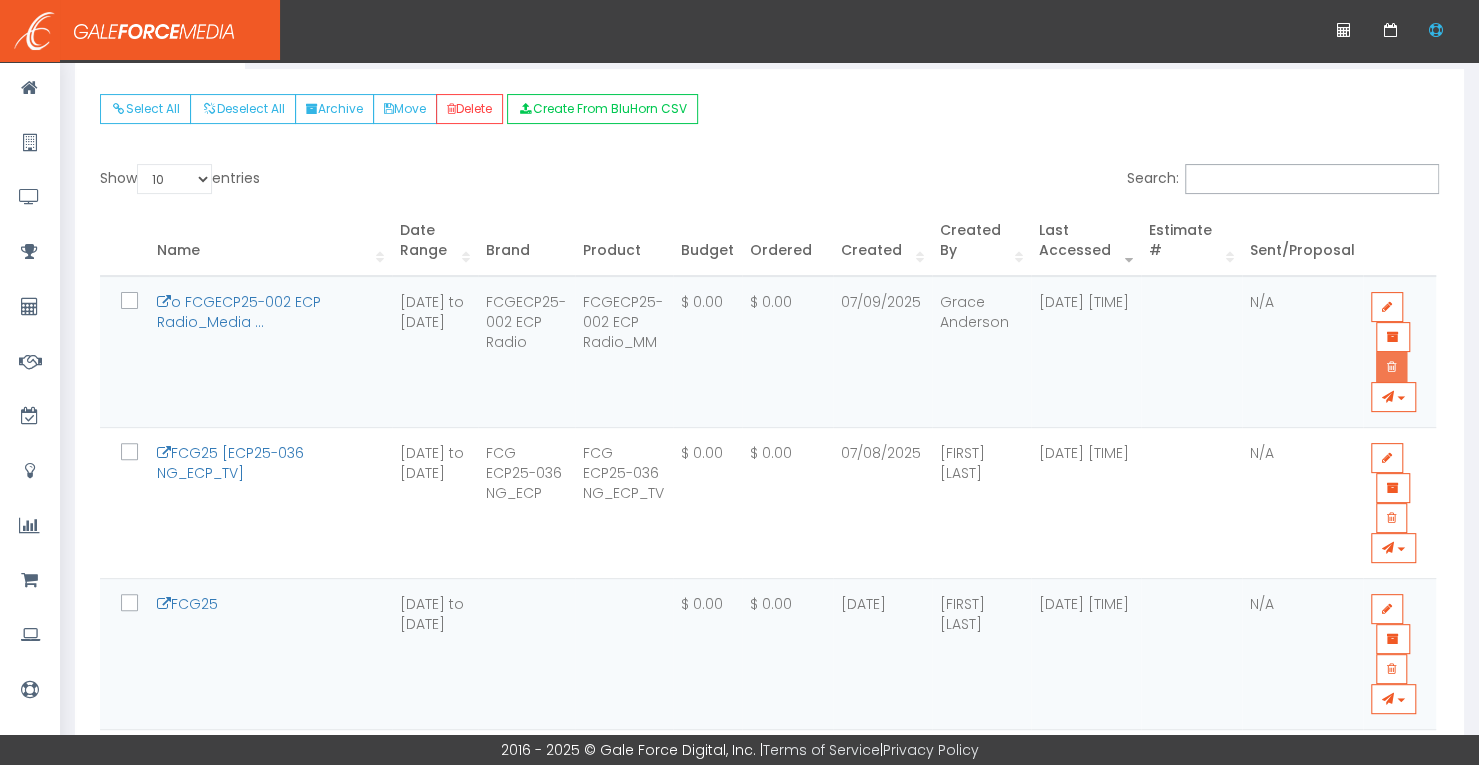 click at bounding box center [1391, 367] 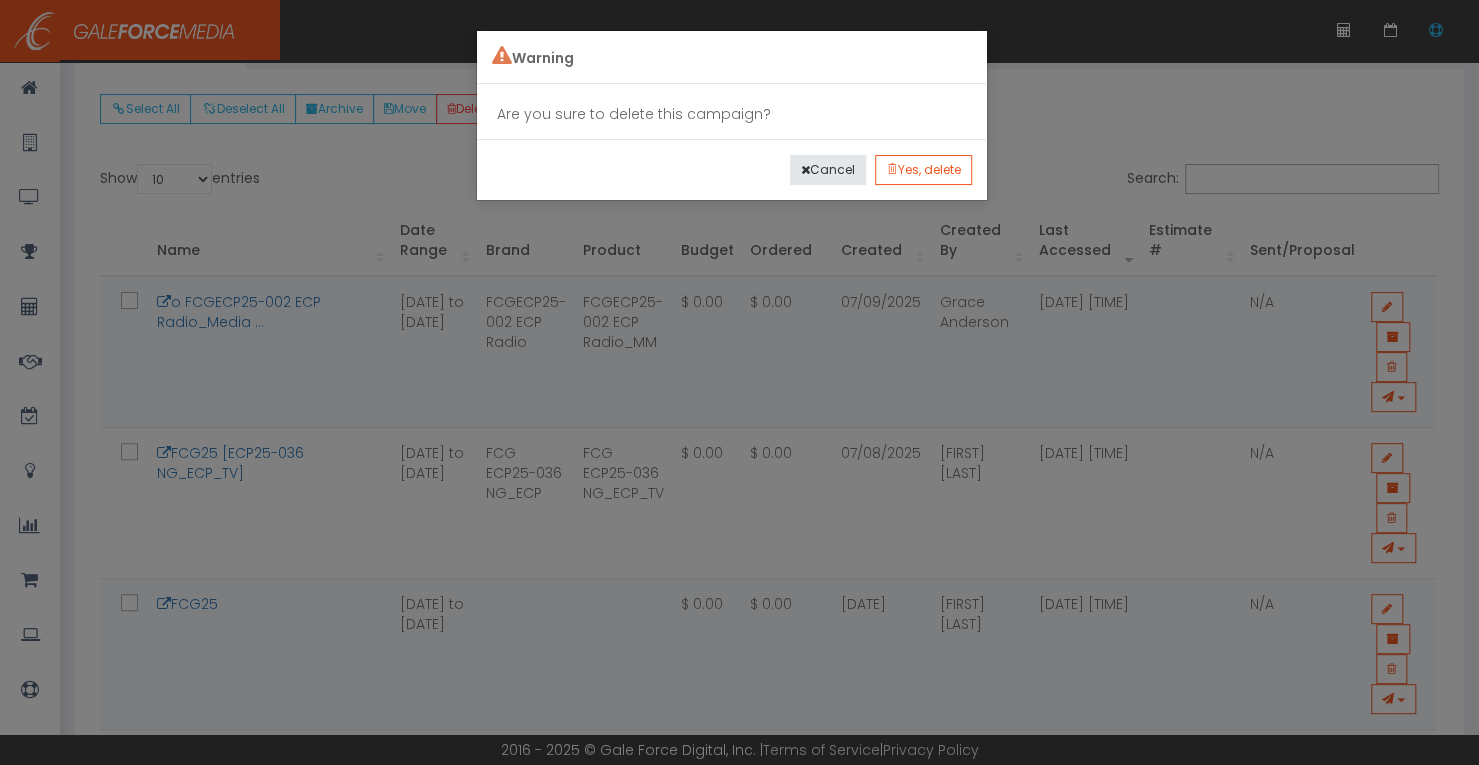 click on "Warning
Are you sure to delete this campaign?
Cancel
Yes, delete
Yes, delete" at bounding box center [739, 382] 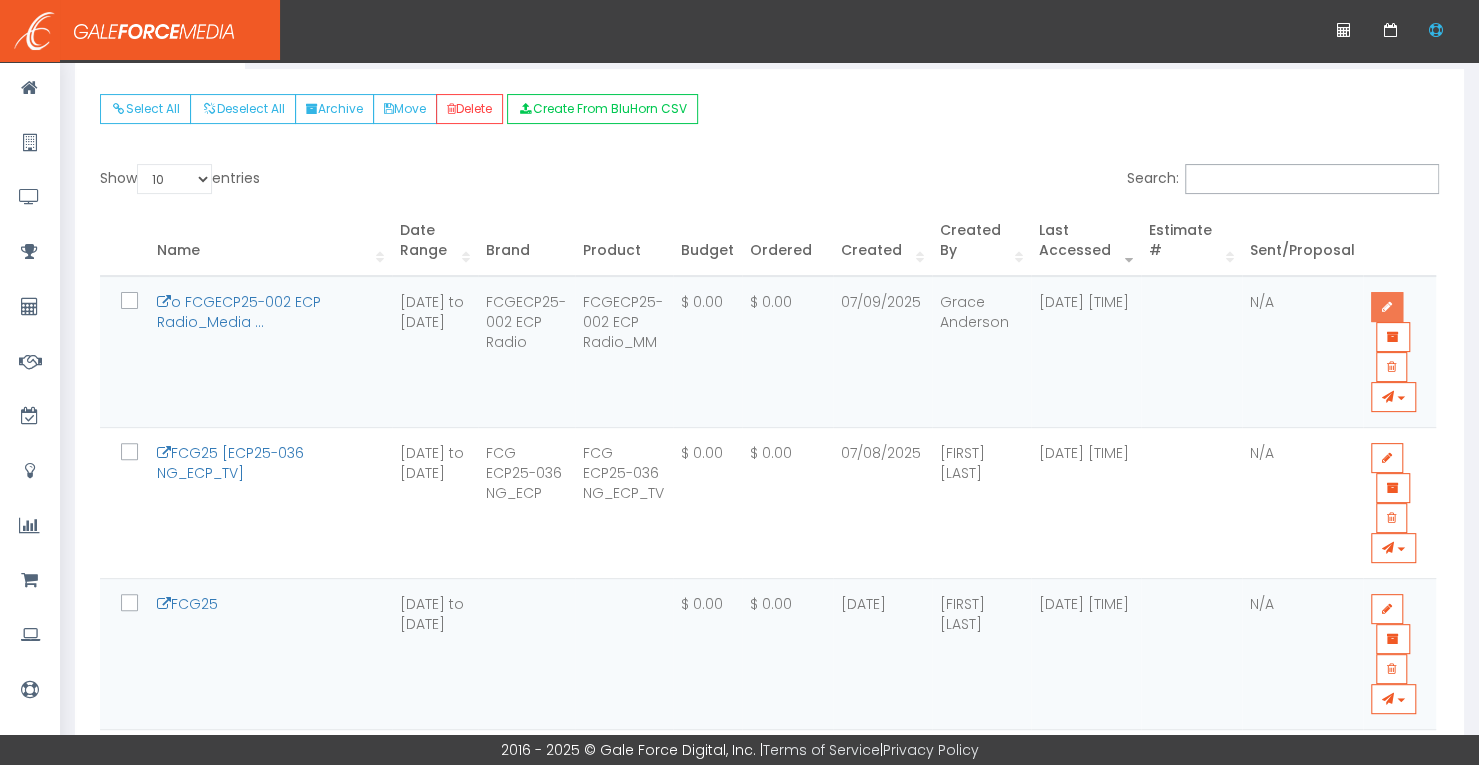 click at bounding box center [1387, 307] 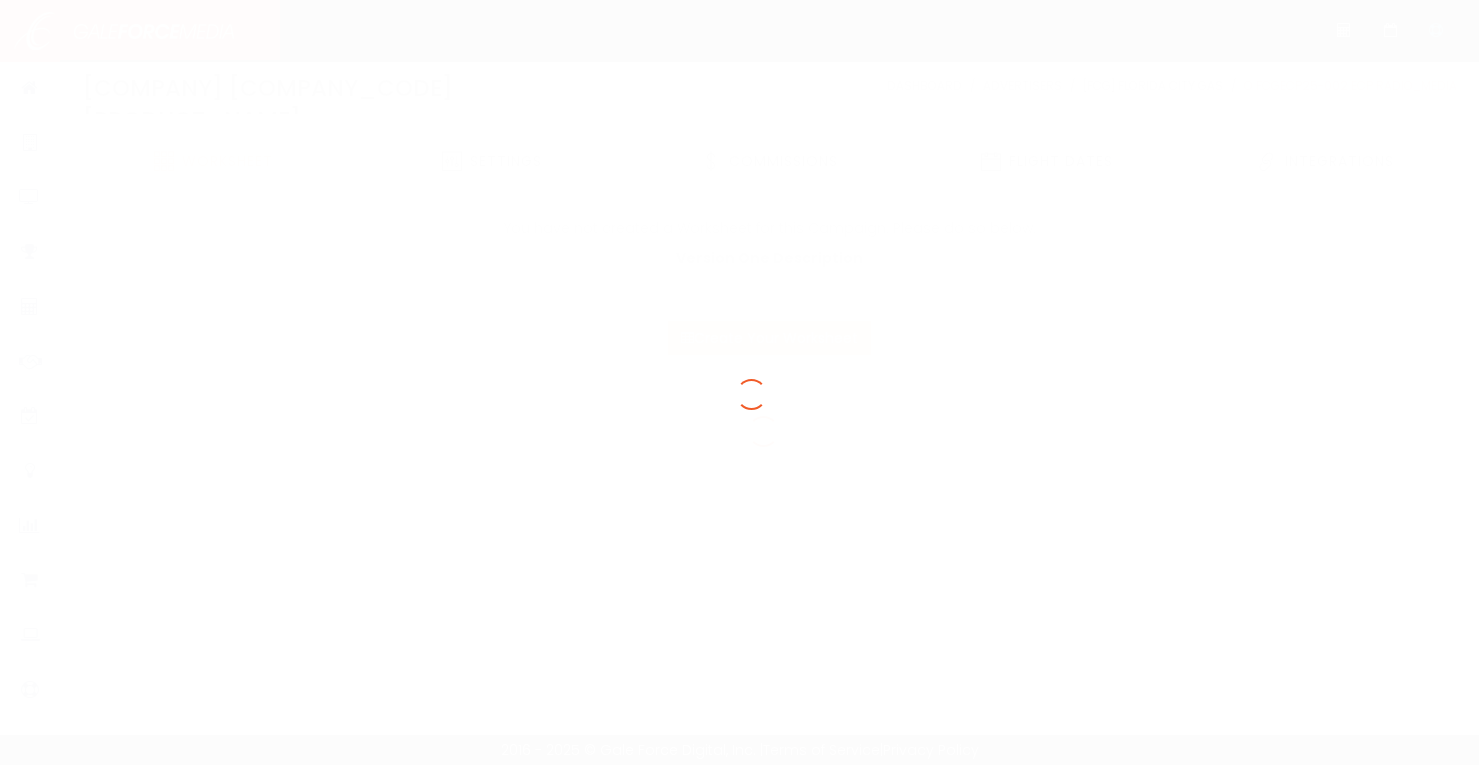scroll, scrollTop: 0, scrollLeft: 0, axis: both 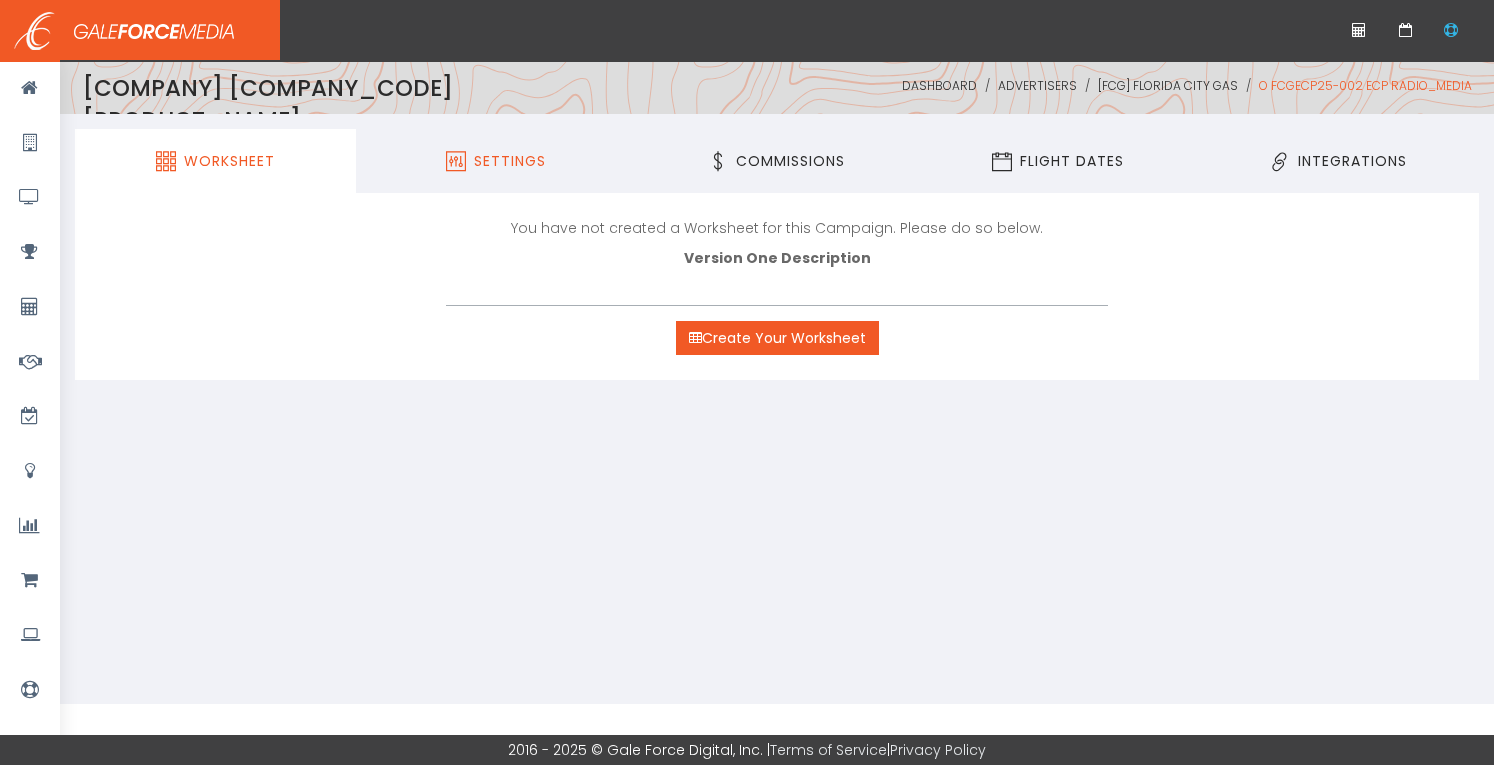 click on "Settings" at bounding box center (510, 161) 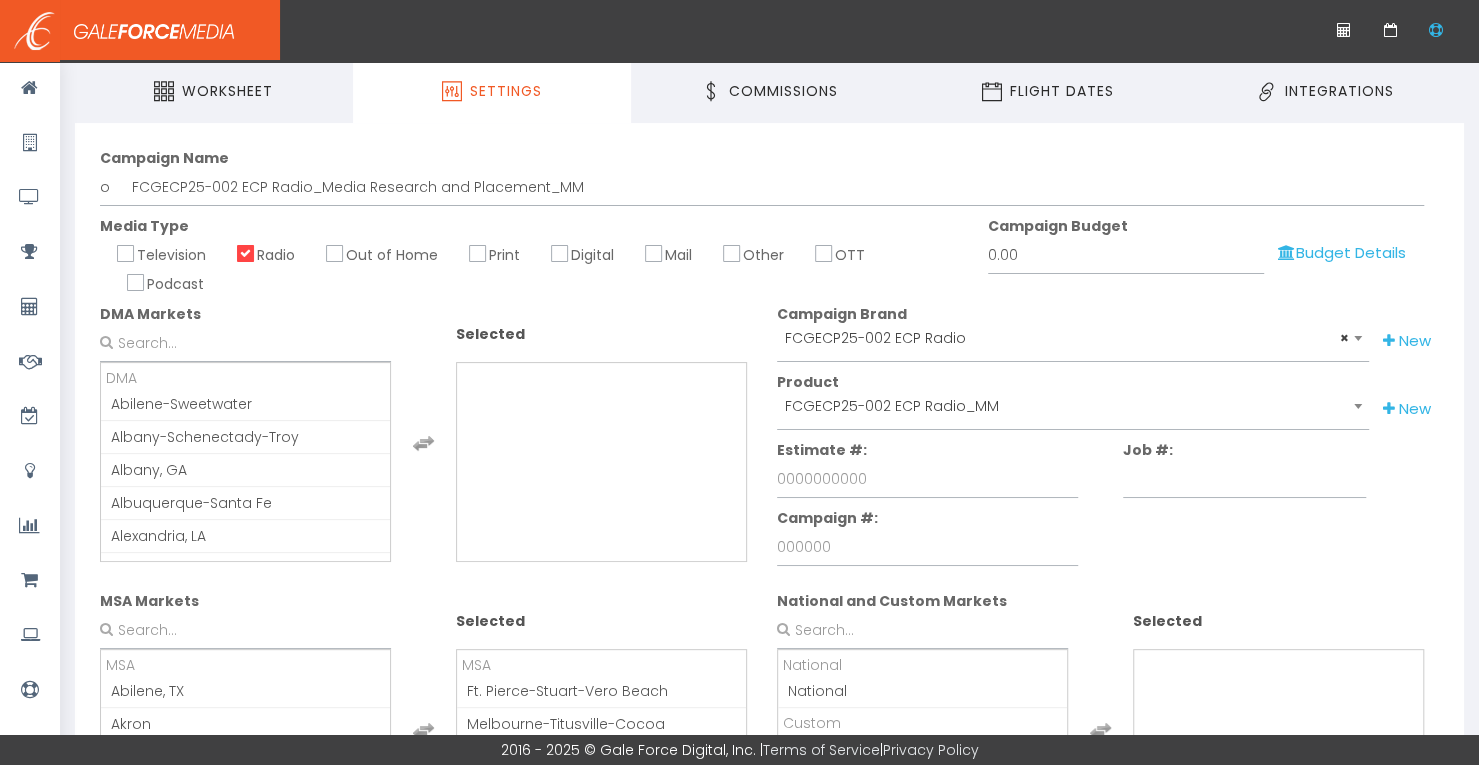 scroll, scrollTop: 0, scrollLeft: 0, axis: both 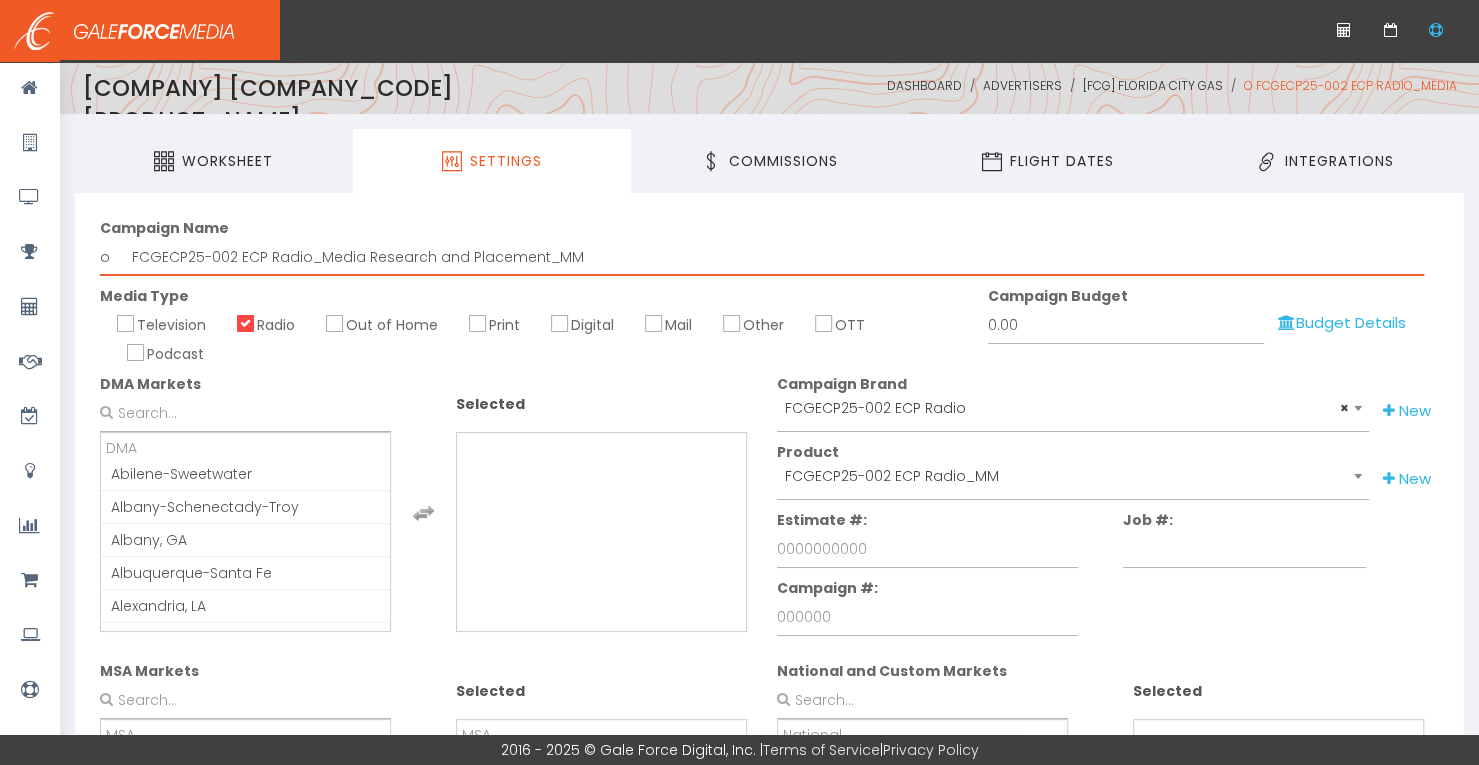 drag, startPoint x: 132, startPoint y: 259, endPoint x: 609, endPoint y: 253, distance: 477.03772 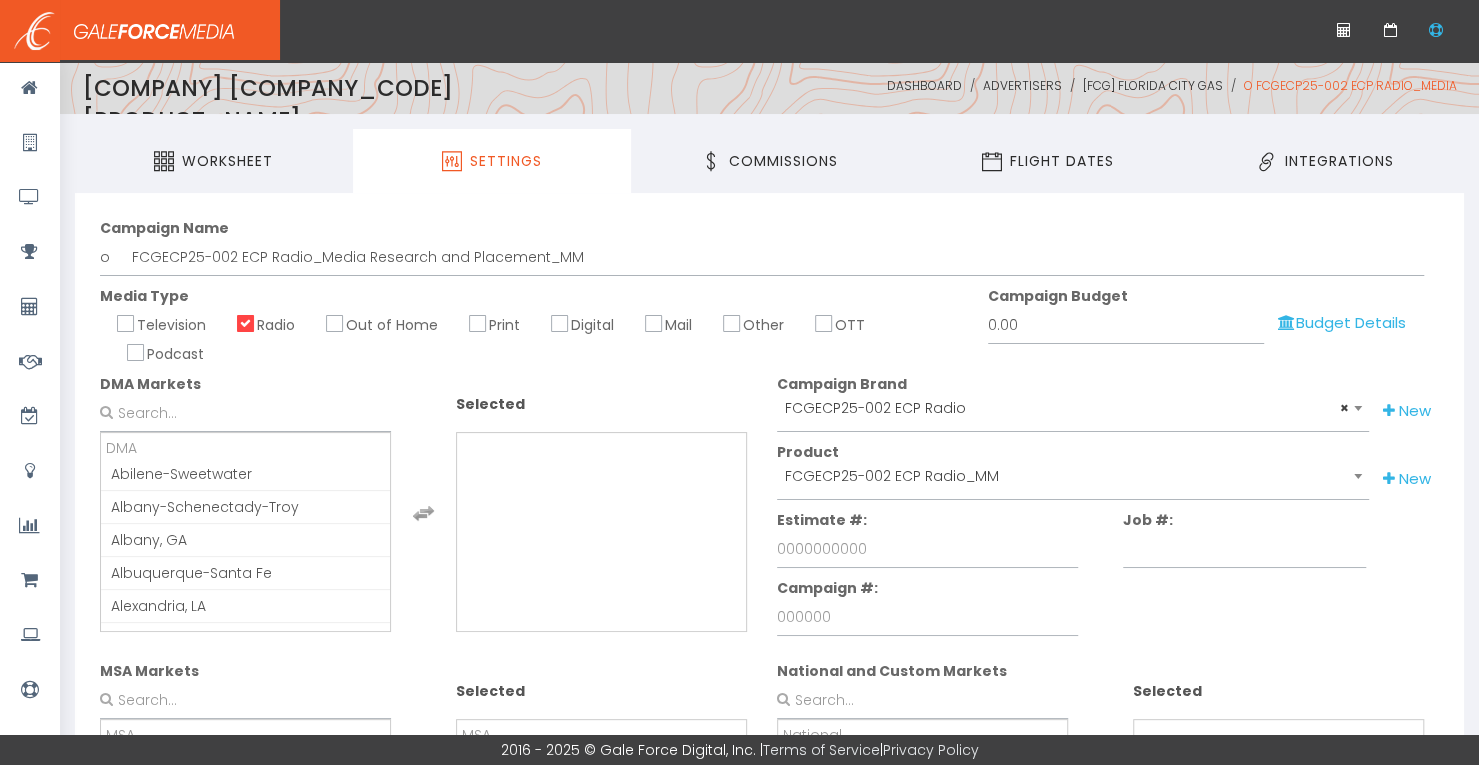 click on "Selected" at bounding box center [601, 413] 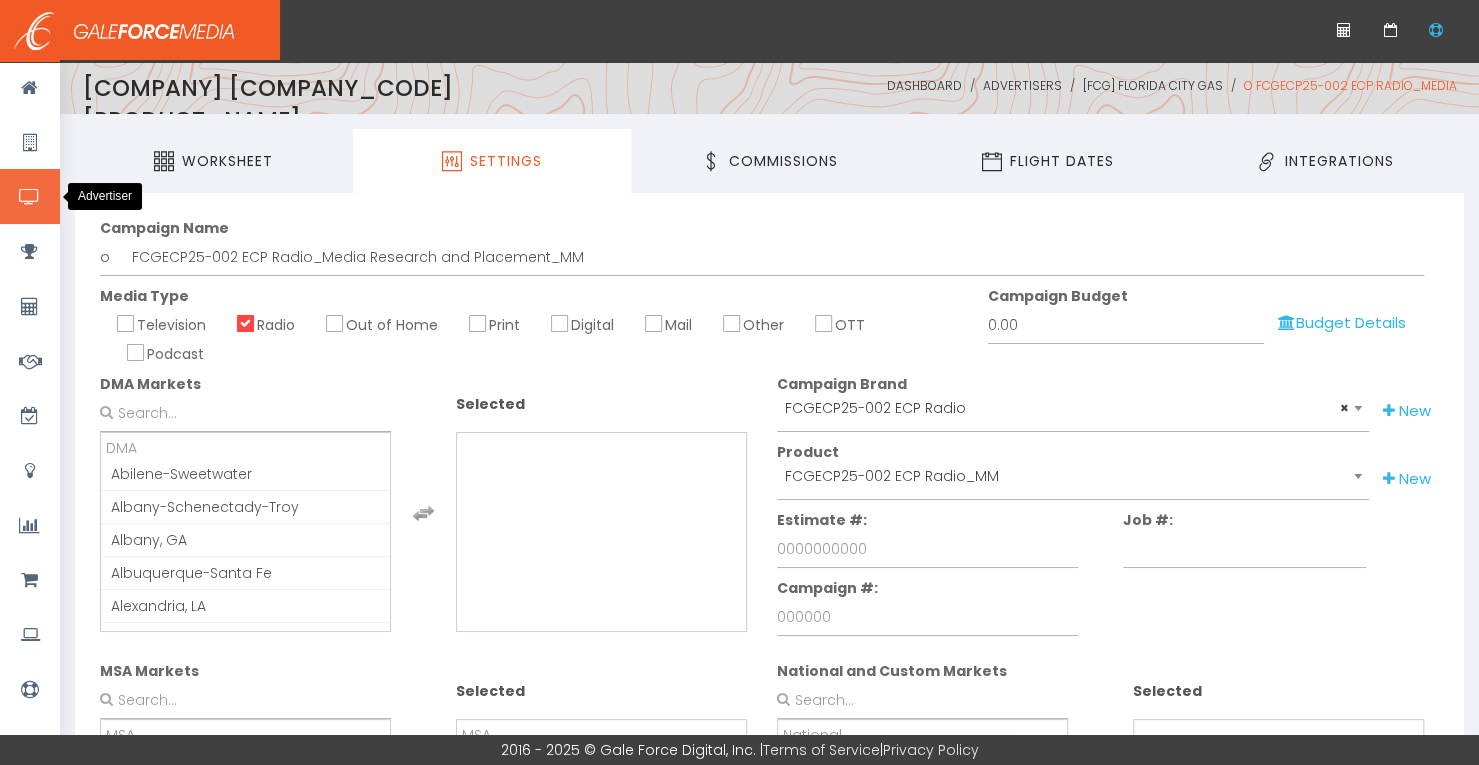 click at bounding box center (30, 196) 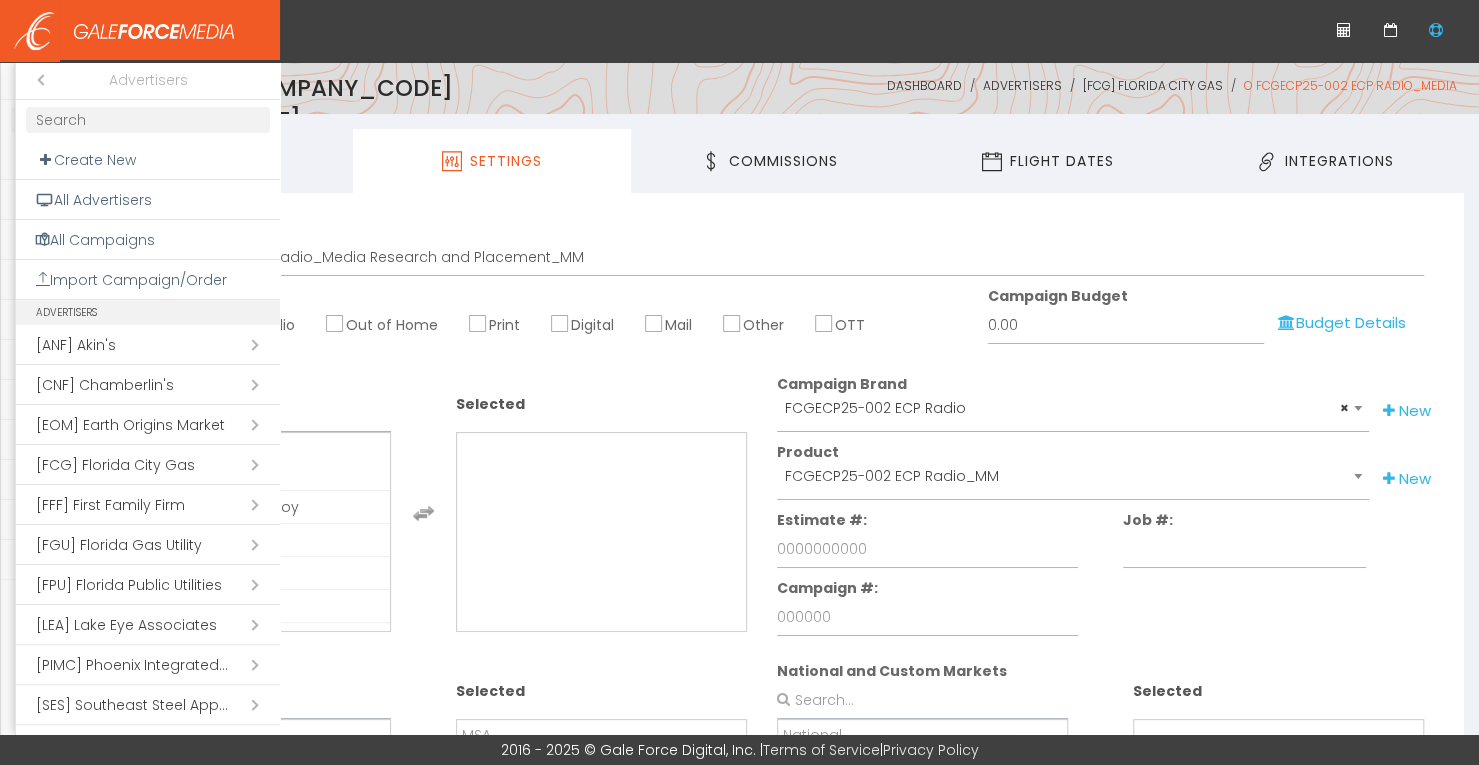 click on "Open submenu (  [FCG] Florida City Gas)" at bounding box center [148, 465] 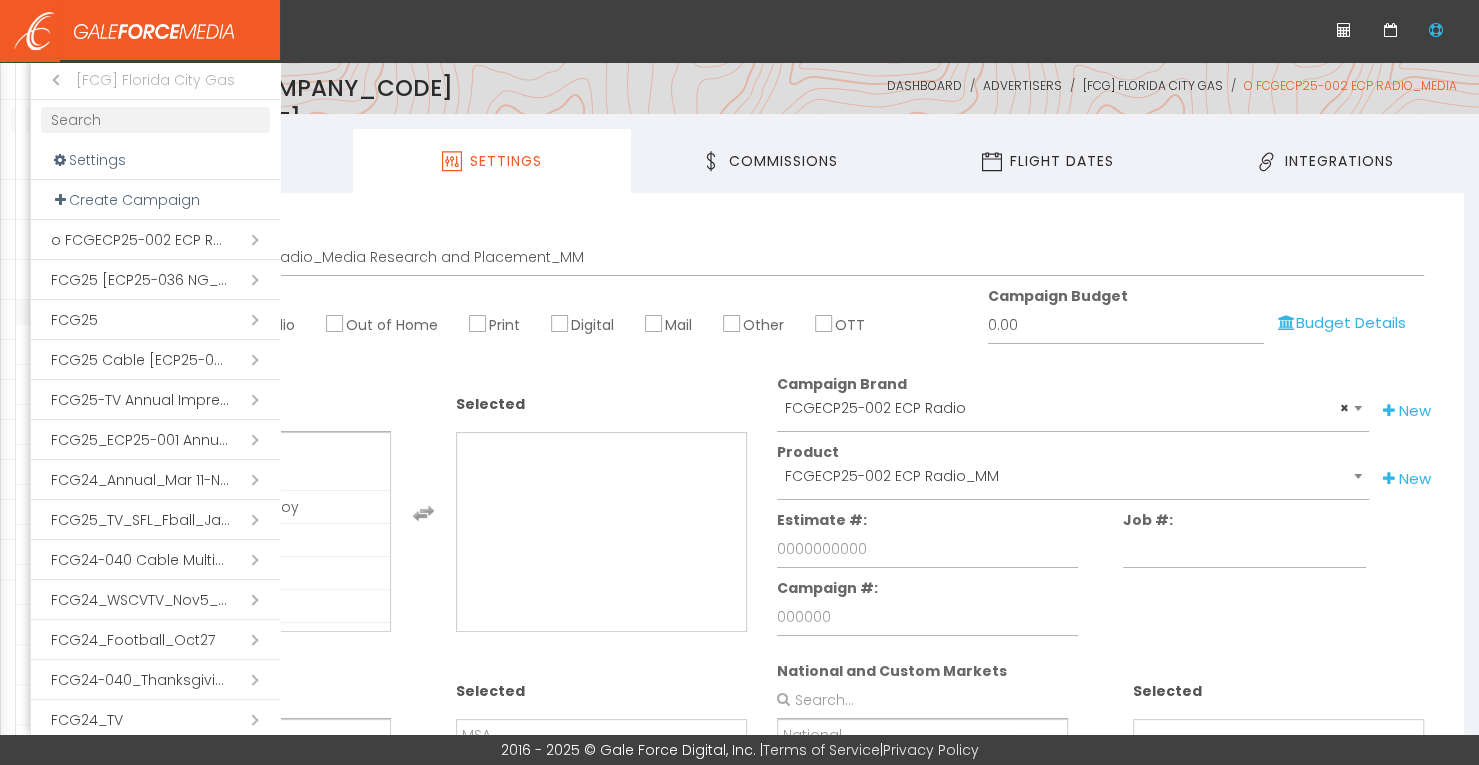 click at bounding box center [739, 382] 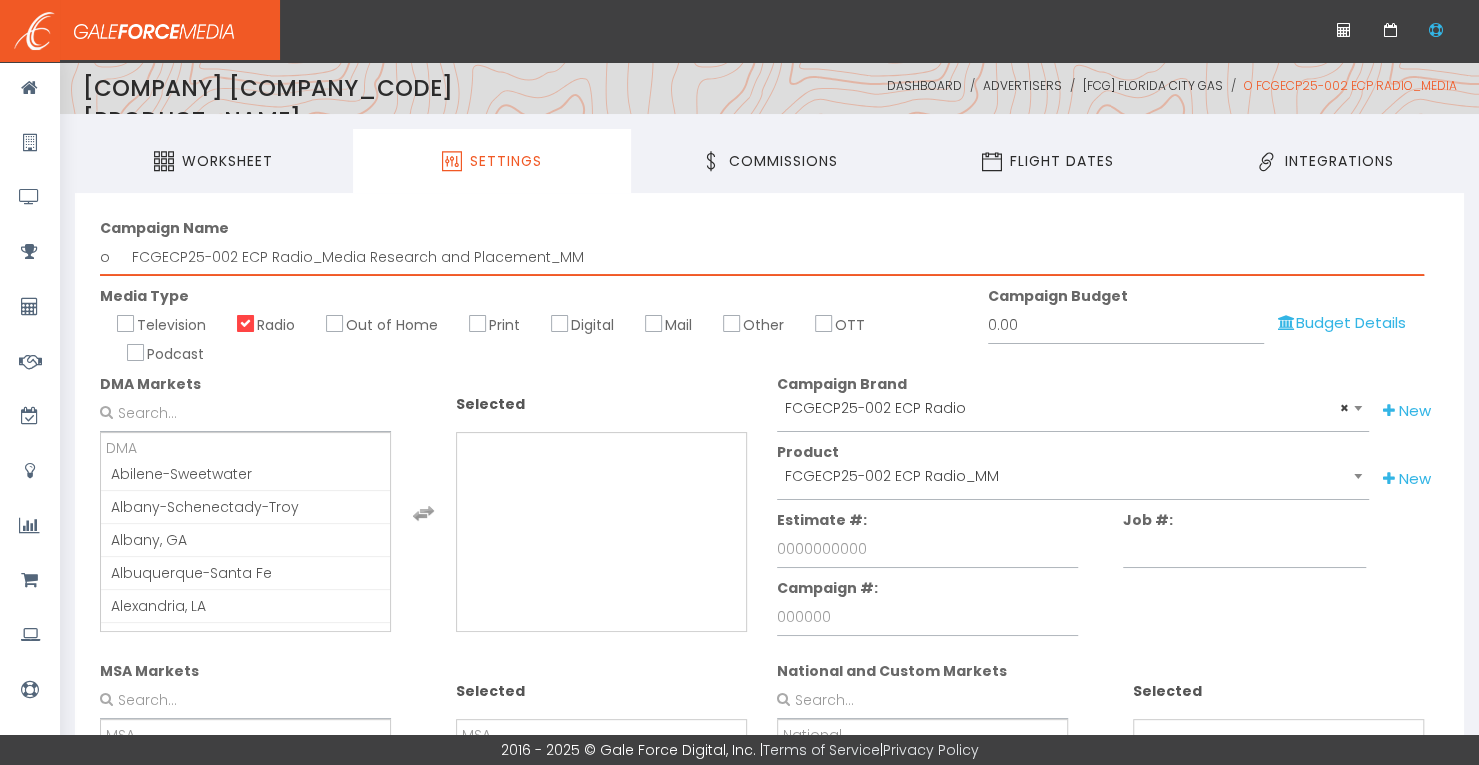 click on "o	FCGECP25-002 ECP Radio_Media Research and Placement_MM" at bounding box center (762, 257) 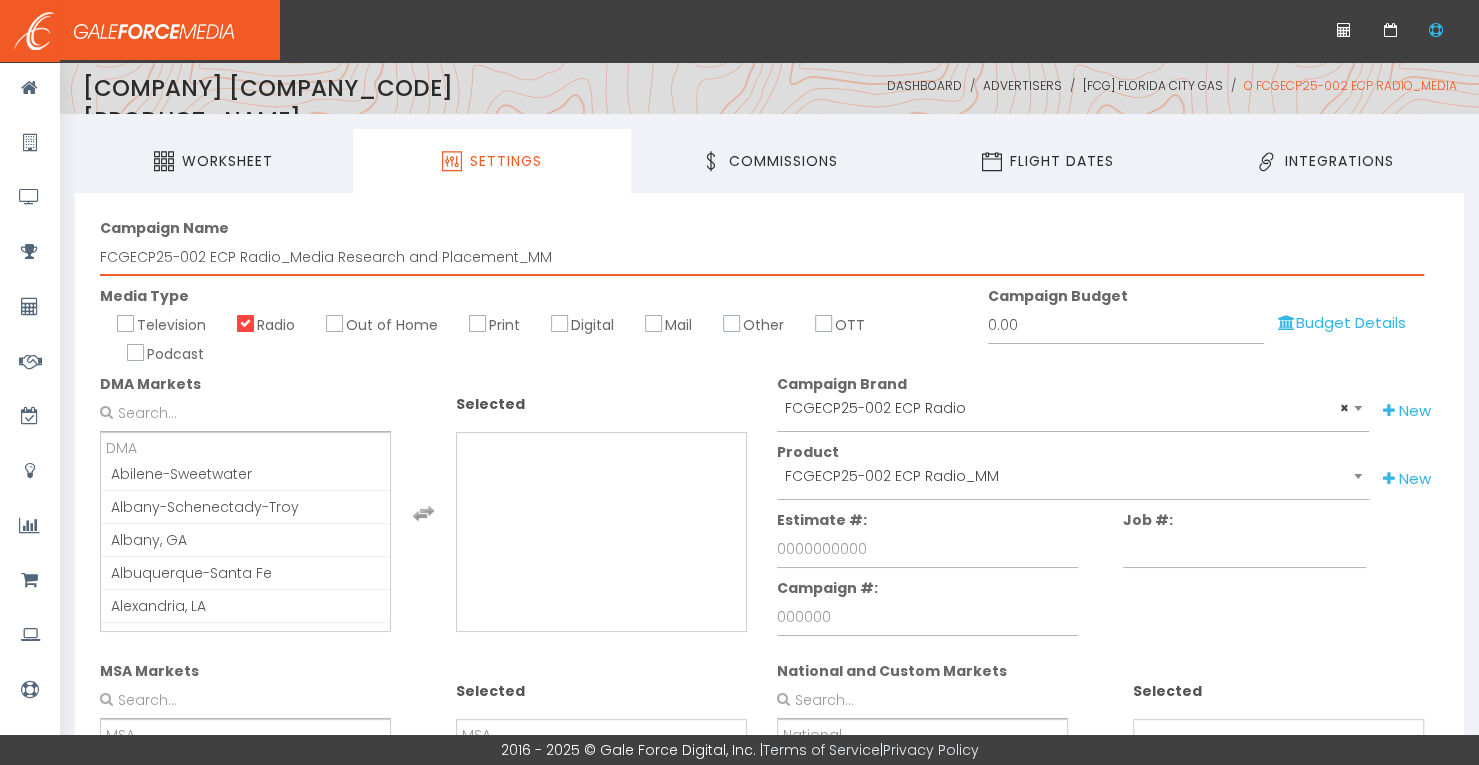 click on "FCGECP25-002 ECP Radio_Media Research and Placement_MM" at bounding box center (762, 257) 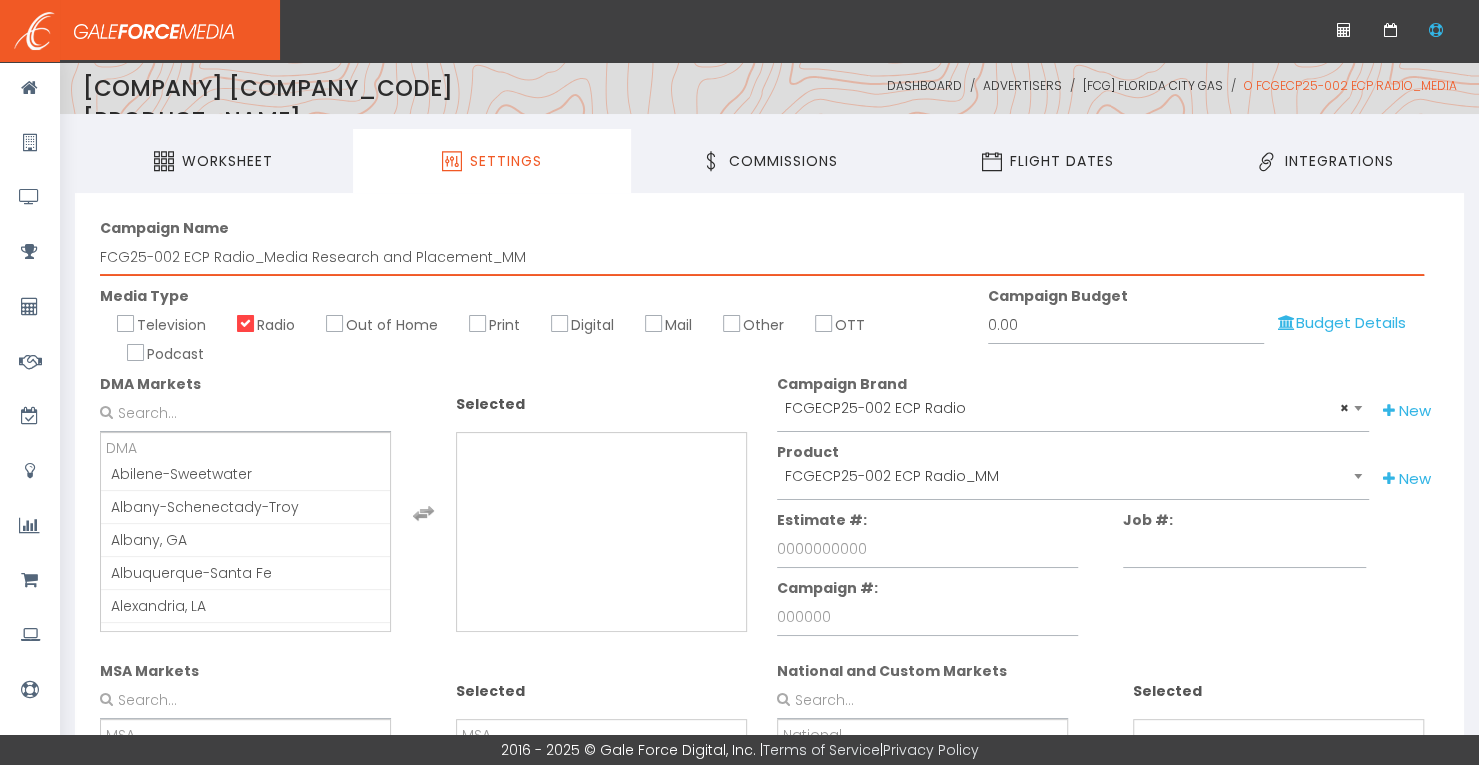 click on "FCG25-002 ECP Radio_Media Research and Placement_MM" at bounding box center [762, 257] 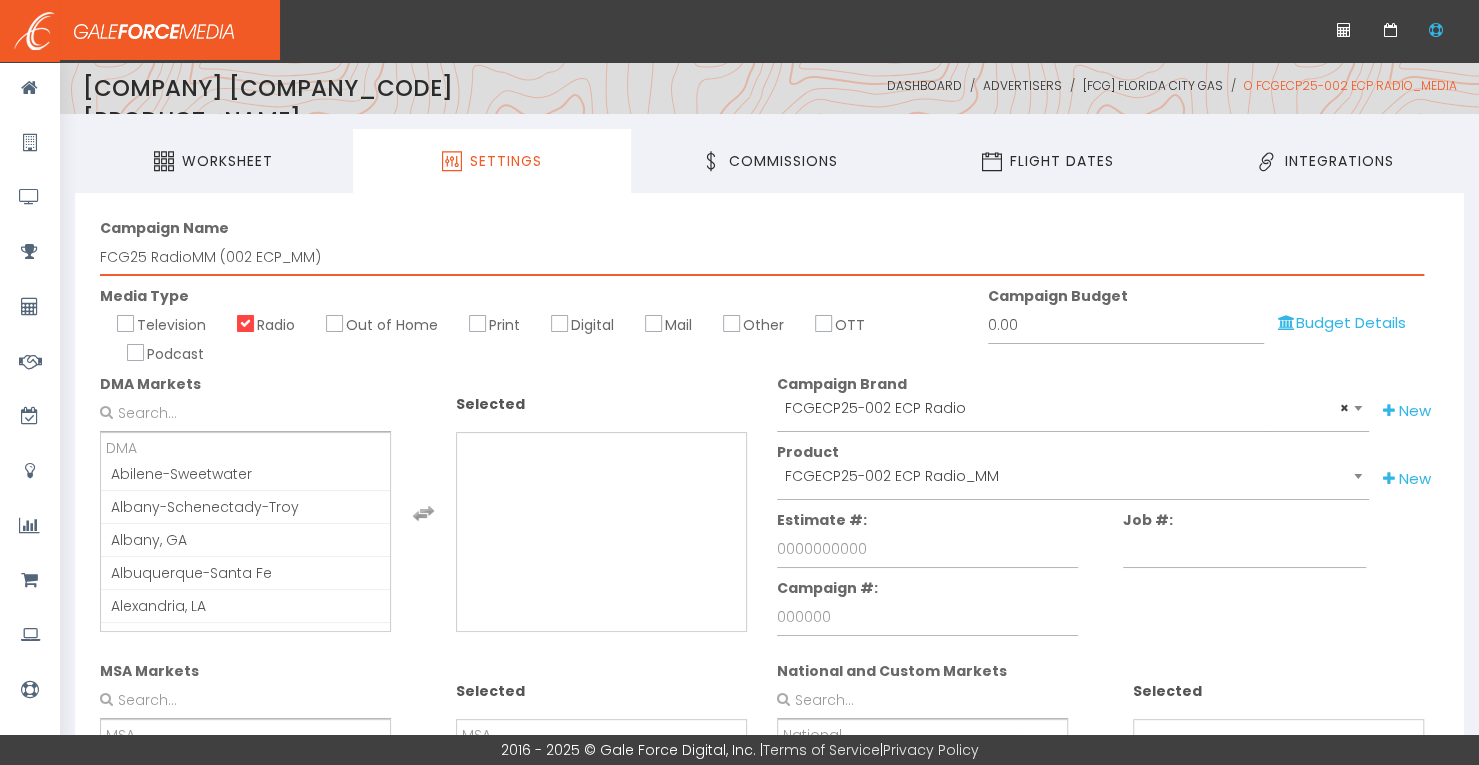 click on "FCG25 RadioMM (002 ECP_MM)" at bounding box center (762, 257) 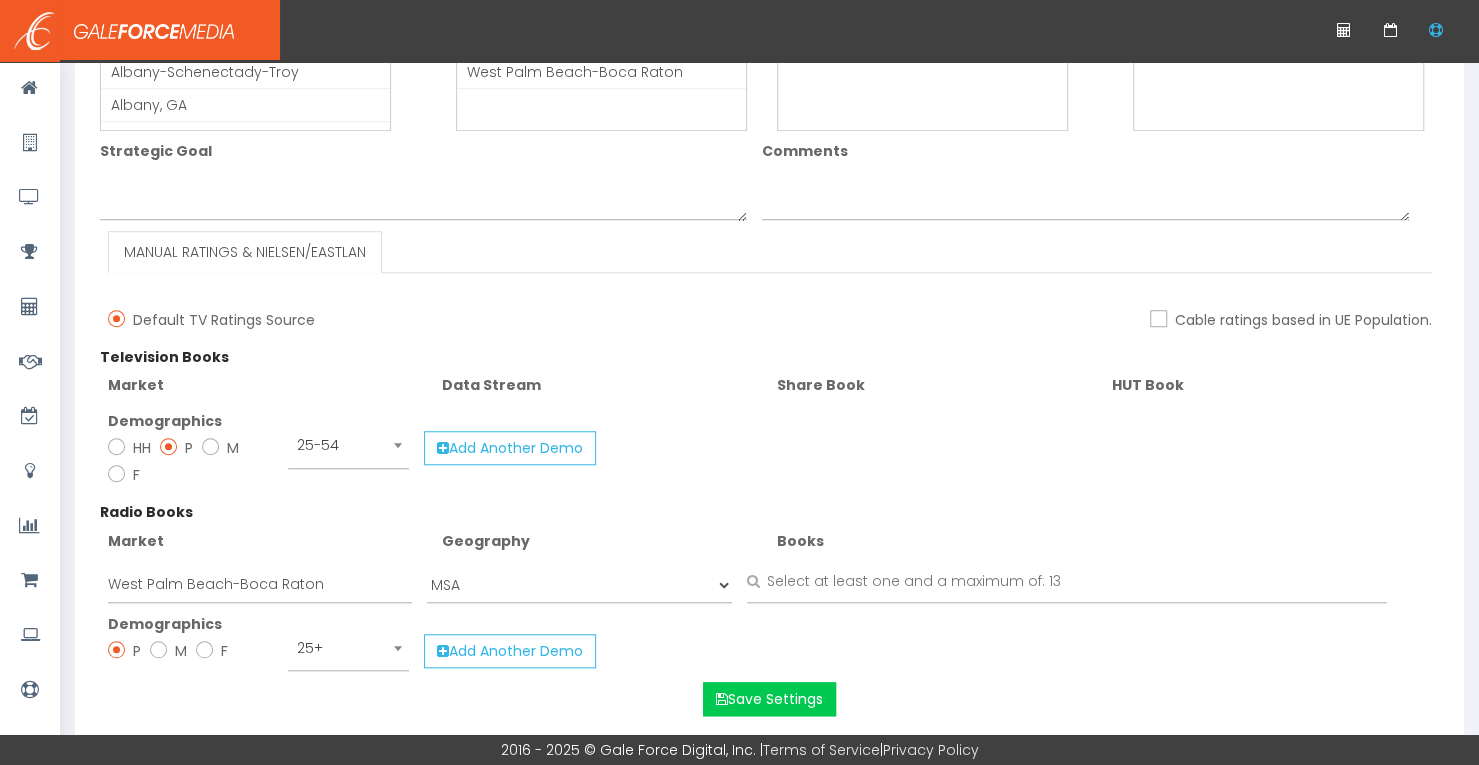 scroll, scrollTop: 852, scrollLeft: 0, axis: vertical 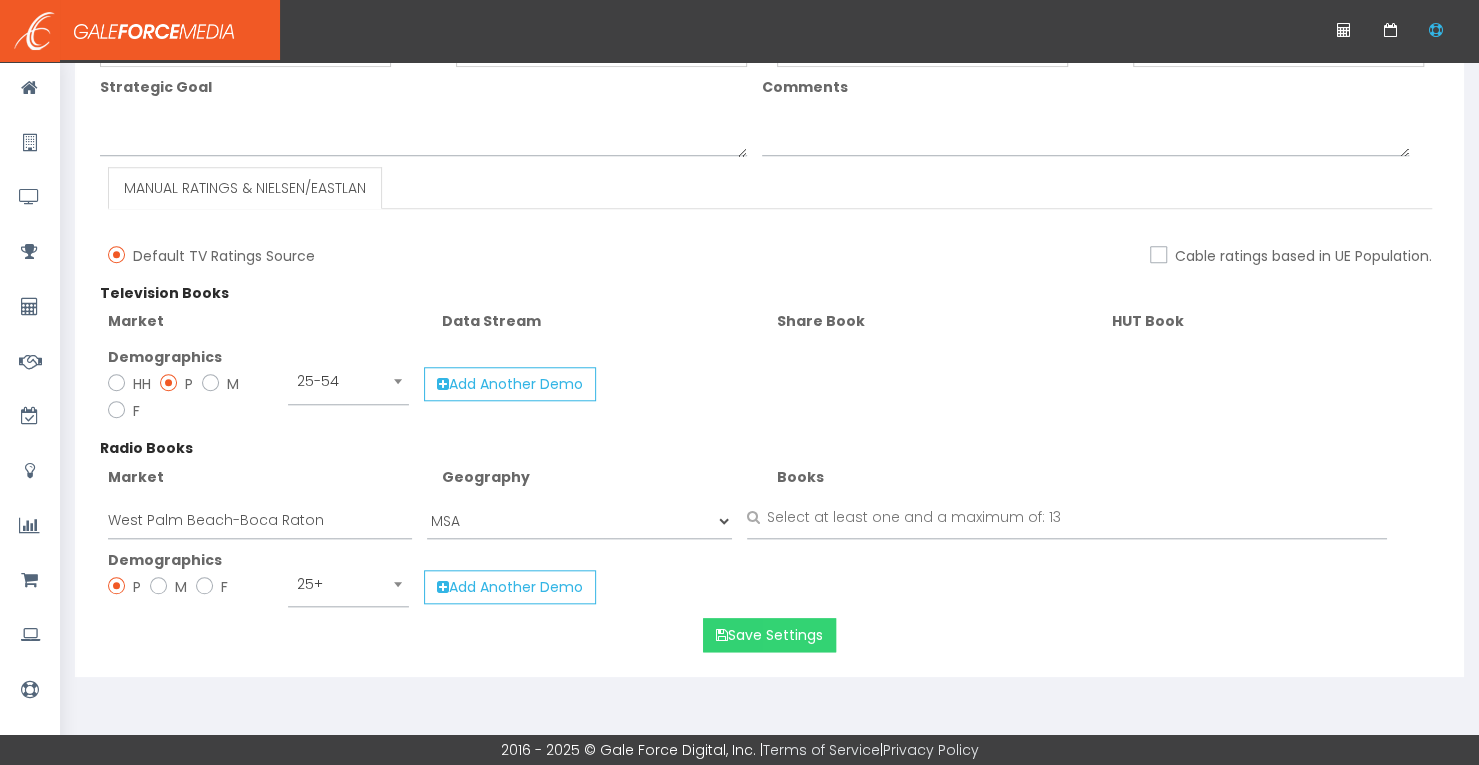 type on "FCG25 RadioMM (002 ECP Radio_MM)" 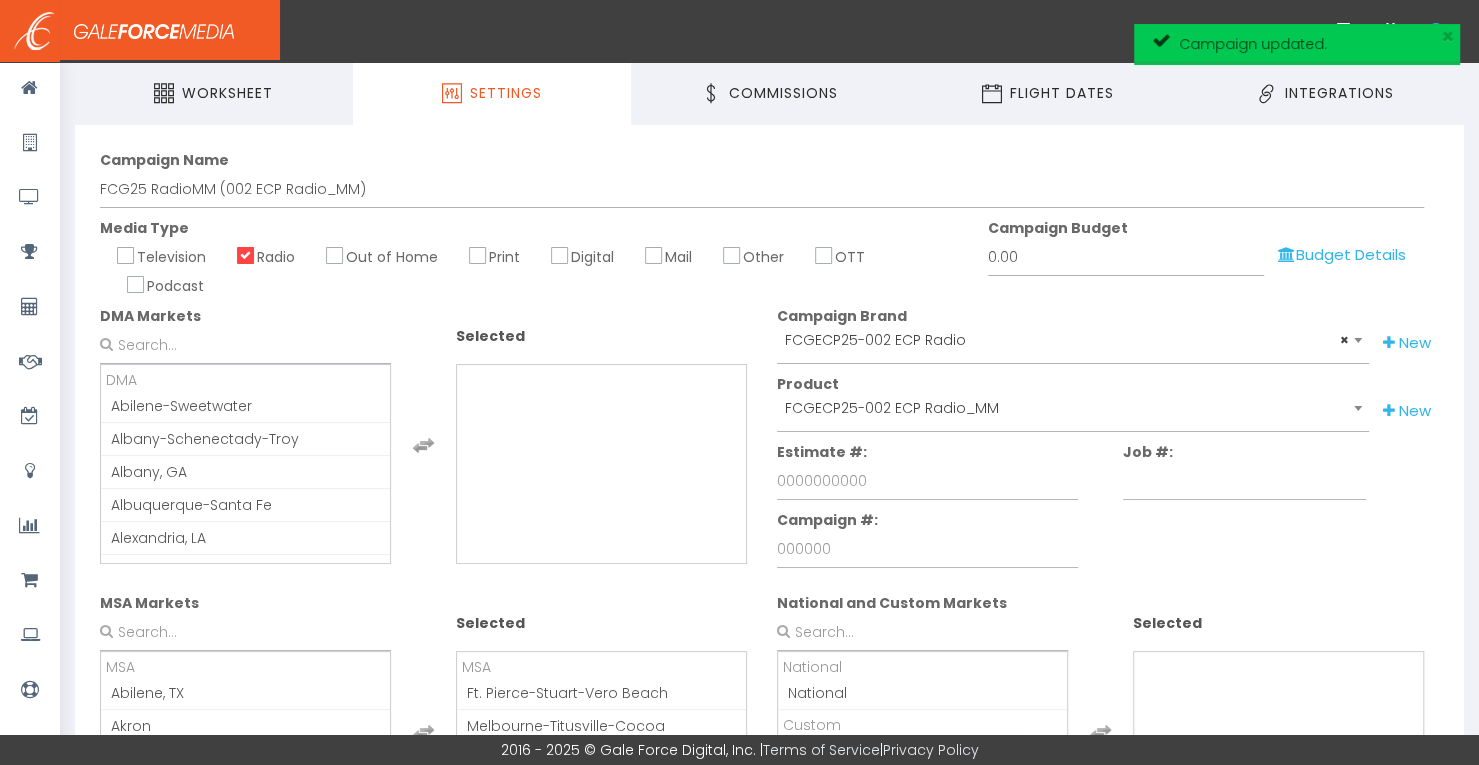 scroll, scrollTop: 0, scrollLeft: 0, axis: both 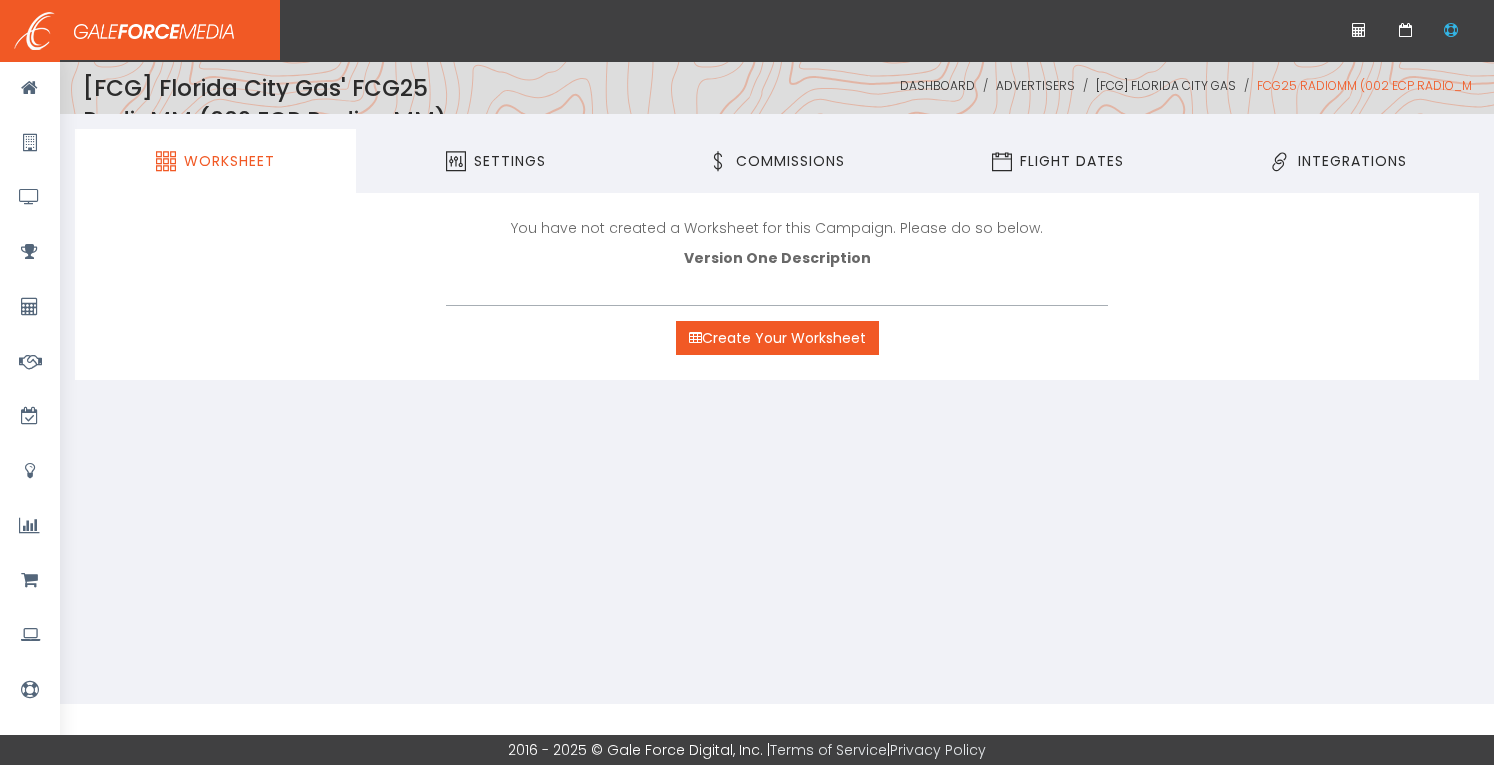 click on "Worksheet" at bounding box center [215, 161] 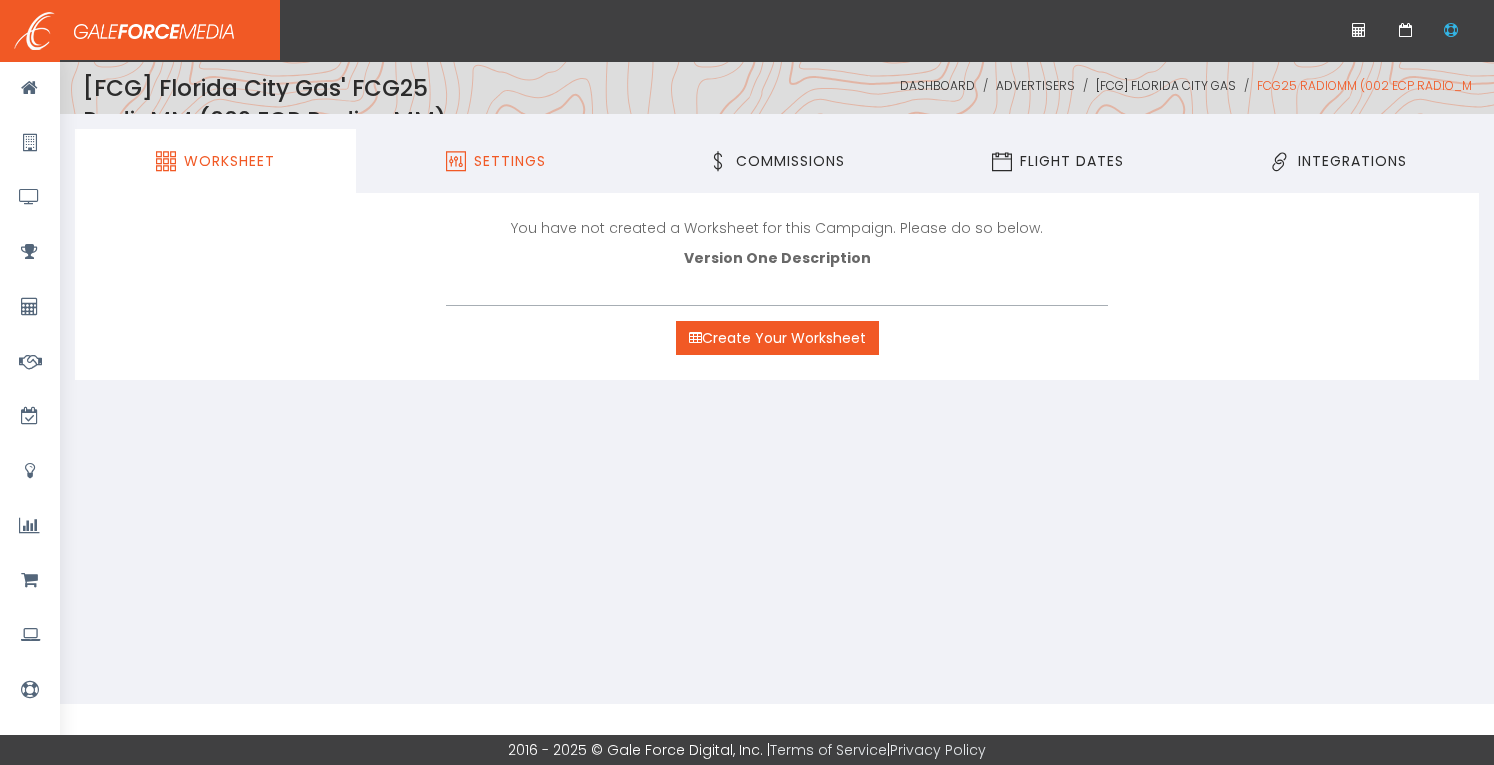 click on "Settings" at bounding box center (496, 161) 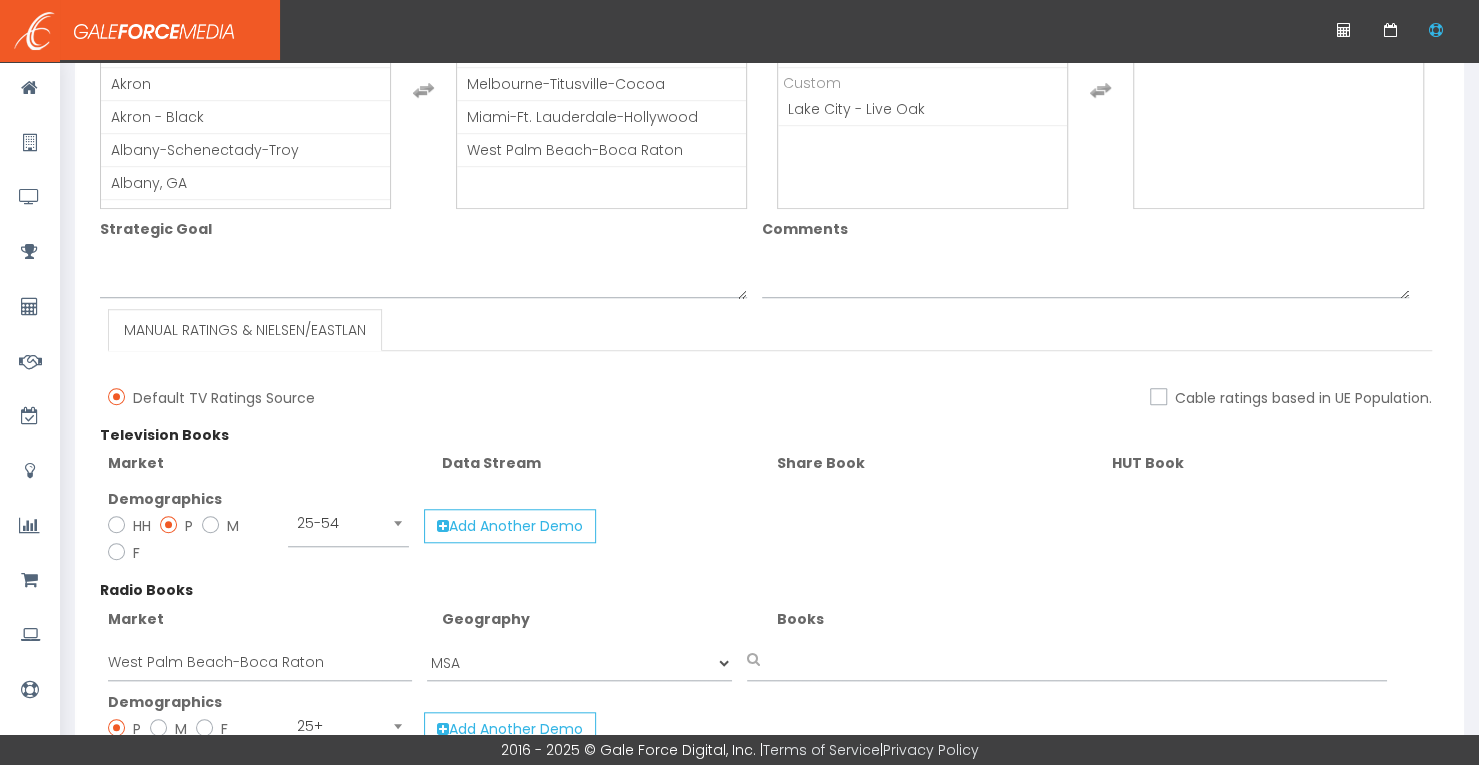 scroll, scrollTop: 852, scrollLeft: 0, axis: vertical 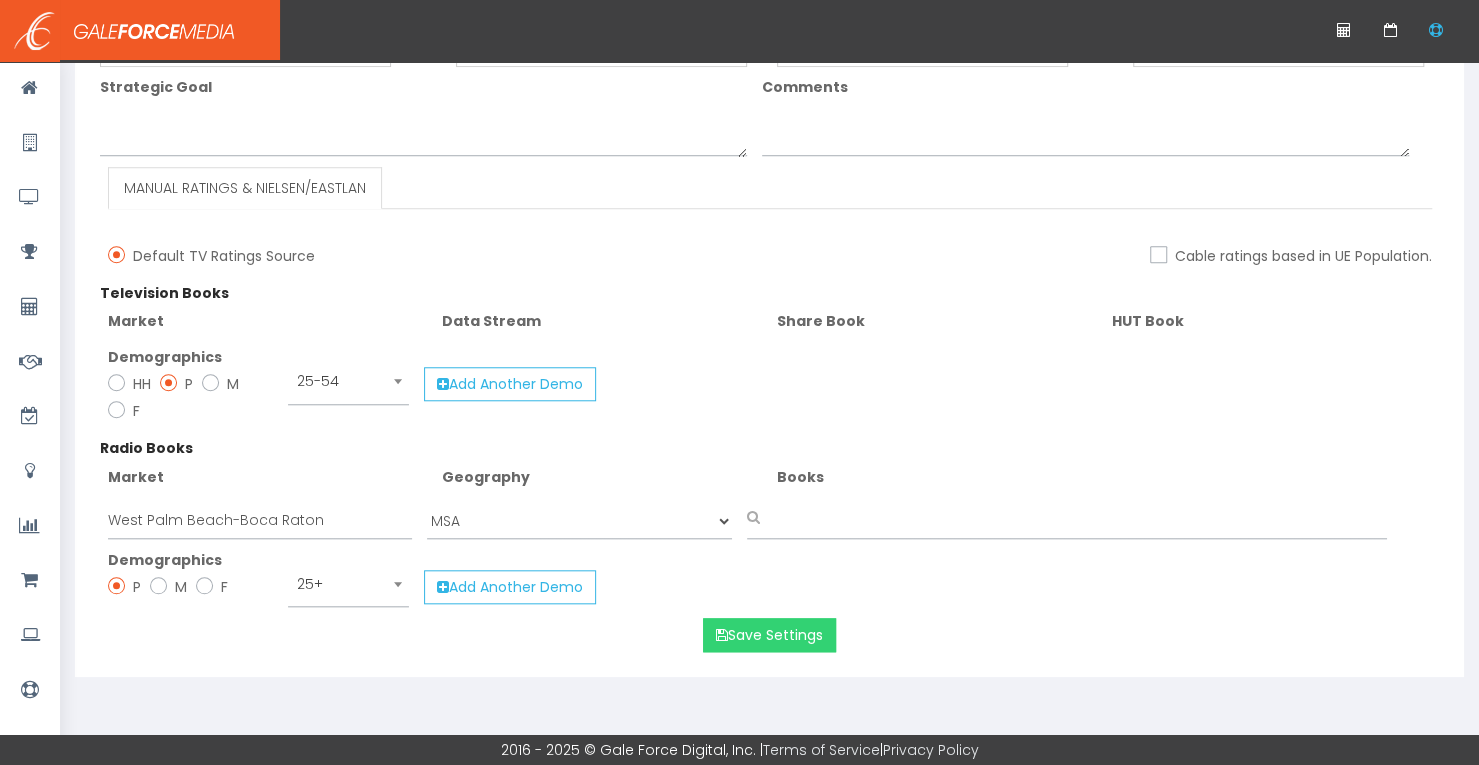 click on "Save Settings" at bounding box center [769, 635] 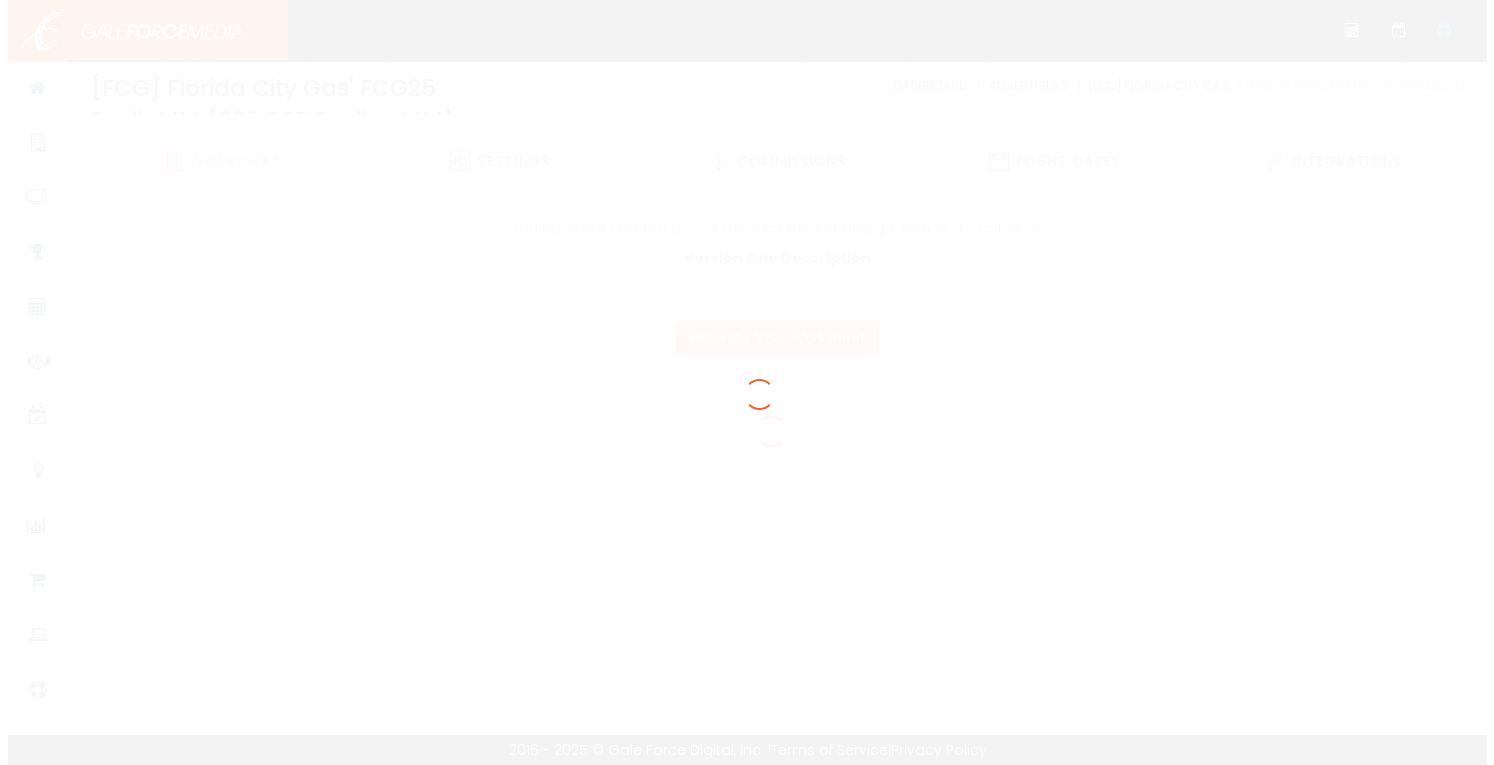 scroll, scrollTop: 0, scrollLeft: 0, axis: both 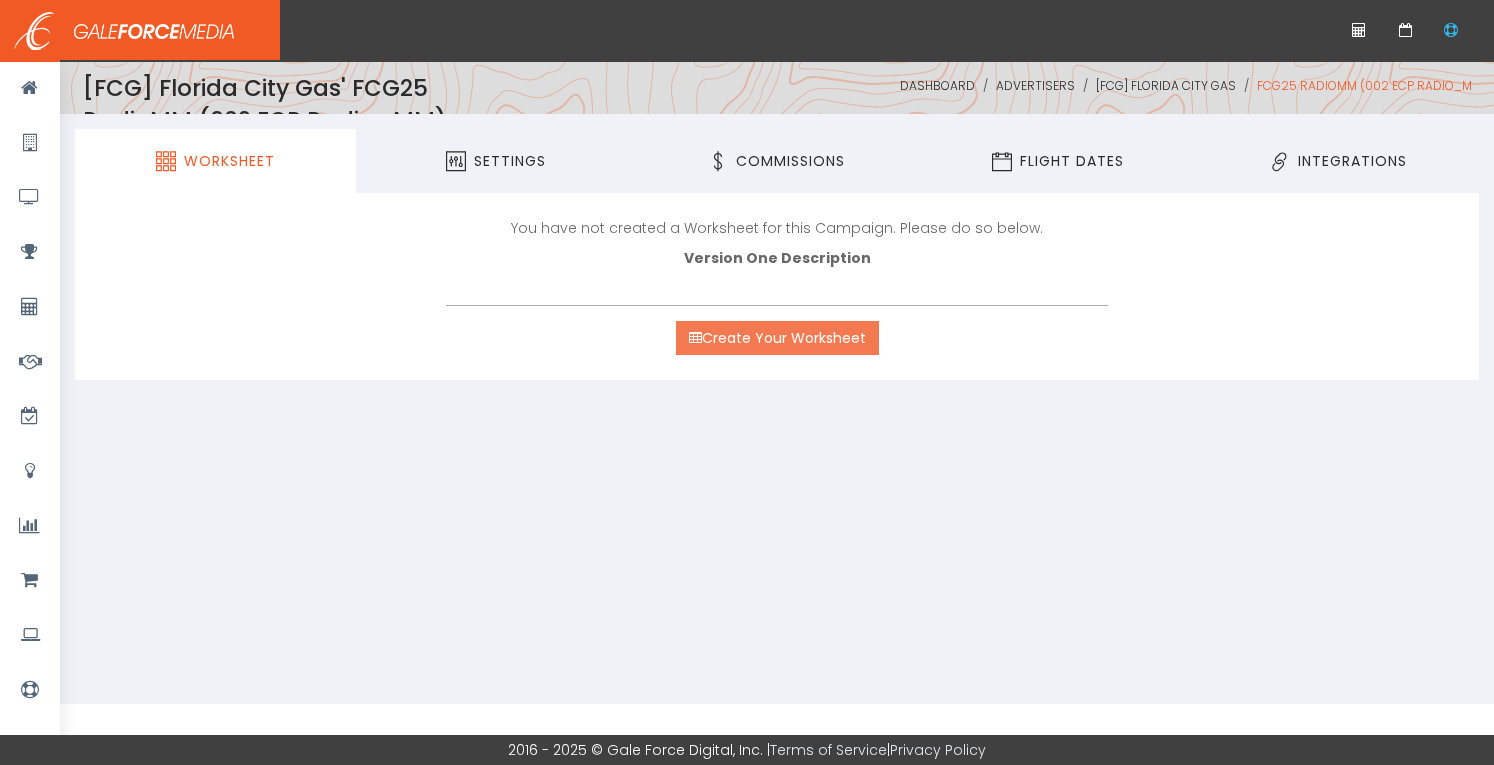 click on "Create Your Worksheet" at bounding box center (777, 338) 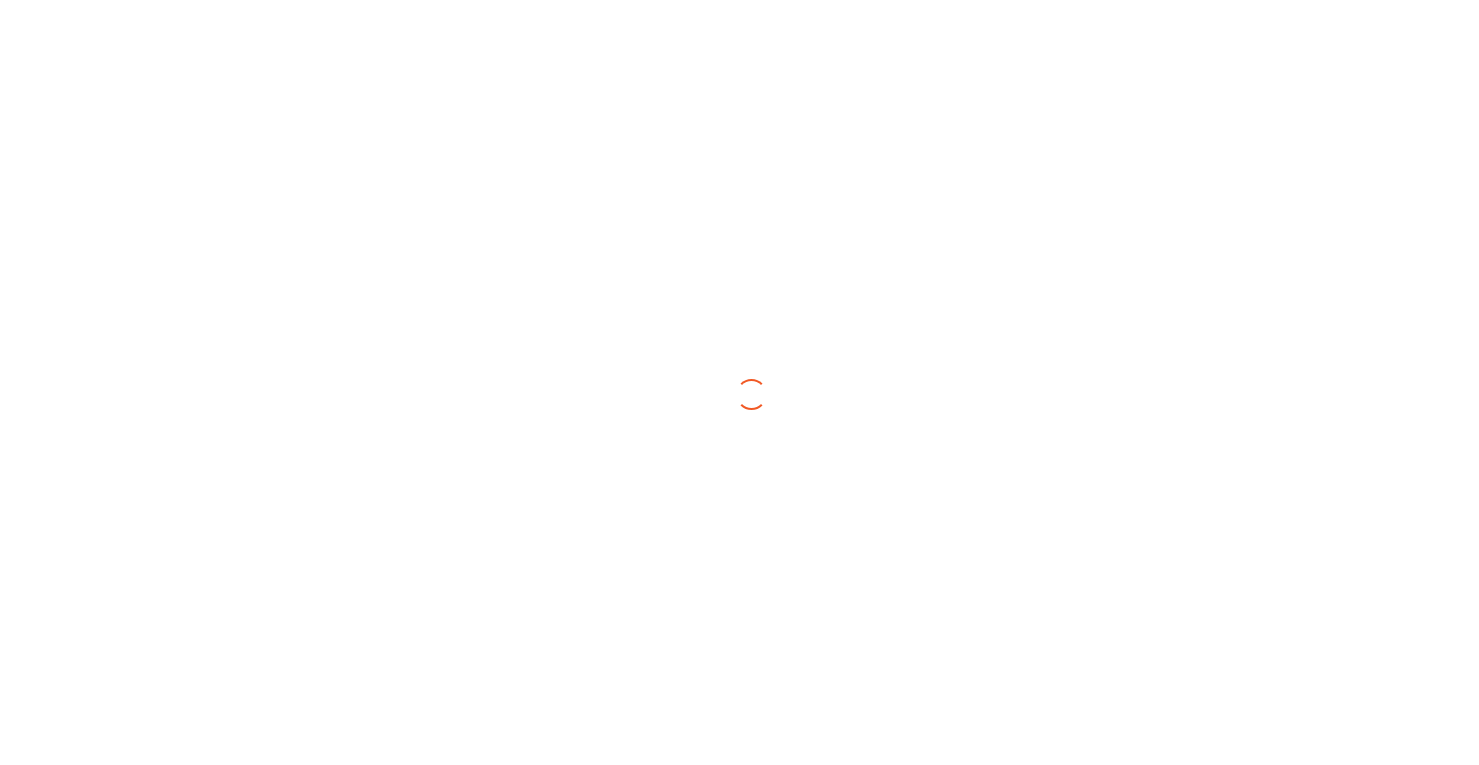 scroll, scrollTop: 0, scrollLeft: 0, axis: both 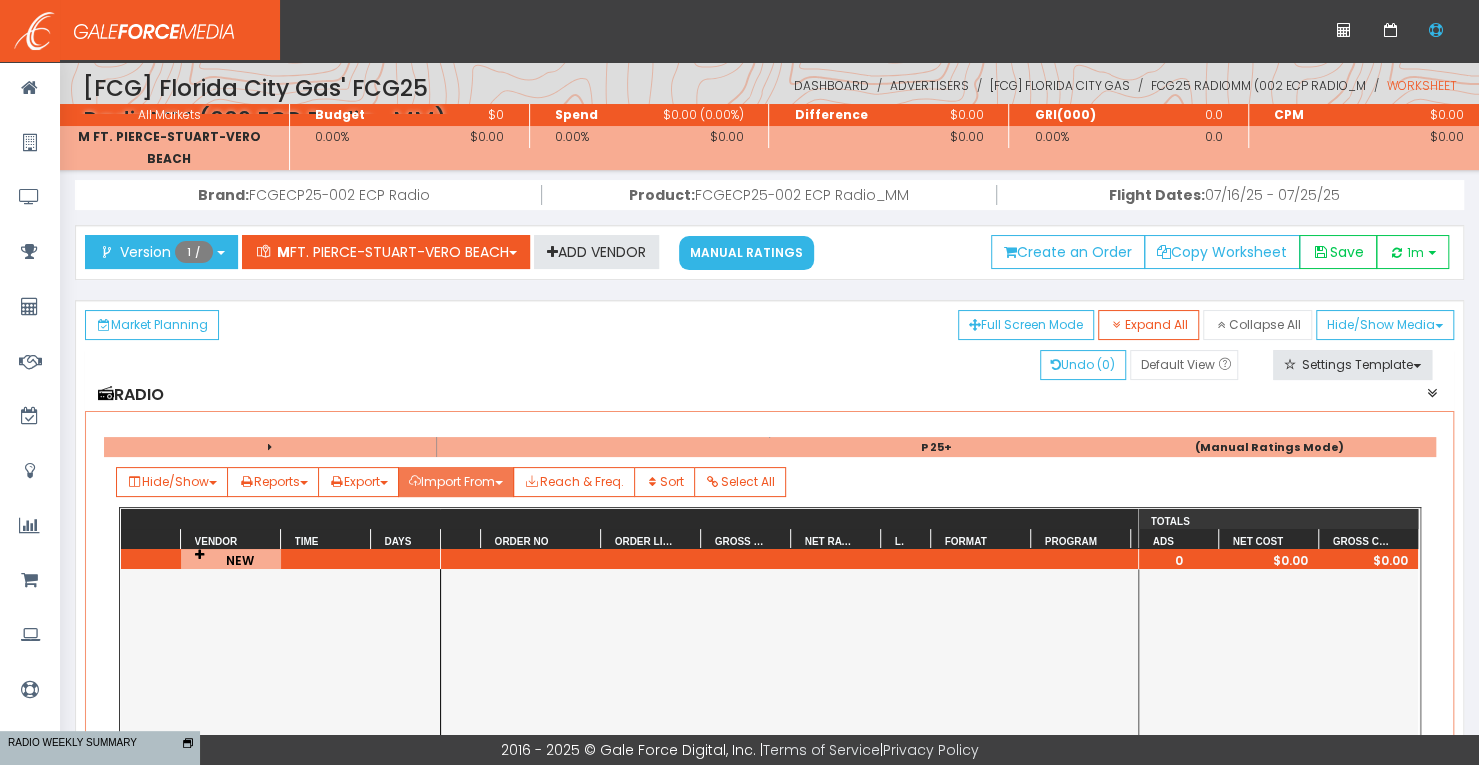 click on "Import From" at bounding box center (172, 482) 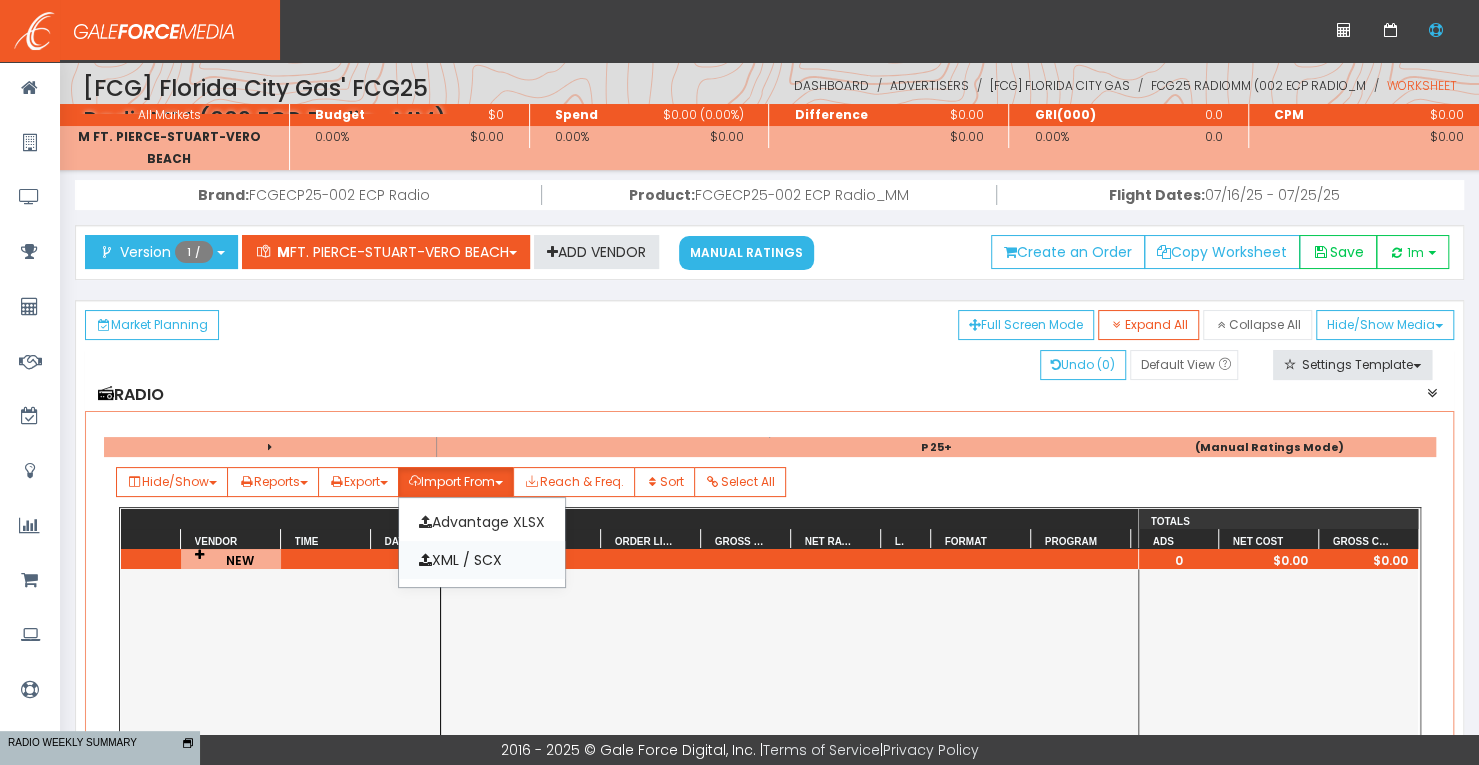 click on "XML / SCX" at bounding box center (482, 560) 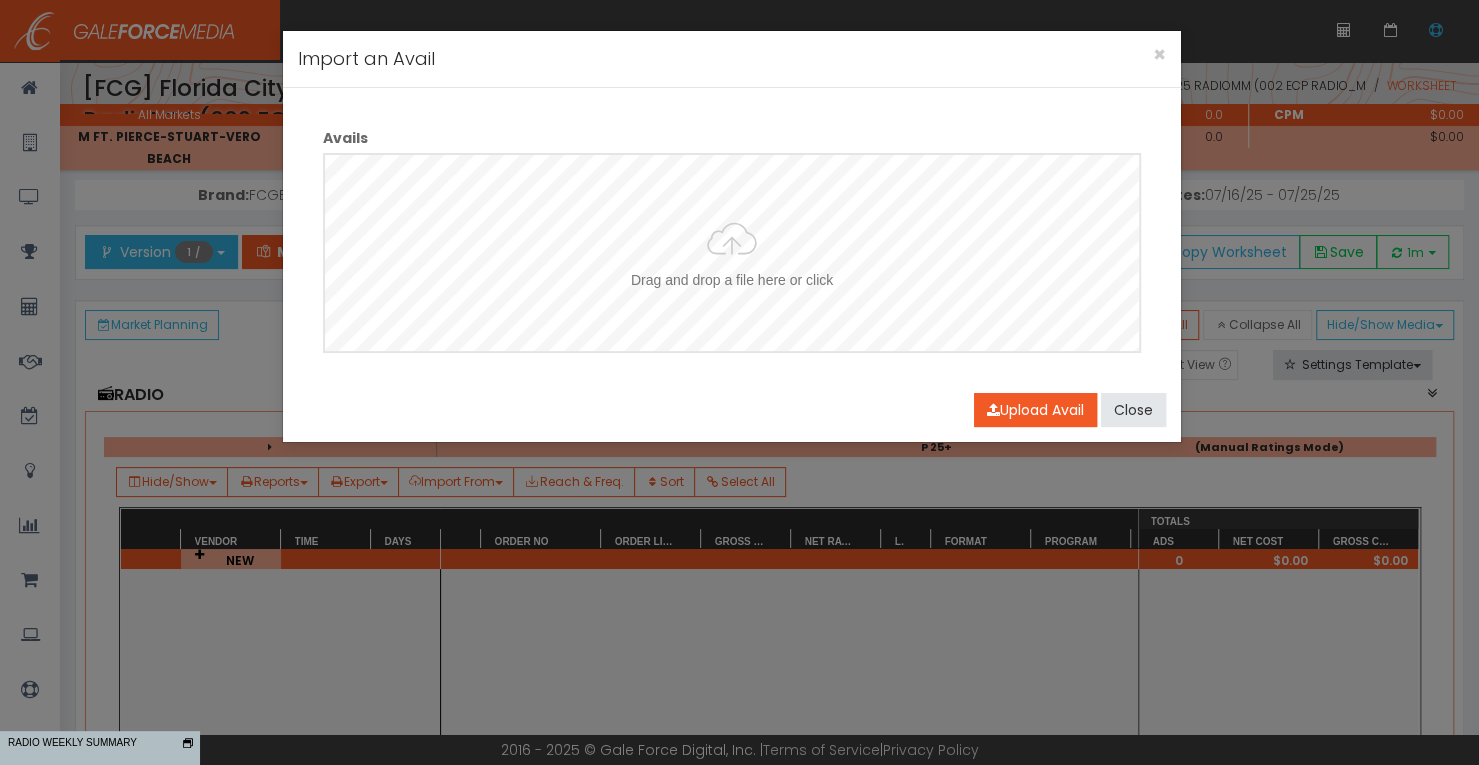 click at bounding box center [732, 253] 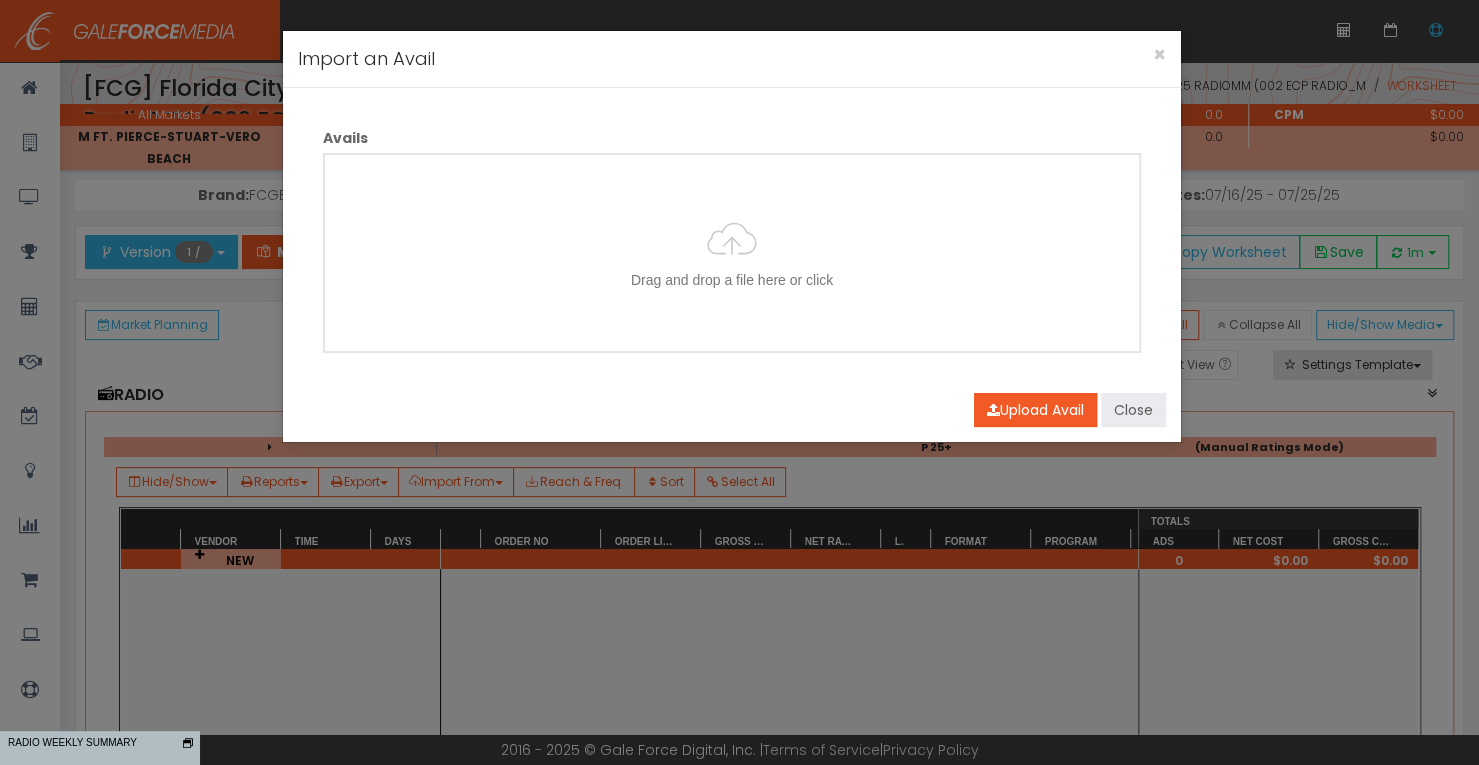 click on "Close" at bounding box center (1133, 410) 